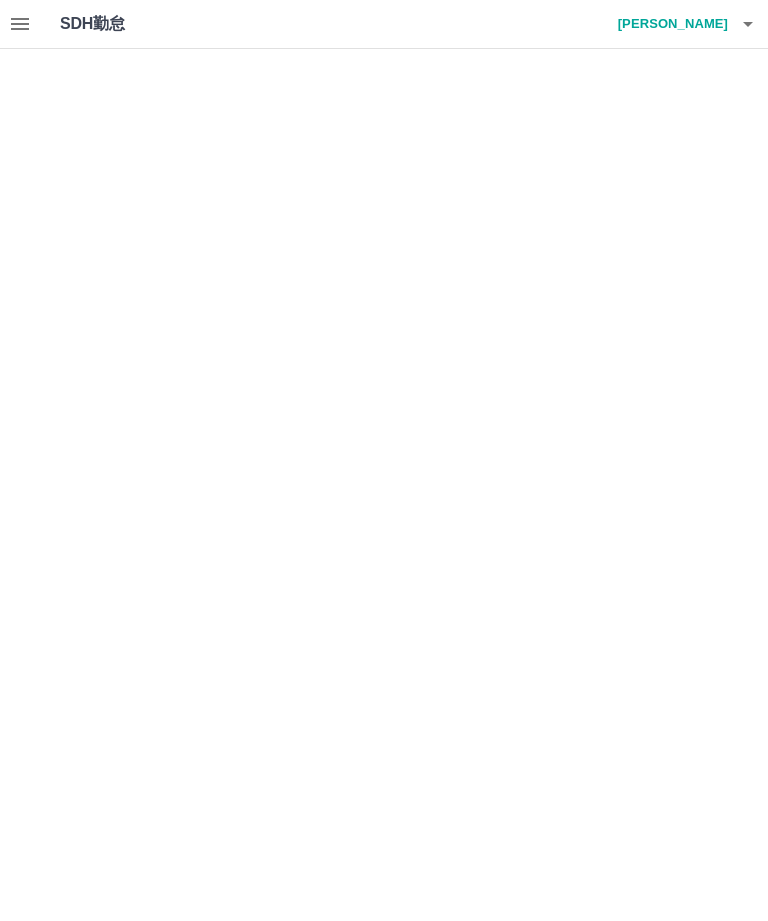 scroll, scrollTop: 0, scrollLeft: 0, axis: both 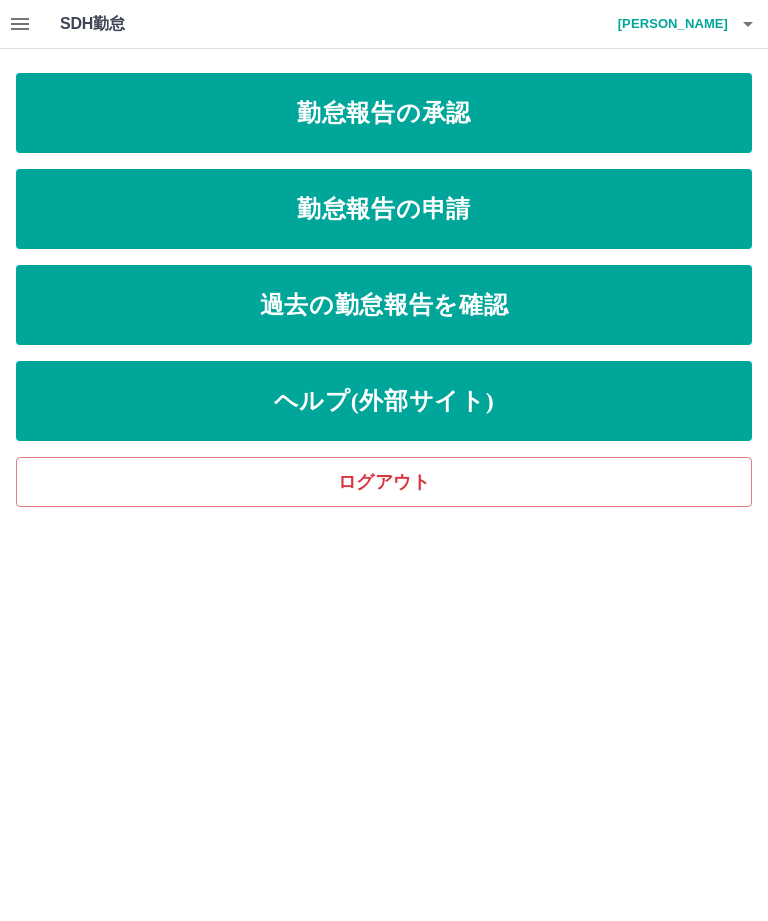 click on "勤怠報告の申請" at bounding box center [384, 209] 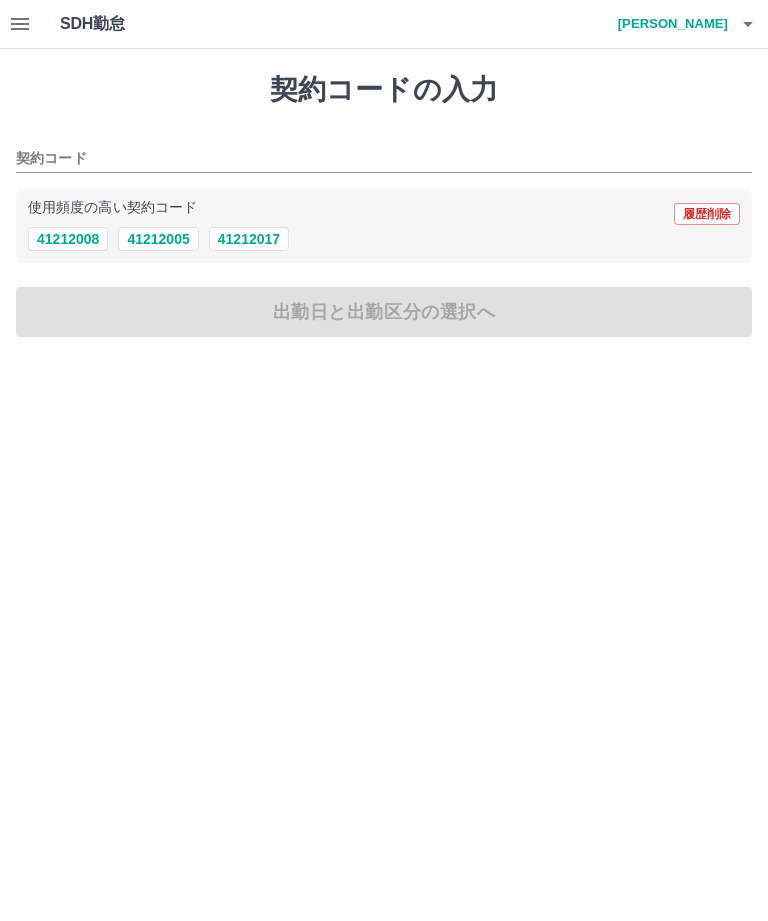 click on "41212005" at bounding box center [158, 239] 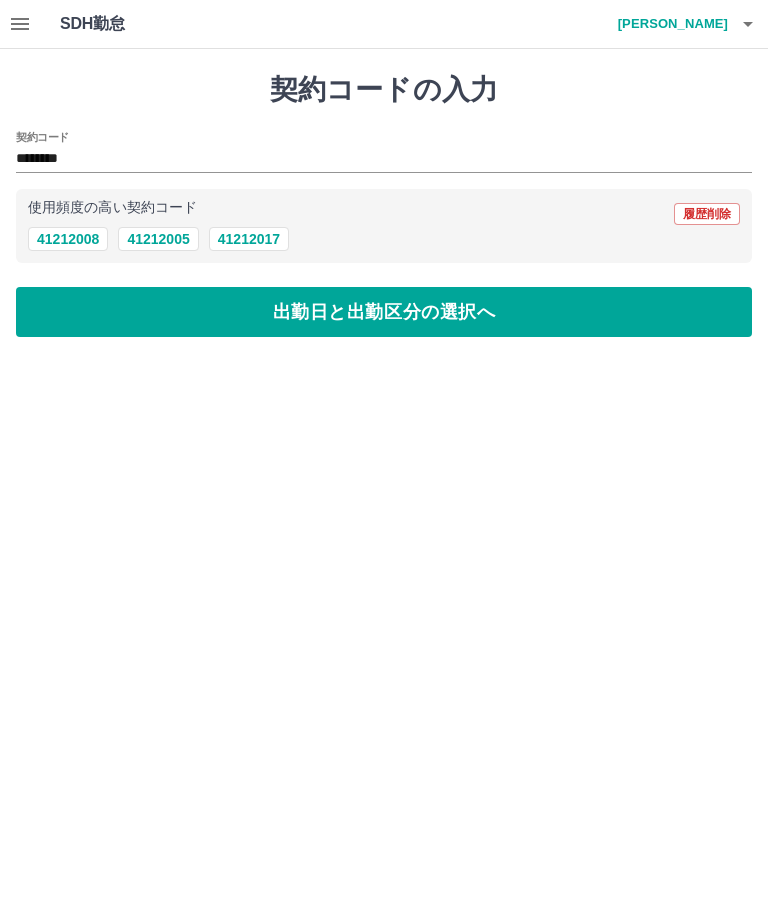 click on "出勤日と出勤区分の選択へ" at bounding box center [384, 312] 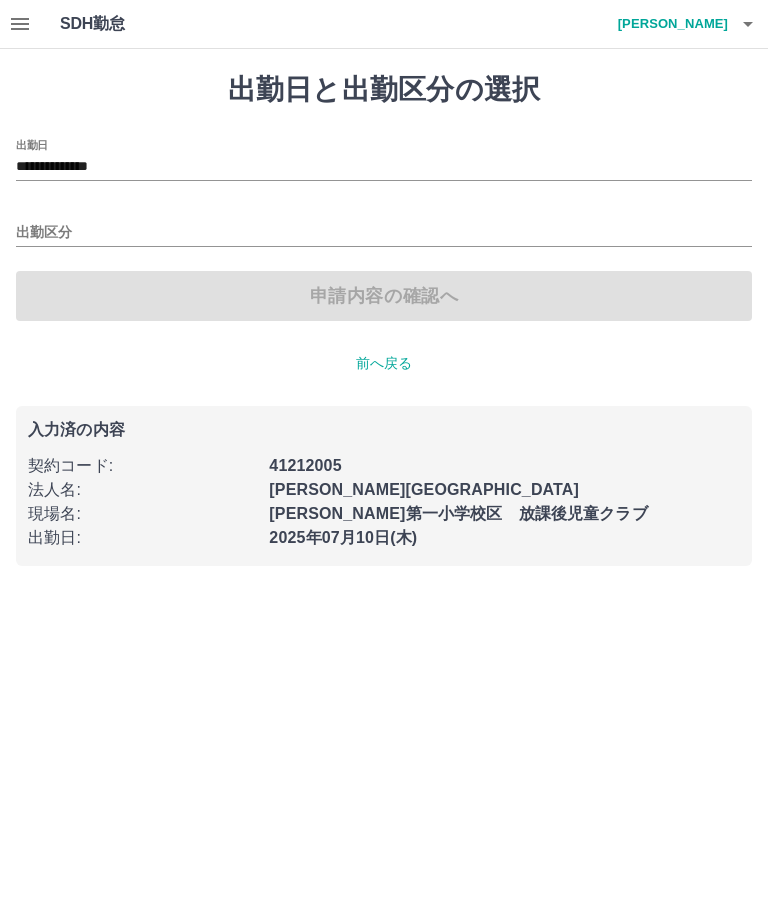 click on "出勤区分" at bounding box center [384, 233] 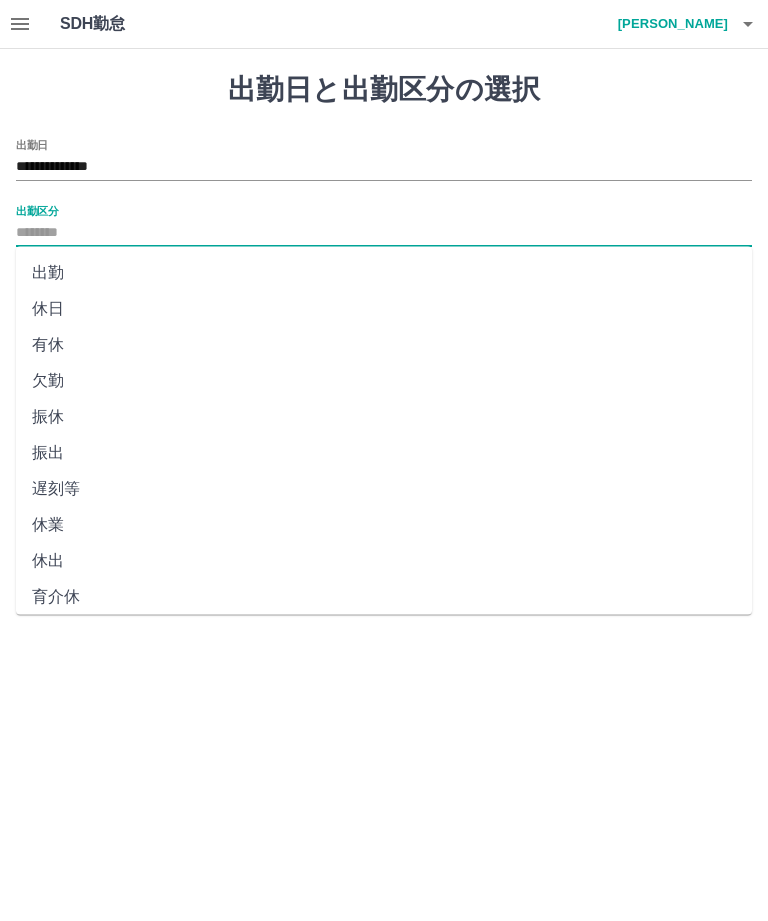 click on "出勤" at bounding box center [384, 273] 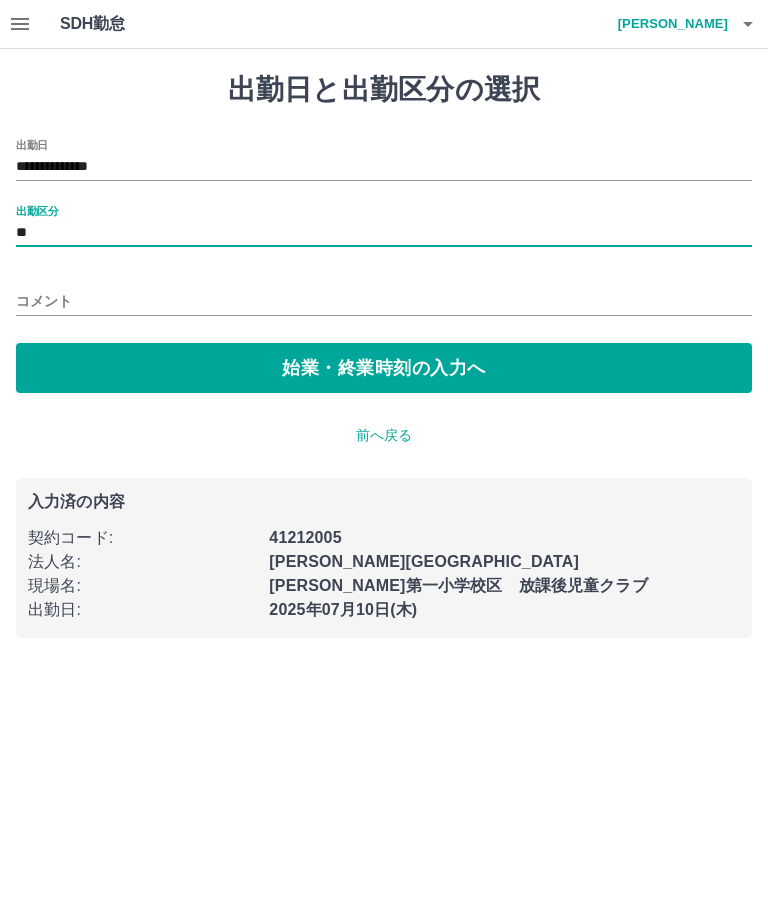 click on "始業・終業時刻の入力へ" at bounding box center (384, 368) 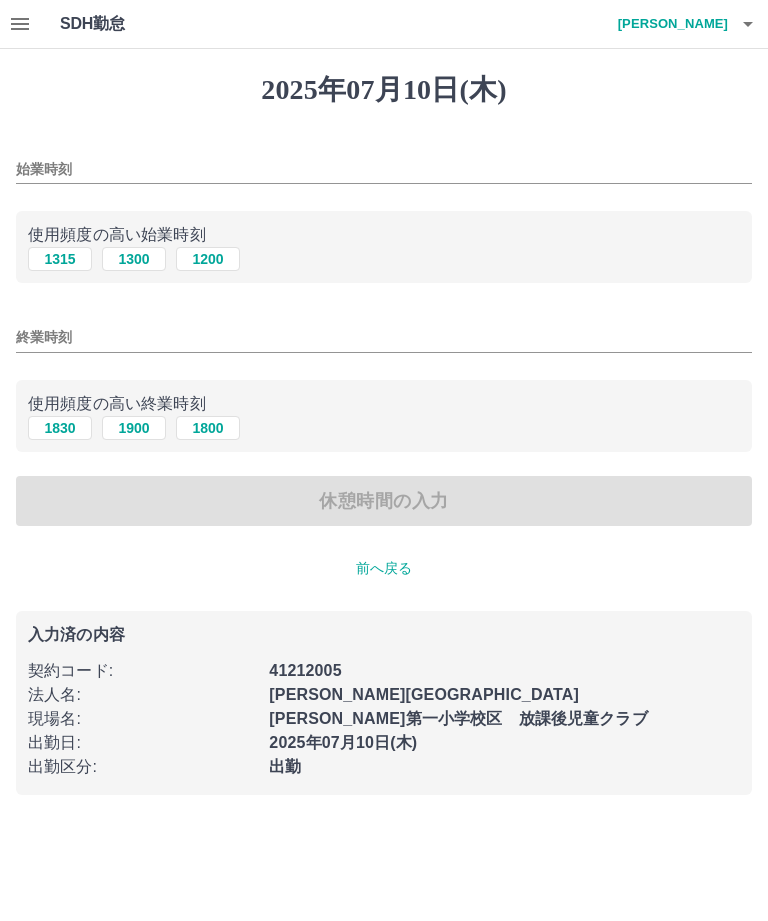 click on "始業時刻" at bounding box center (384, 169) 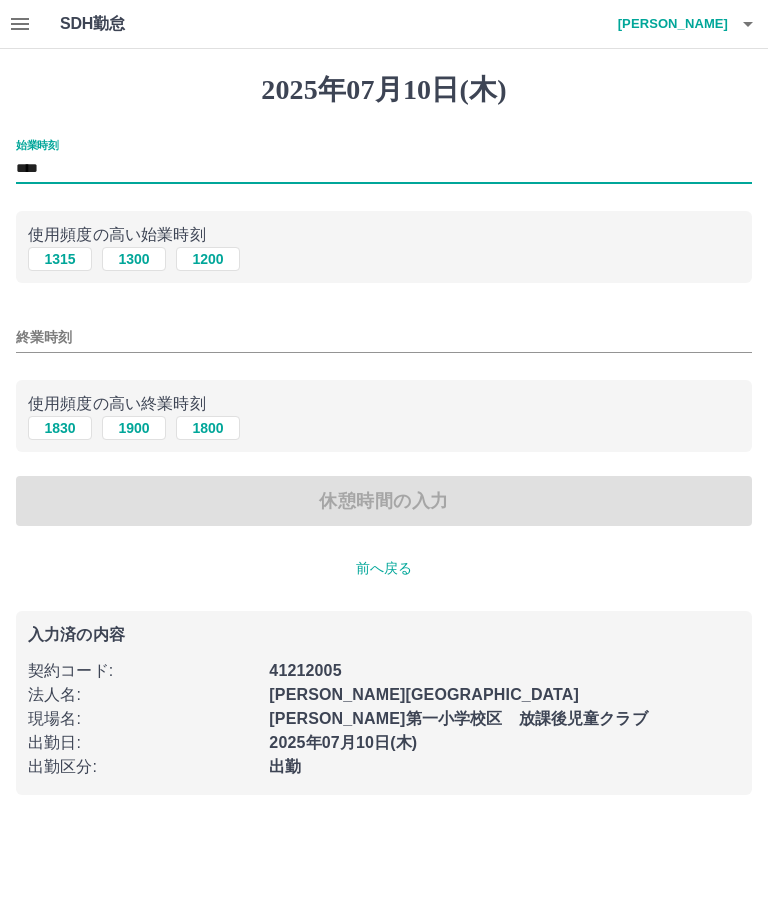 type on "****" 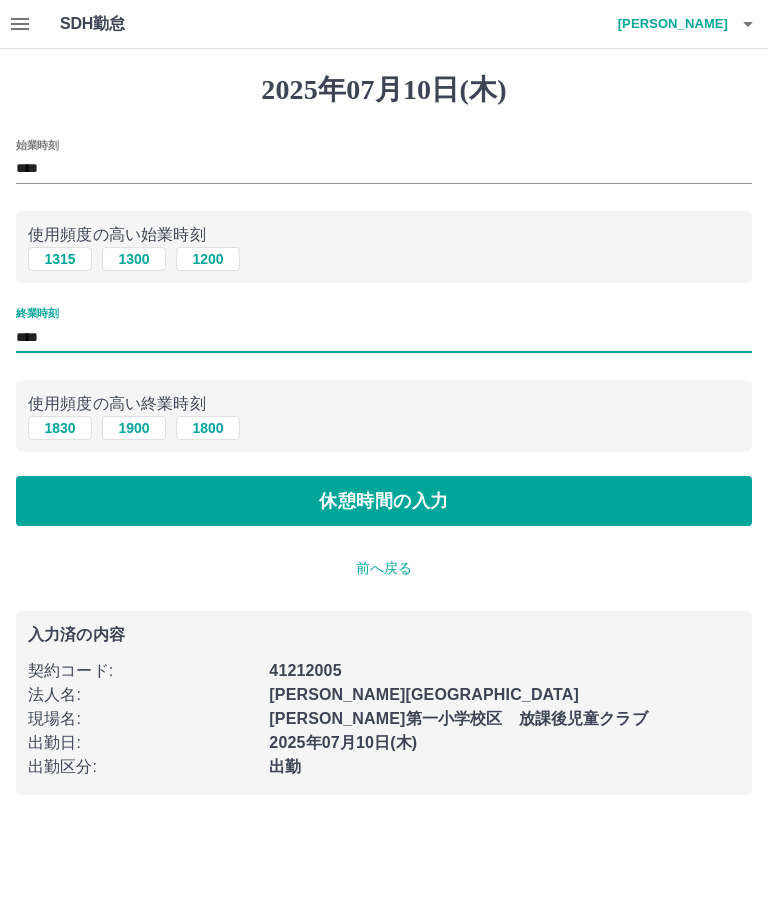 type on "****" 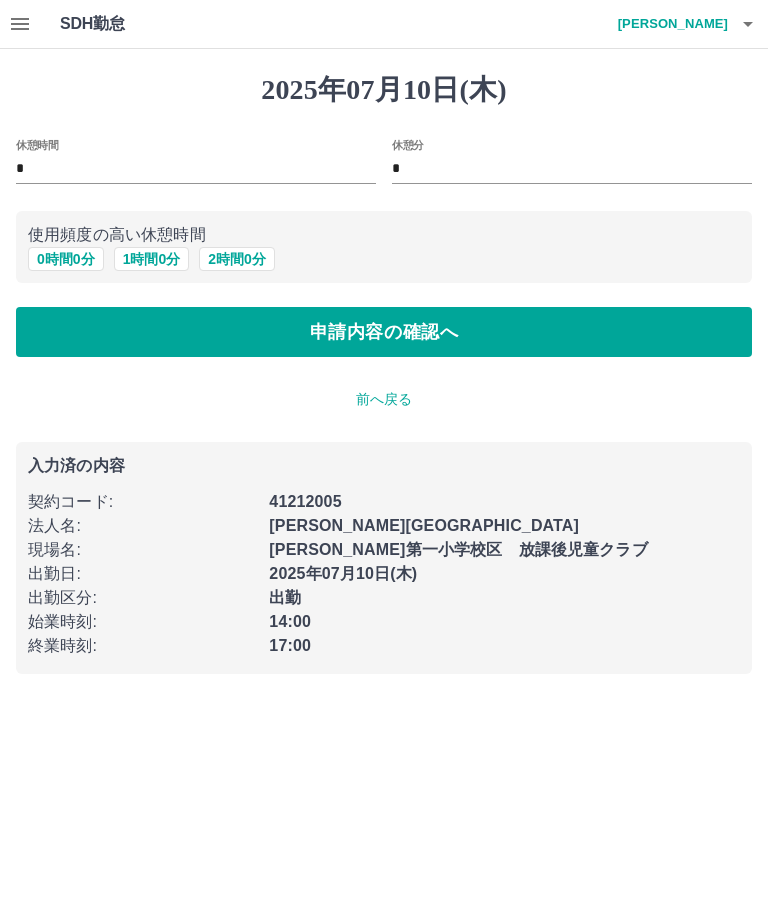 click on "申請内容の確認へ" at bounding box center (384, 332) 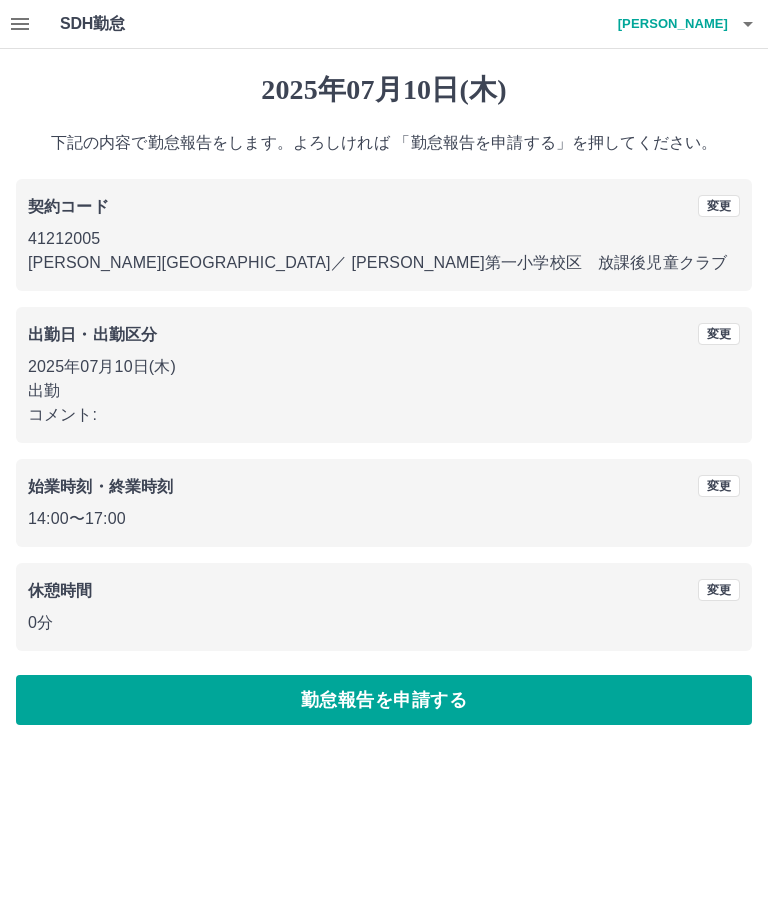 click on "勤怠報告を申請する" at bounding box center (384, 700) 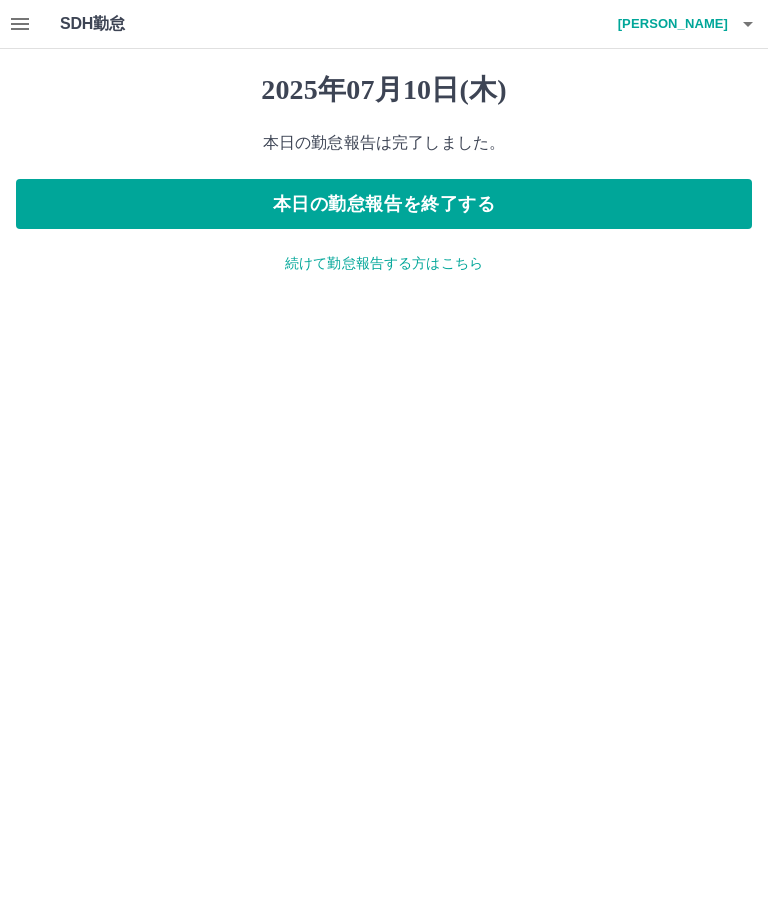 click on "本日の勤怠報告を終了する" at bounding box center (384, 204) 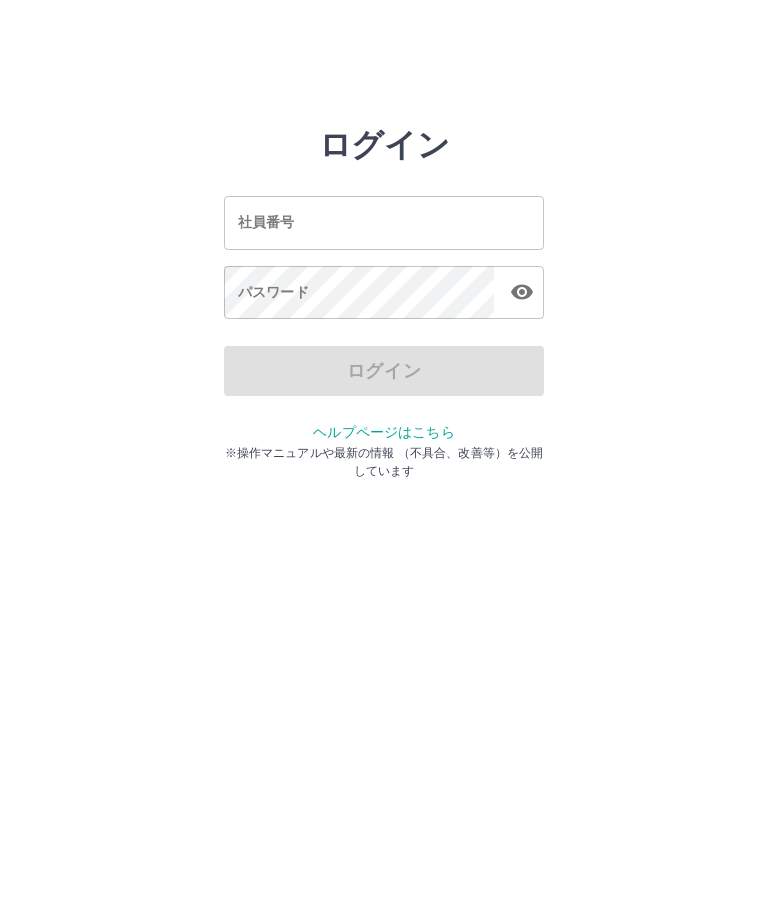 scroll, scrollTop: 0, scrollLeft: 0, axis: both 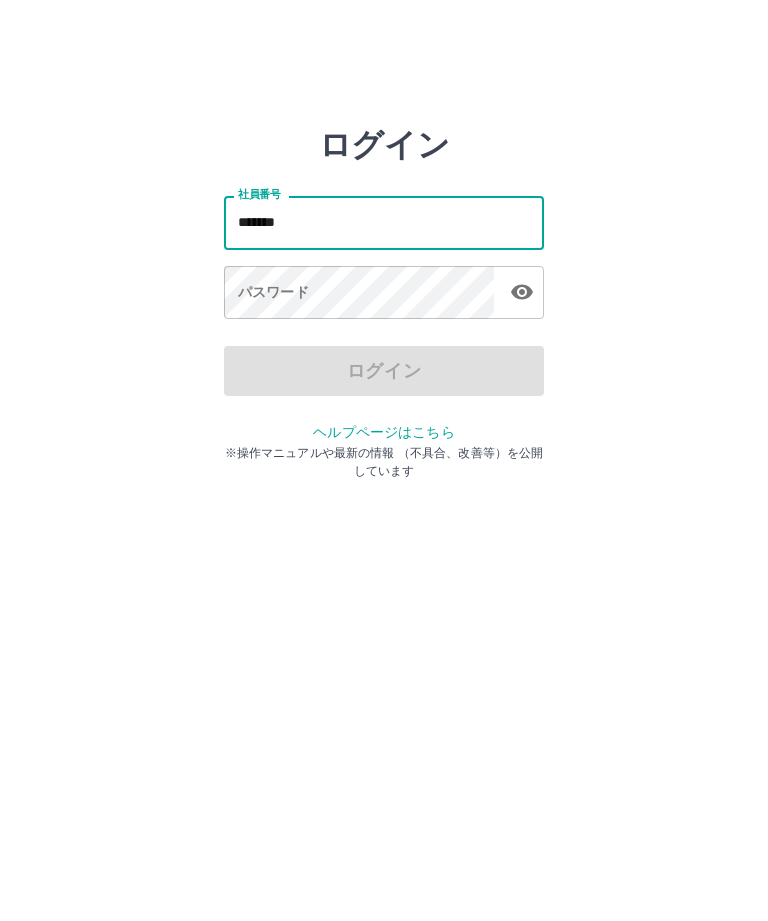 type on "*******" 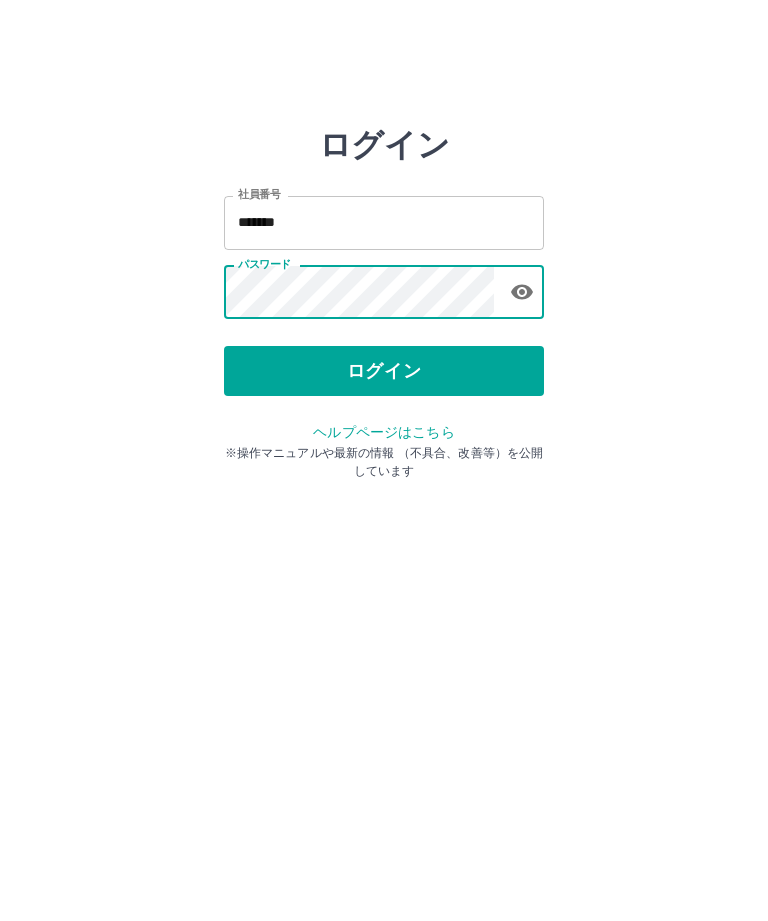 click on "ログイン" at bounding box center (384, 371) 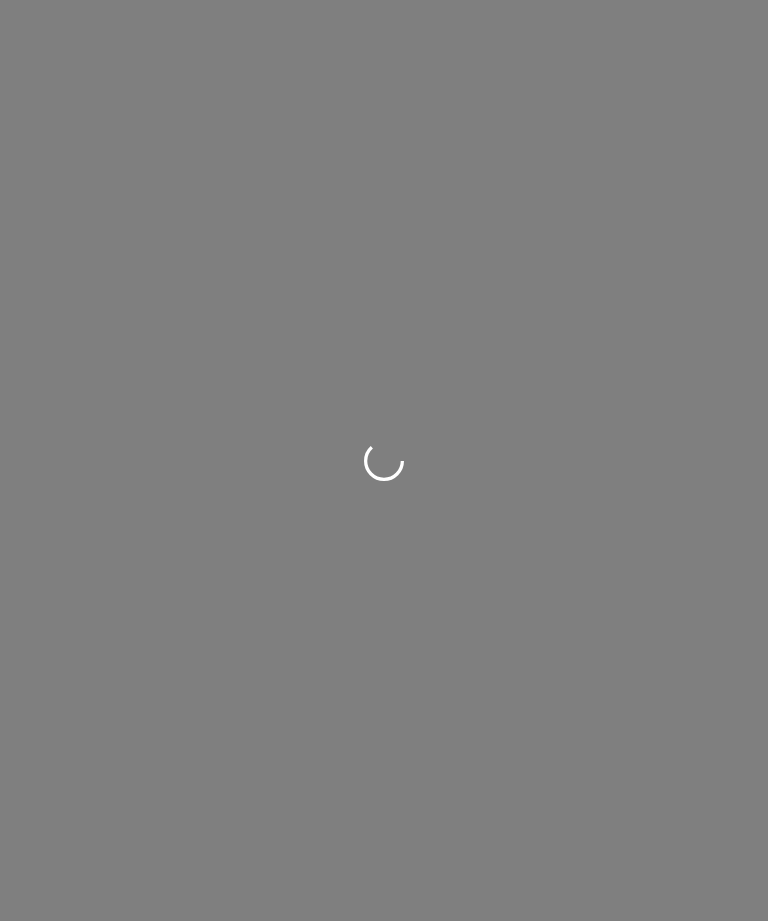scroll, scrollTop: 0, scrollLeft: 0, axis: both 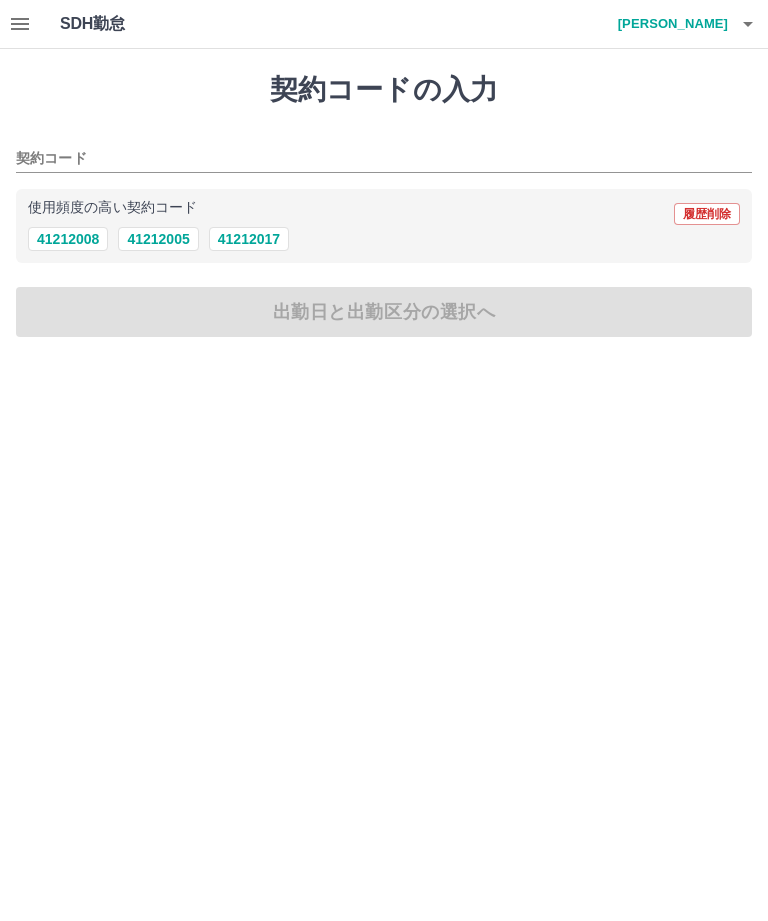 click on "41212017" at bounding box center (249, 239) 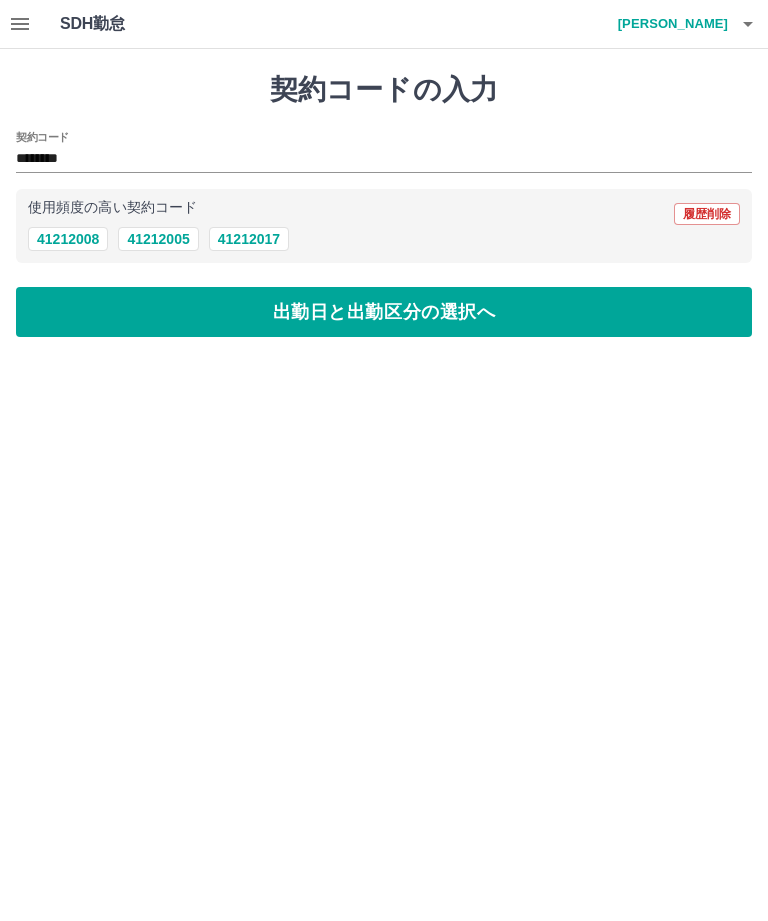 type on "********" 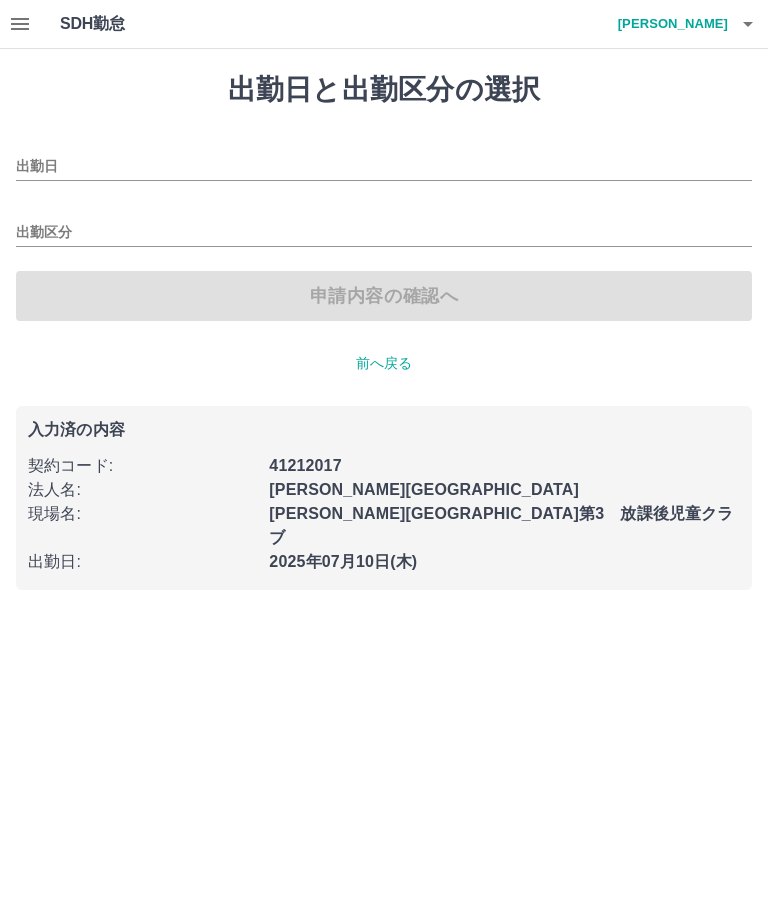 type on "**********" 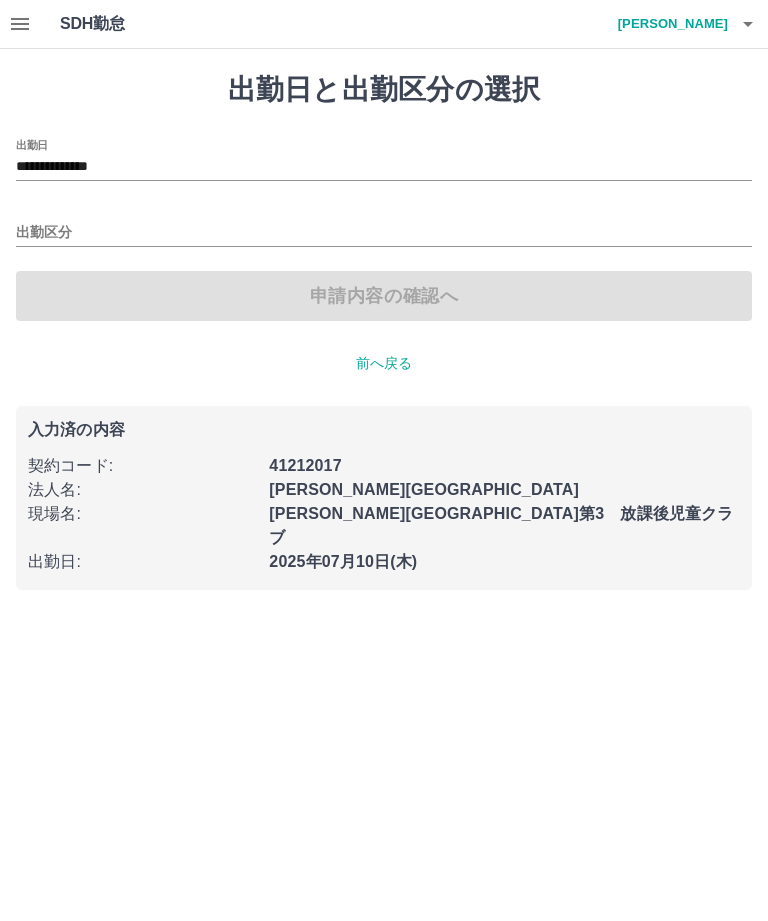 click on "出勤区分" at bounding box center (384, 233) 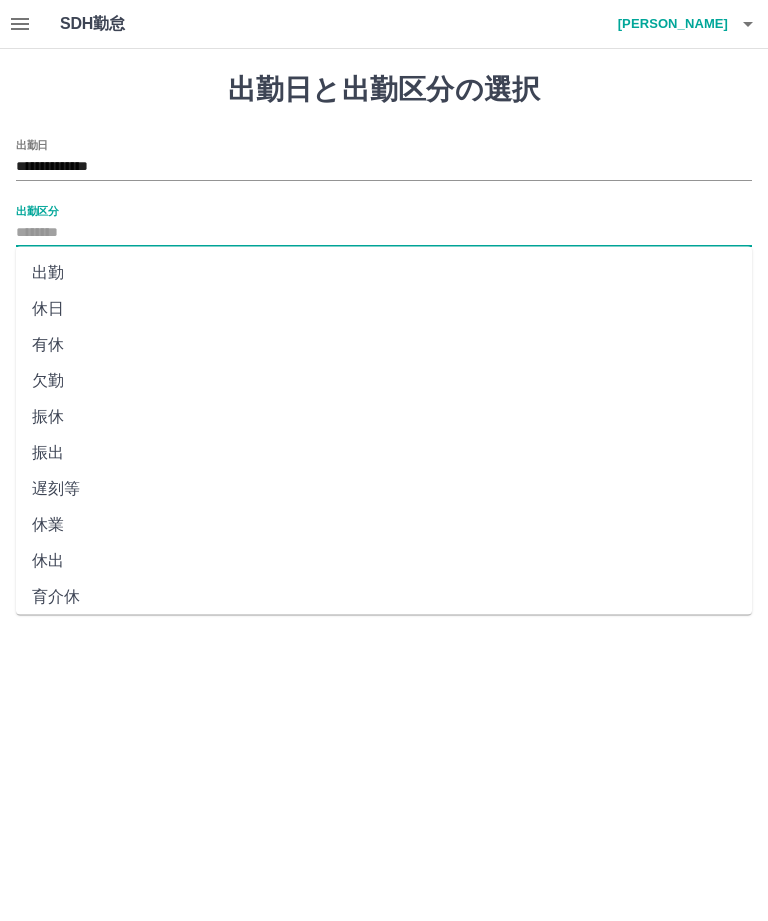 click on "出勤区分" at bounding box center [37, 210] 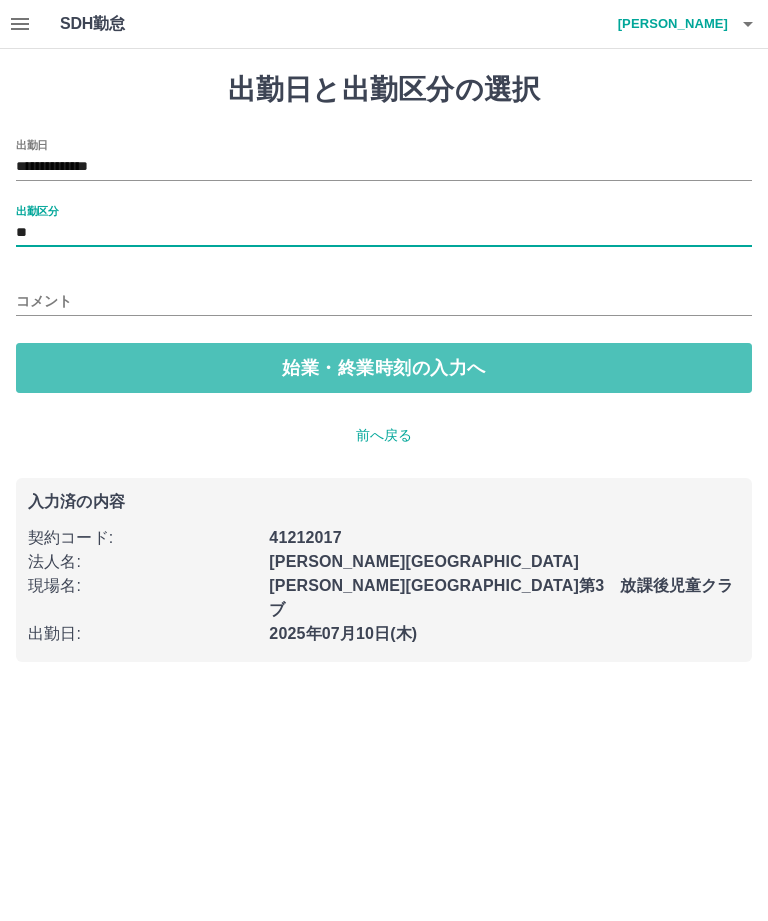 click on "始業・終業時刻の入力へ" at bounding box center (384, 368) 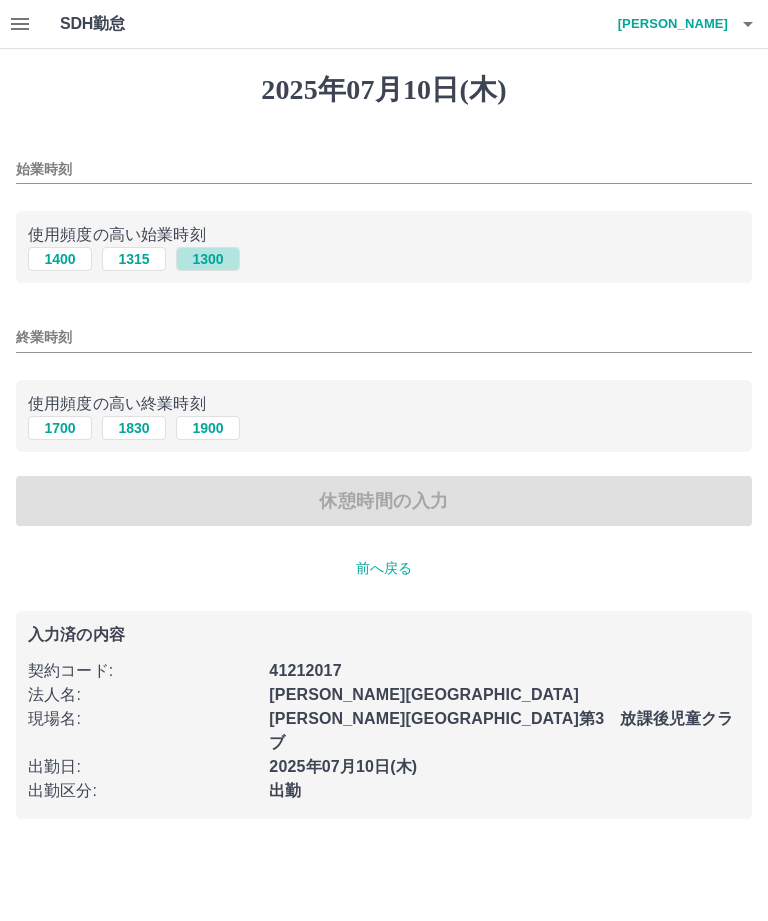 click on "1300" at bounding box center (208, 259) 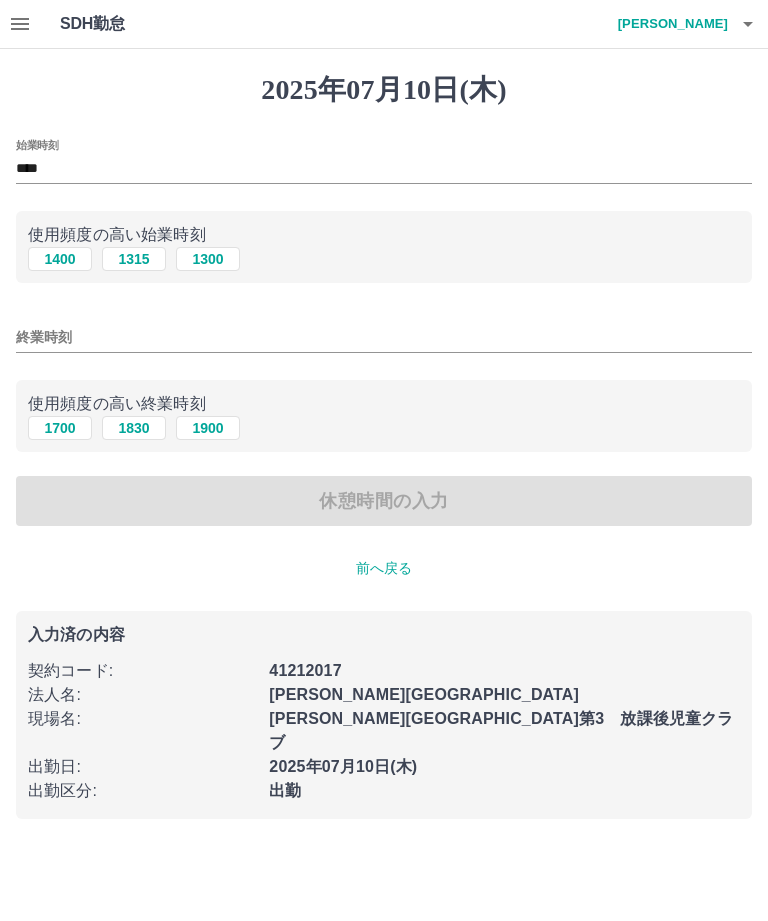 click on "終業時刻" at bounding box center [384, 337] 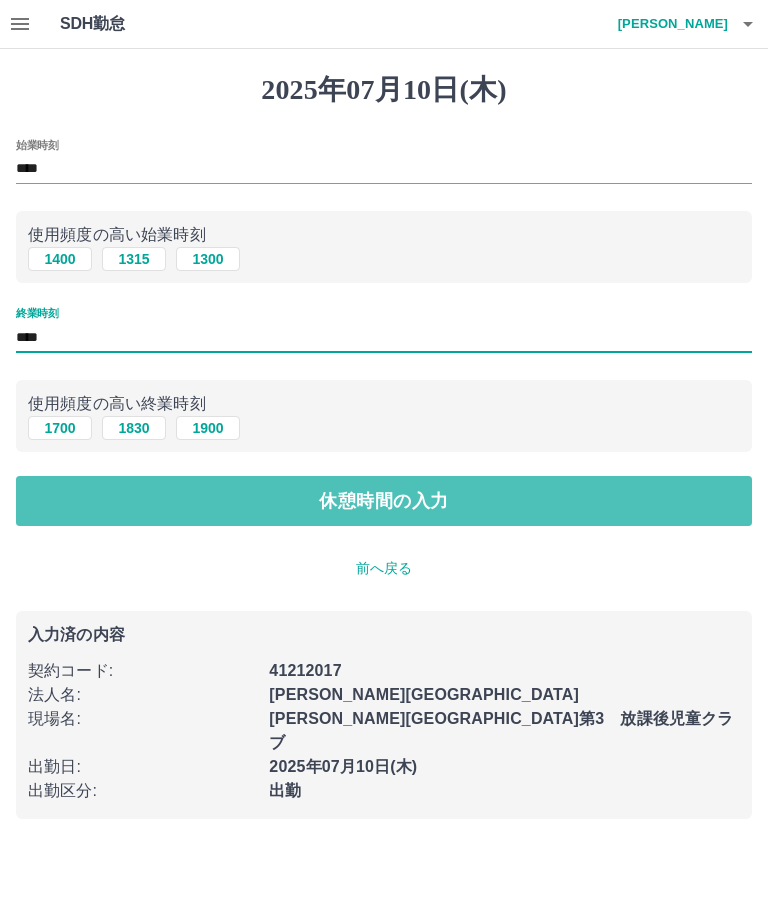 type on "****" 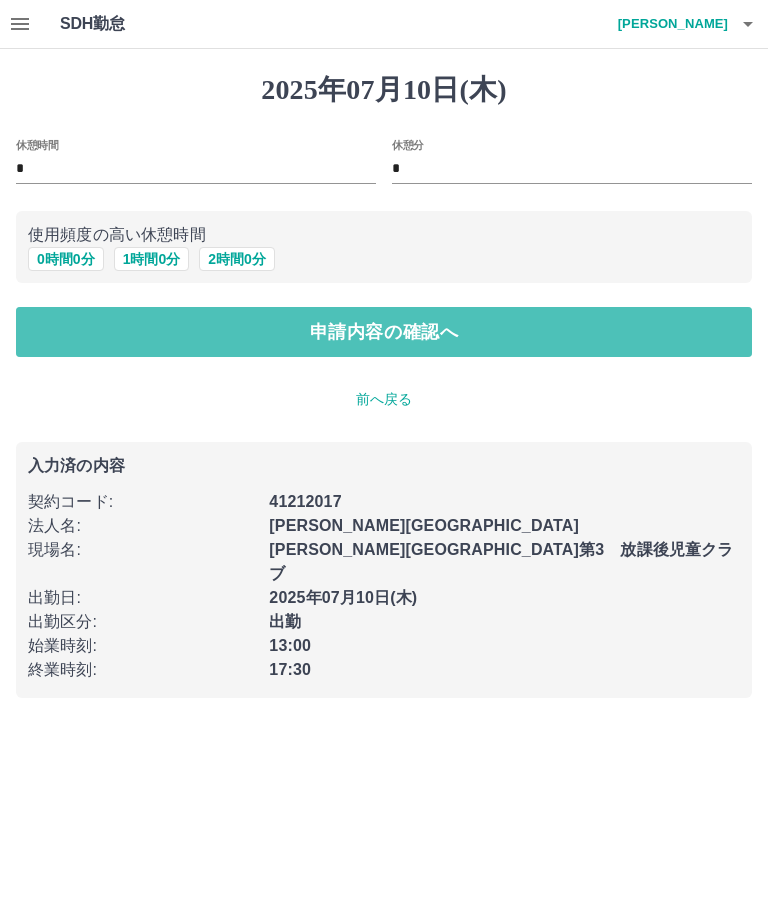 click on "申請内容の確認へ" at bounding box center [384, 332] 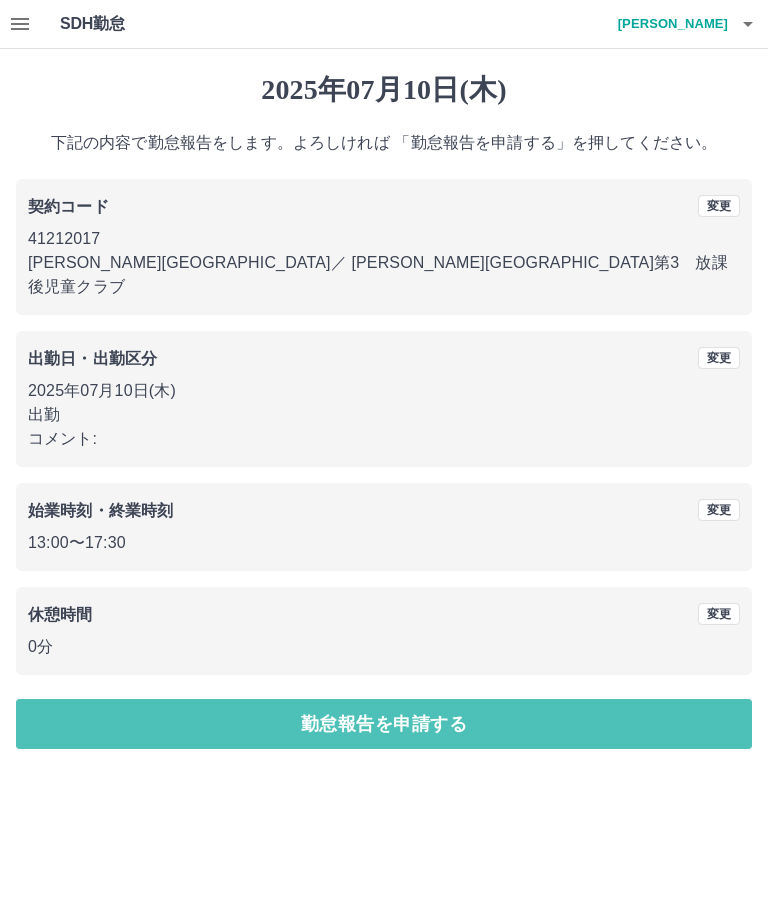 click on "勤怠報告を申請する" at bounding box center [384, 724] 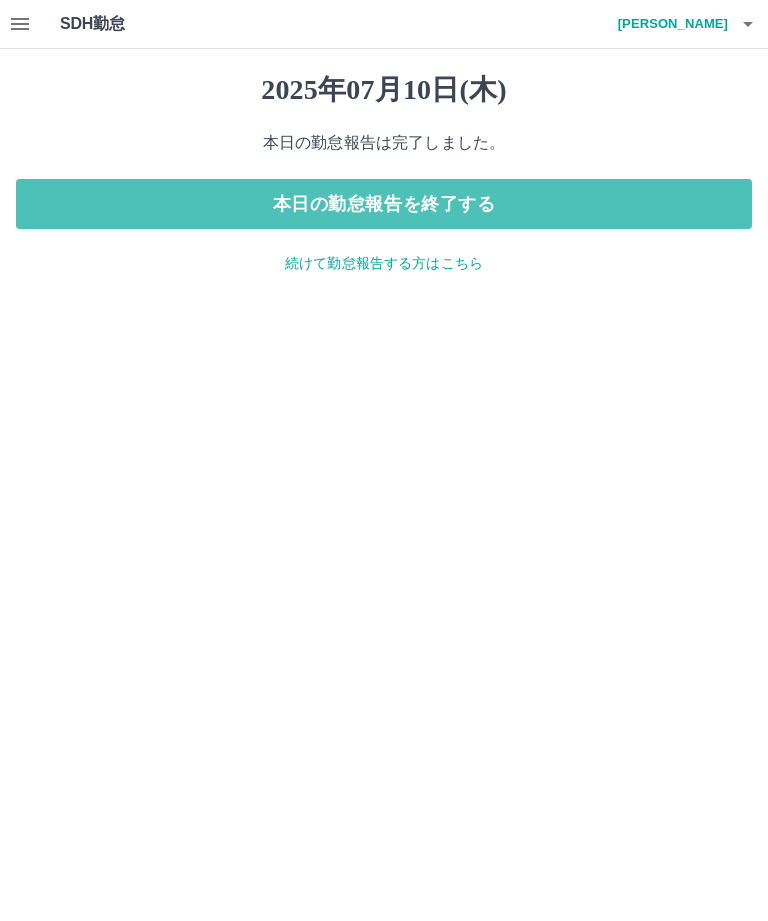 click on "本日の勤怠報告を終了する" at bounding box center (384, 204) 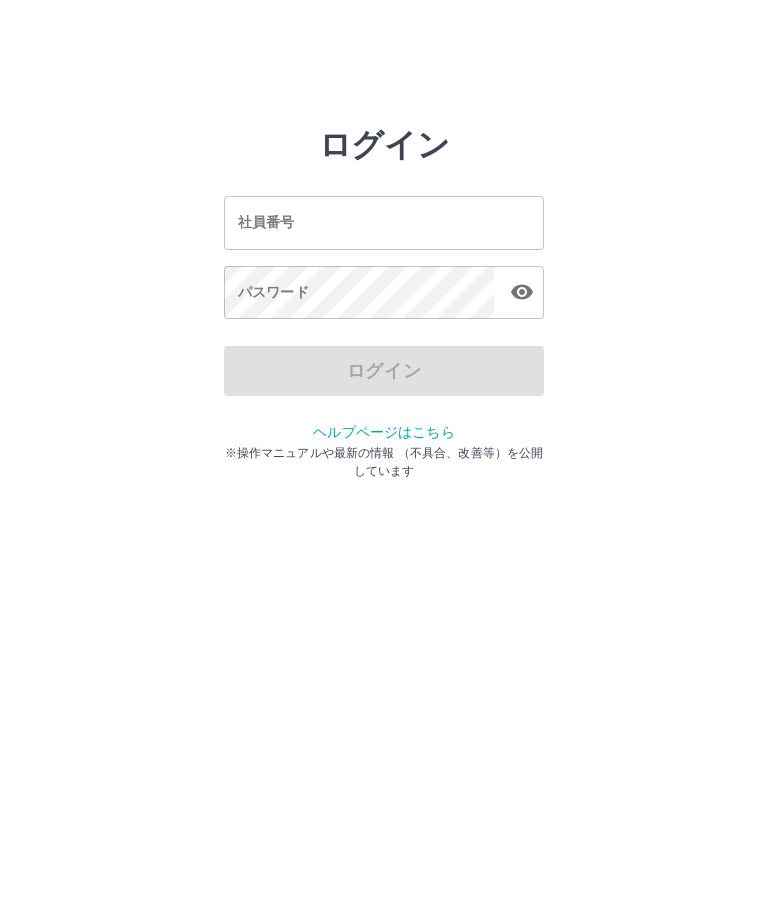scroll, scrollTop: 0, scrollLeft: 0, axis: both 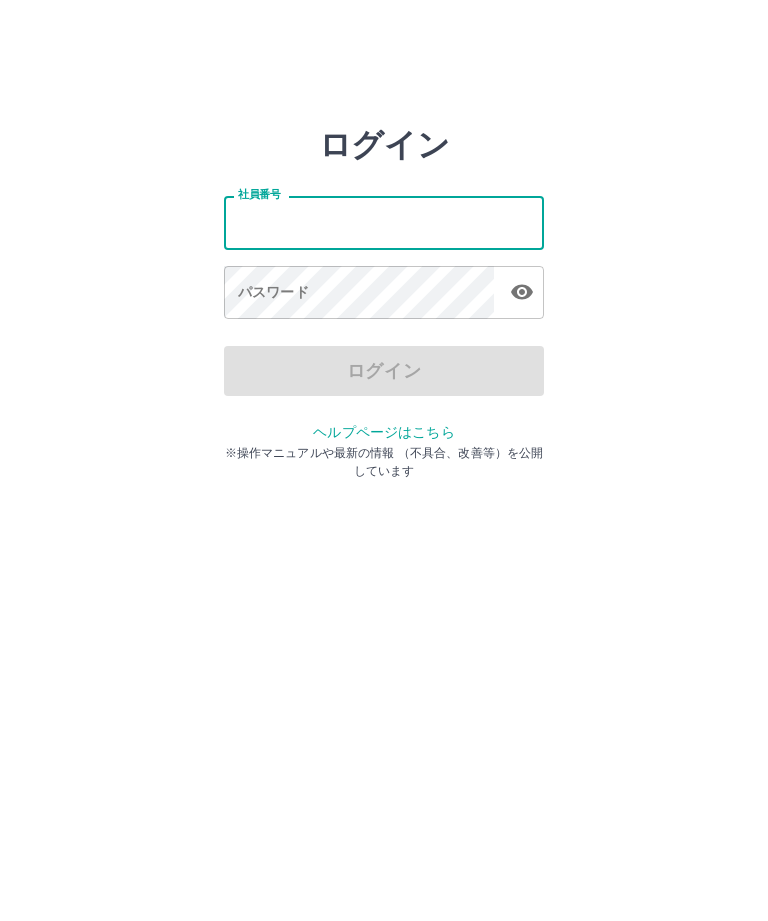 click on "社員番号" at bounding box center [384, 222] 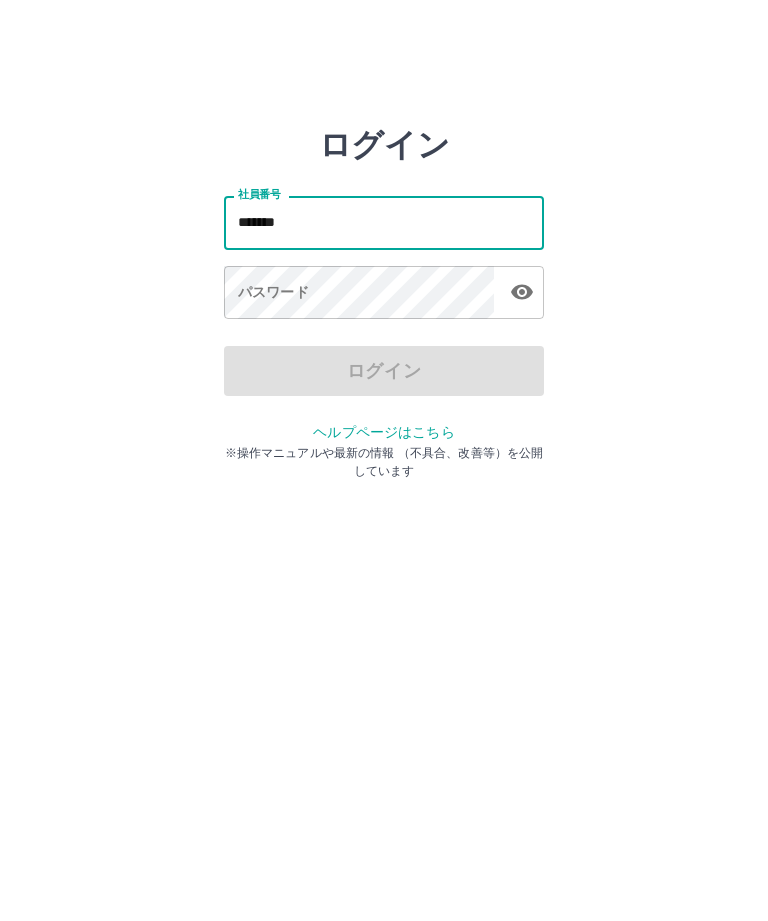 type on "*******" 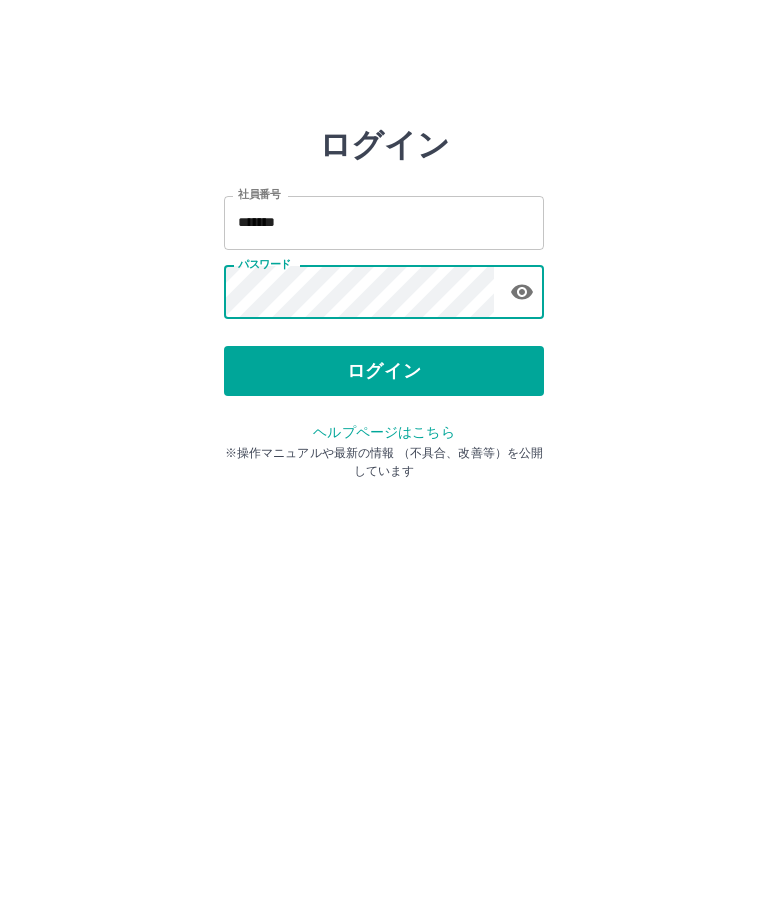 click on "ログイン" at bounding box center [384, 371] 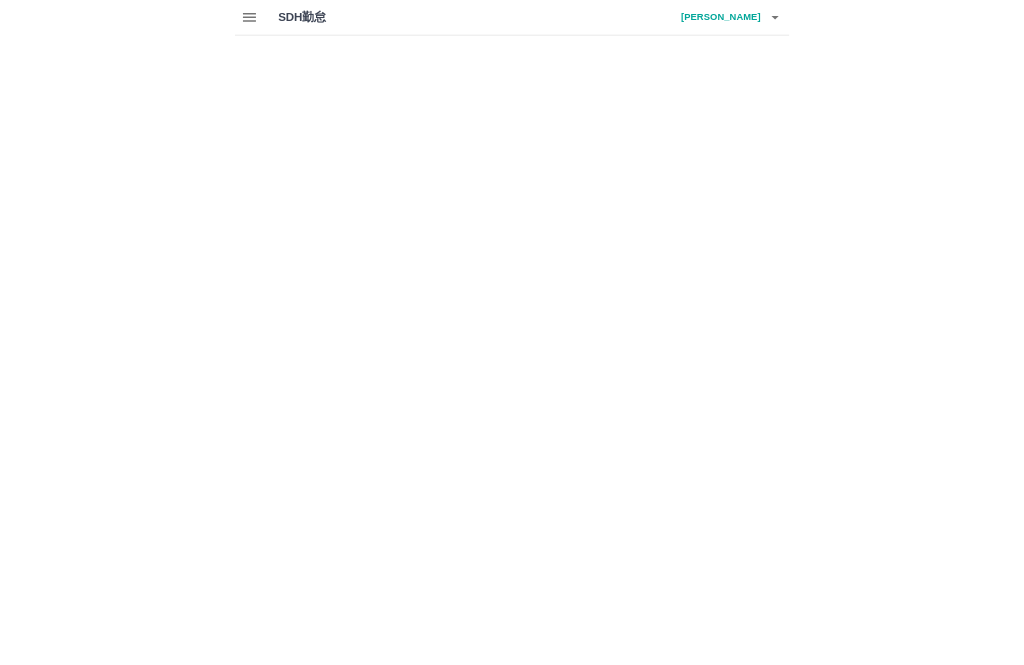 scroll, scrollTop: 0, scrollLeft: 0, axis: both 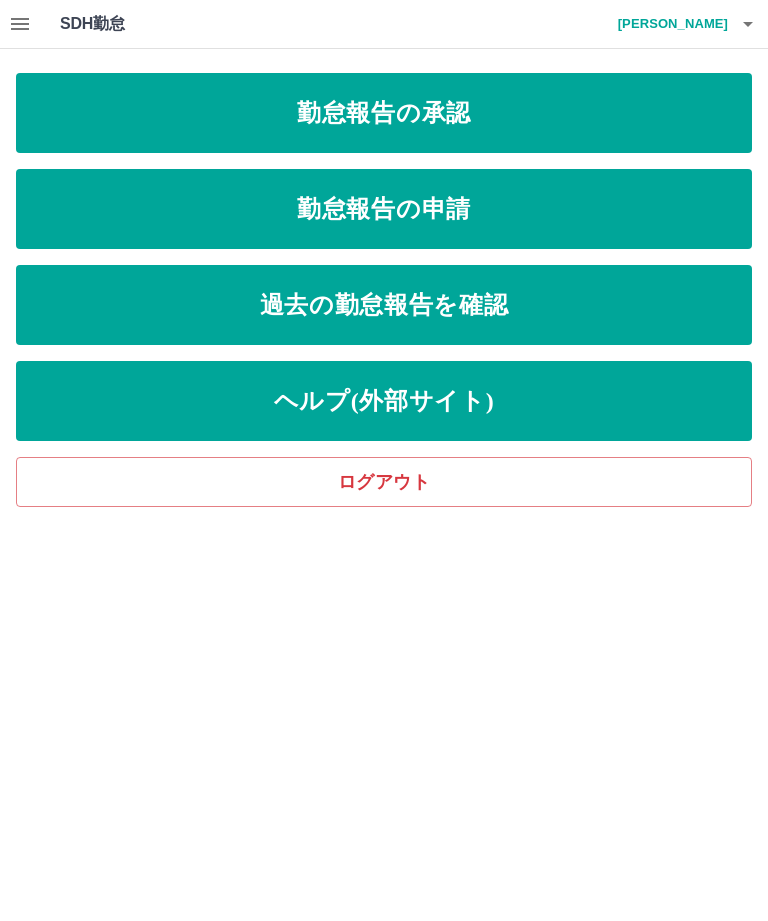 click on "勤怠報告の申請" at bounding box center (384, 209) 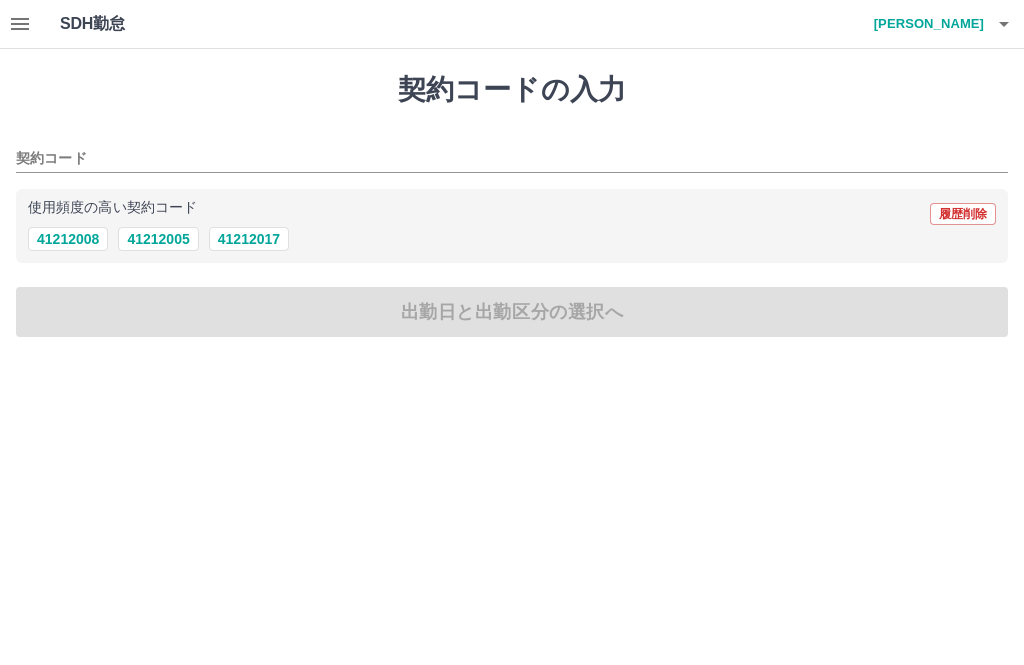 click on "41212017" at bounding box center (249, 239) 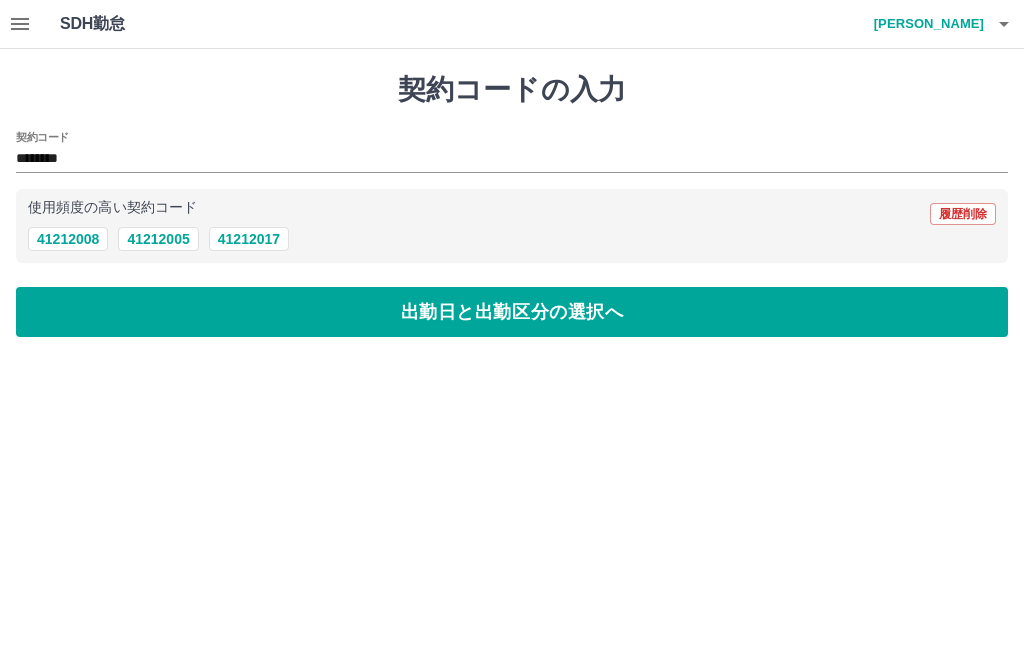click on "出勤日と出勤区分の選択へ" at bounding box center (512, 312) 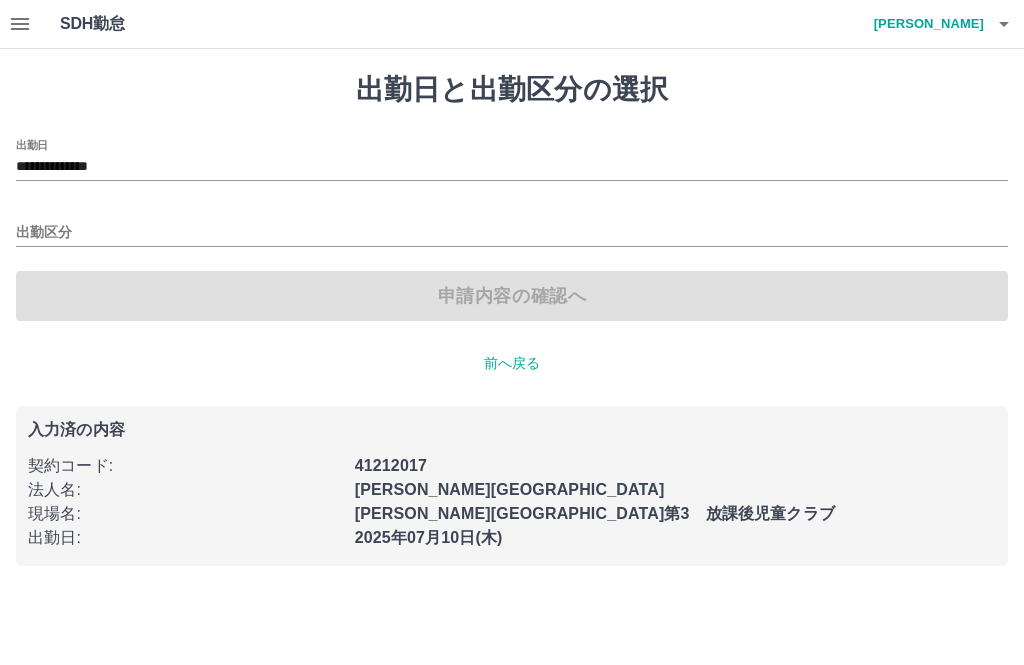 click on "出勤区分" at bounding box center (512, 226) 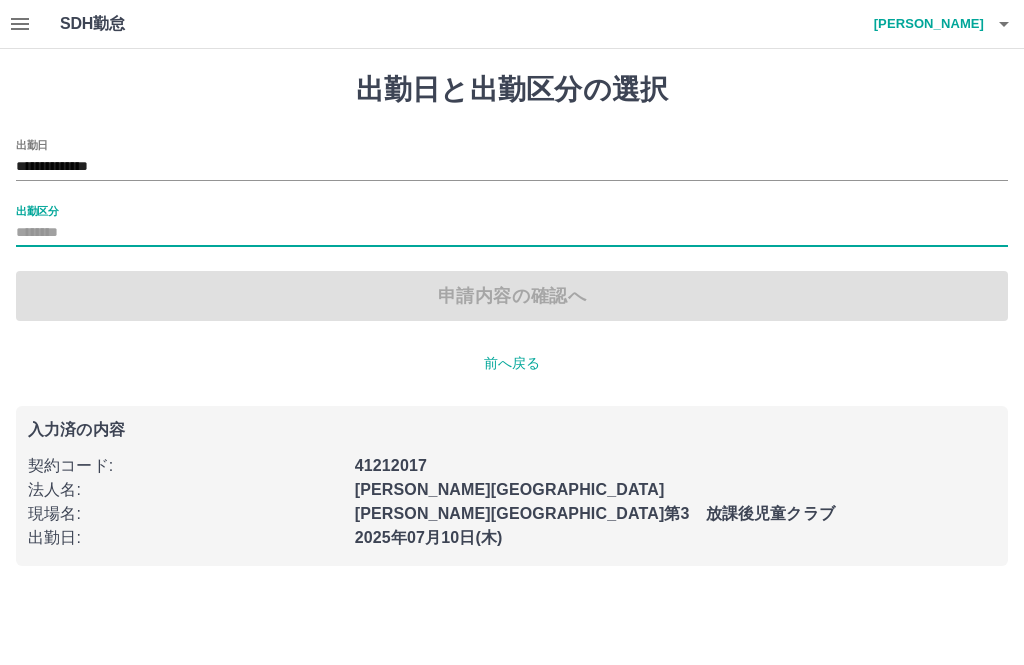click on "出勤区分" at bounding box center [512, 233] 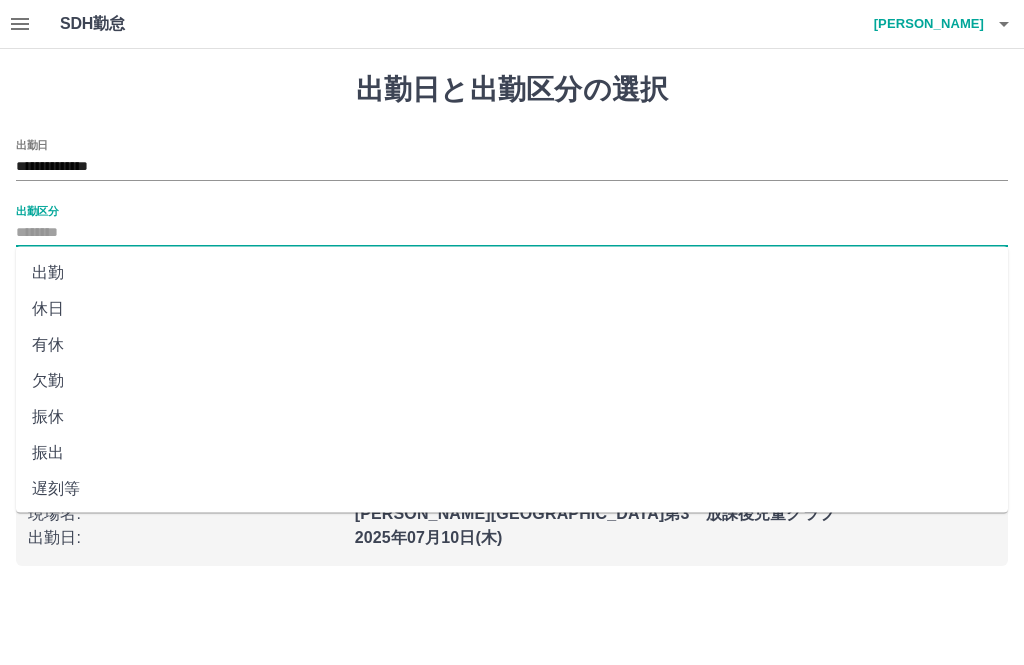 click on "出勤" at bounding box center (512, 273) 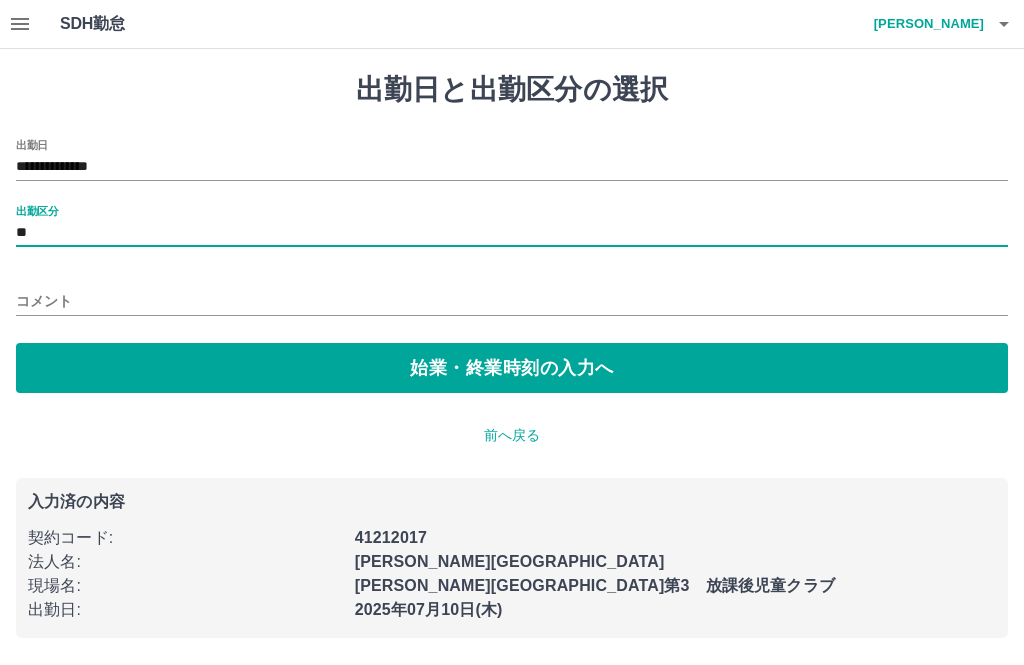 click on "始業・終業時刻の入力へ" at bounding box center [512, 368] 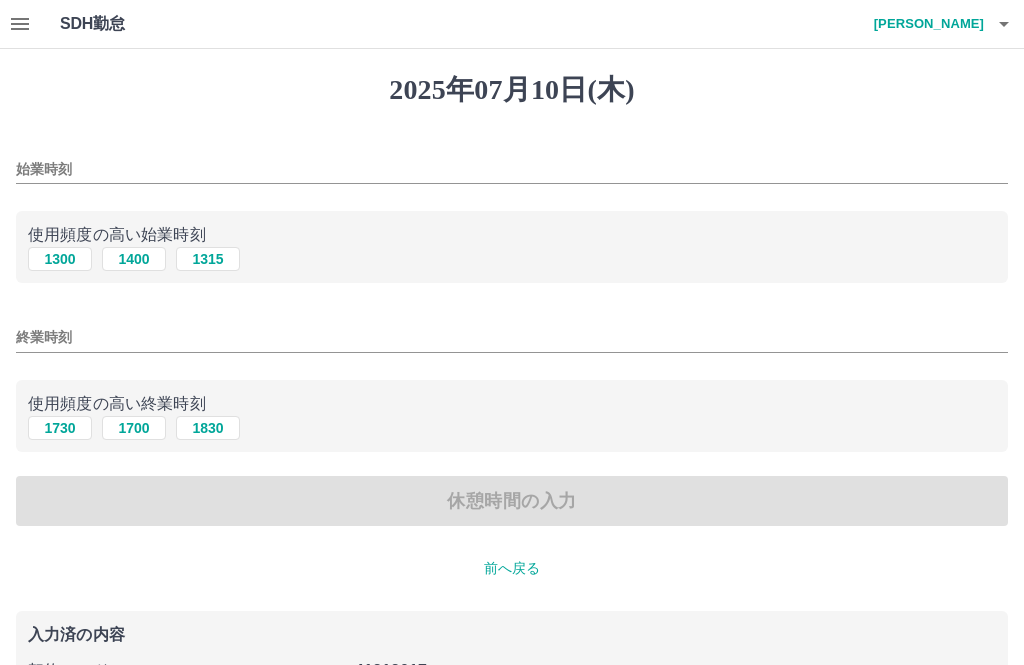 click on "1300" at bounding box center (60, 259) 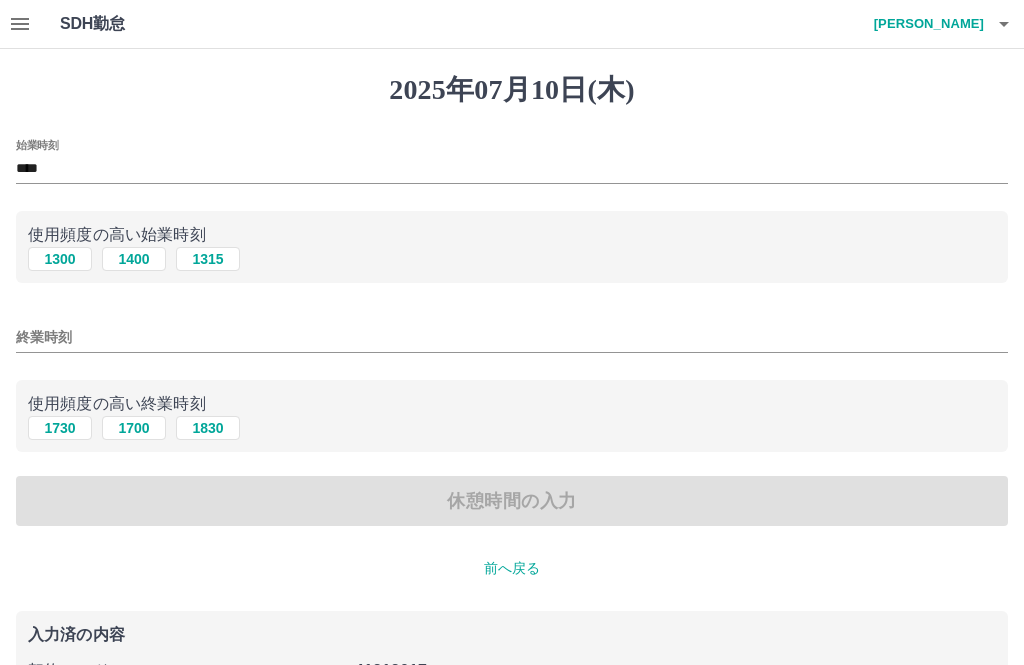 click on "終業時刻" at bounding box center (512, 337) 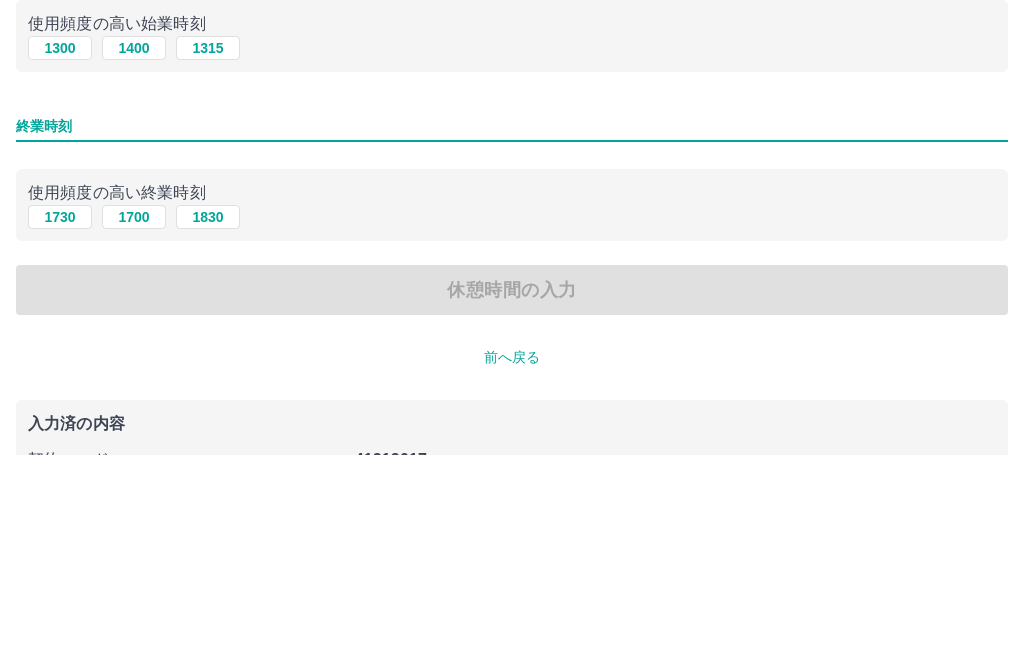type on "*" 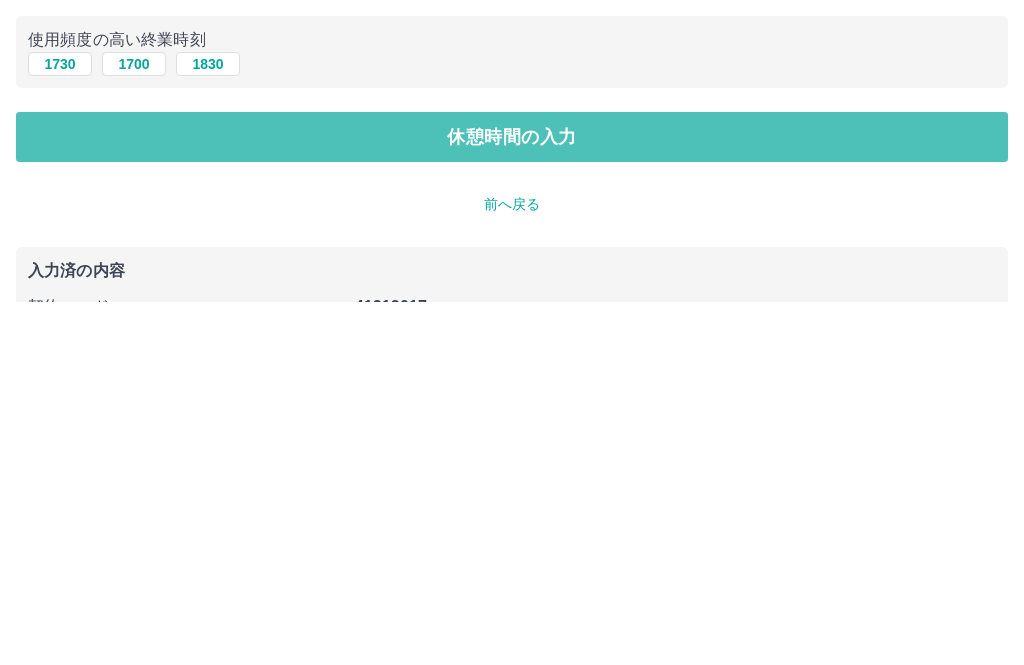 type on "****" 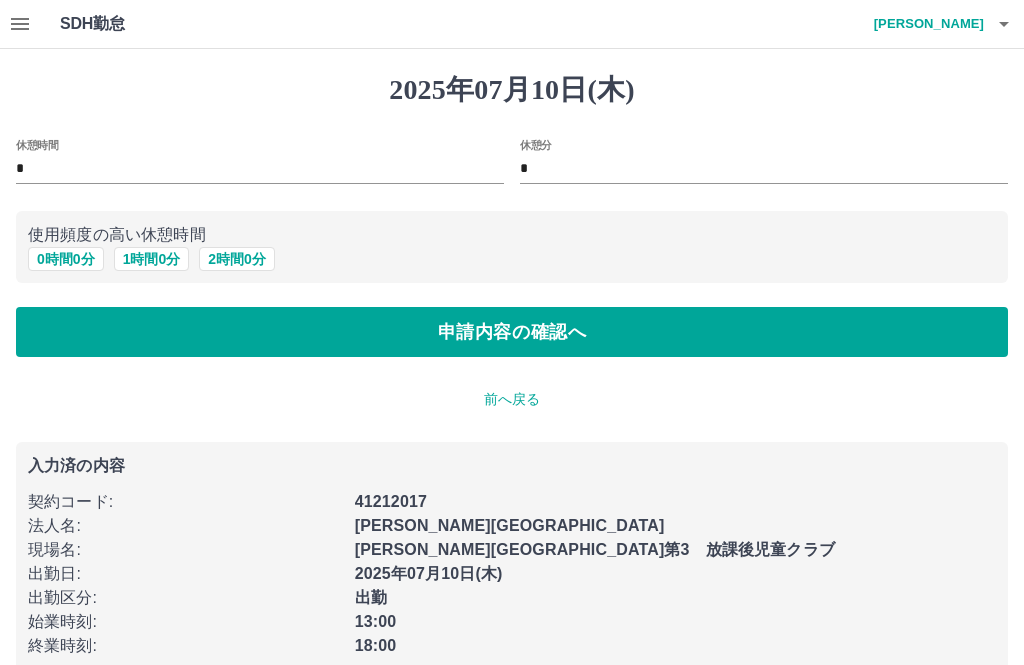scroll, scrollTop: 34, scrollLeft: 0, axis: vertical 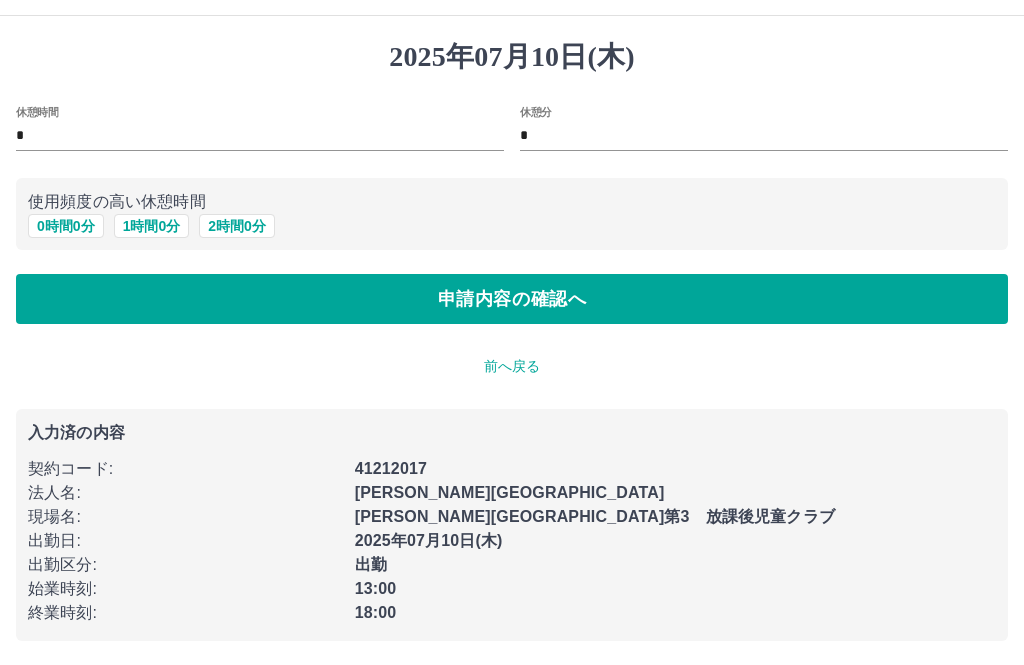 click on "申請内容の確認へ" at bounding box center (512, 299) 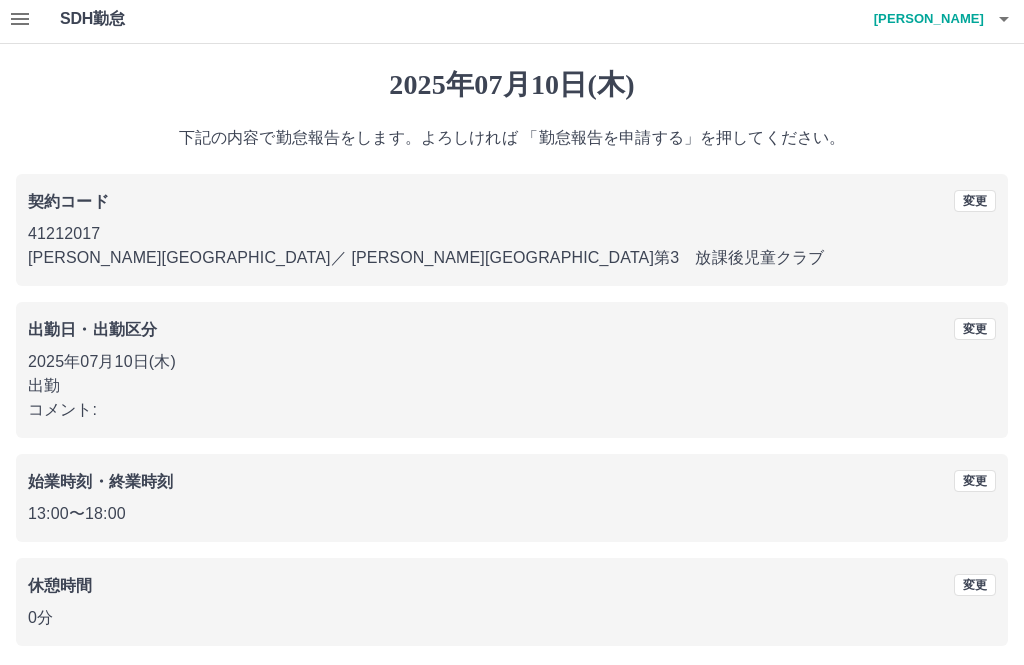 scroll, scrollTop: 83, scrollLeft: 0, axis: vertical 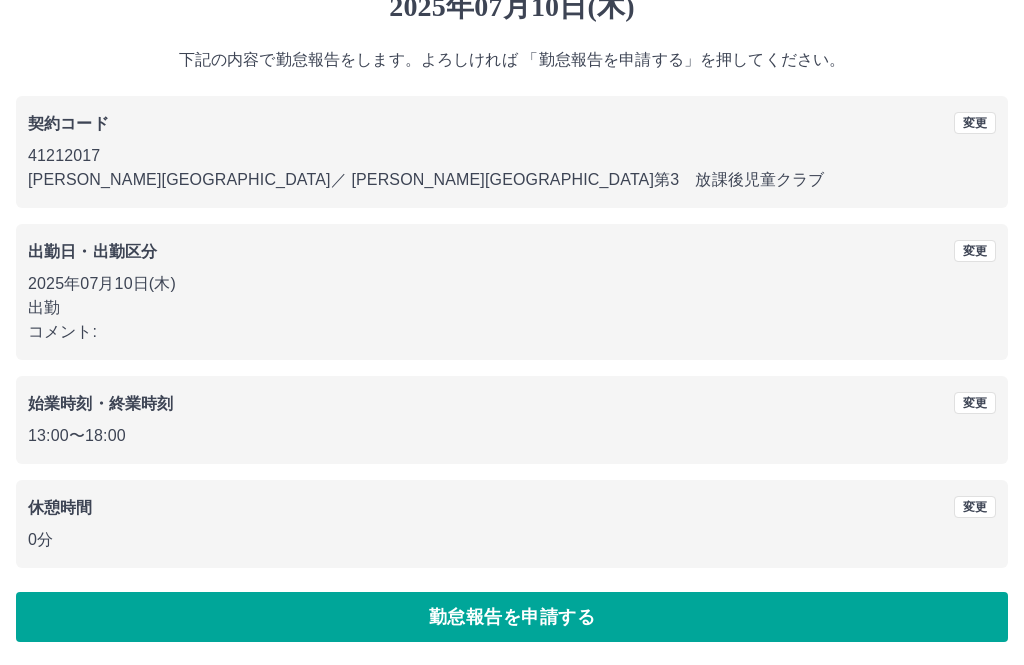 click on "勤怠報告を申請する" at bounding box center [512, 617] 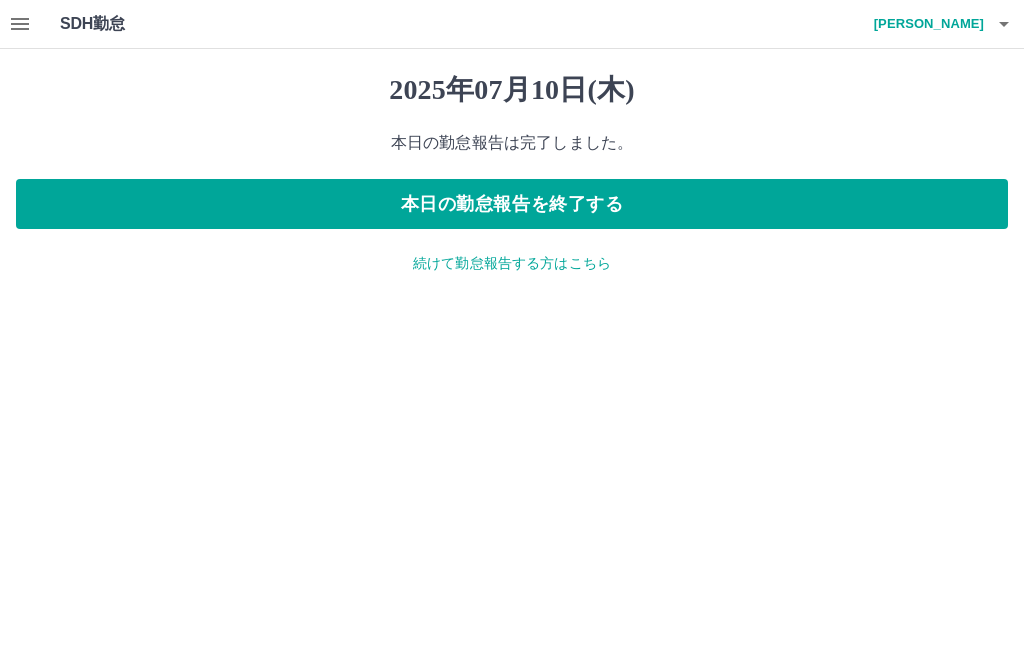 click on "本日の勤怠報告を終了する" at bounding box center (512, 204) 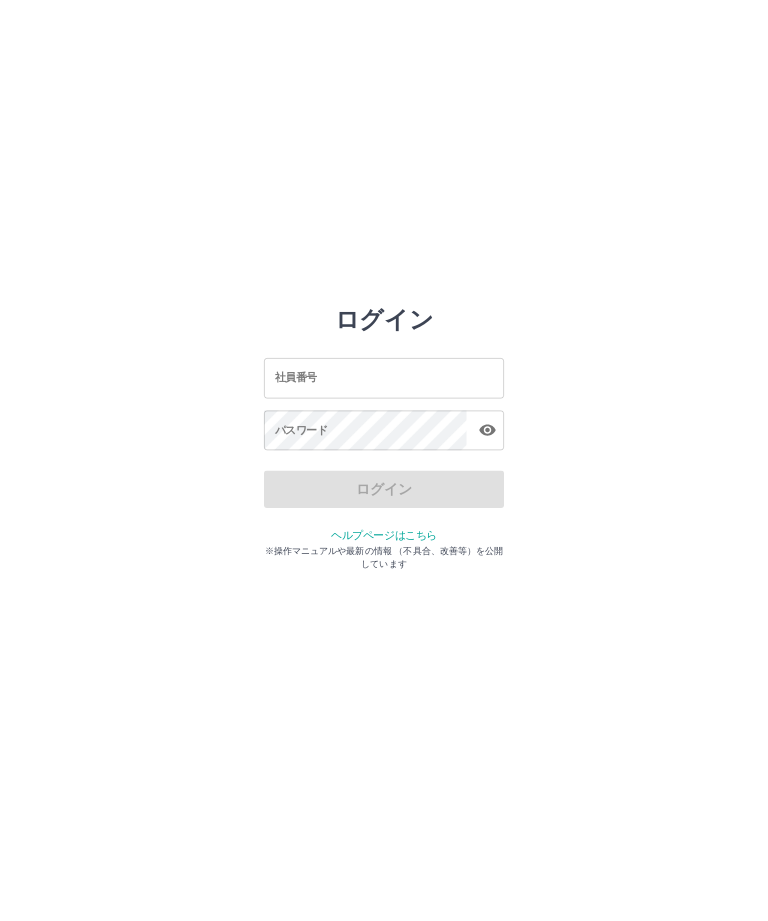 scroll, scrollTop: 0, scrollLeft: 0, axis: both 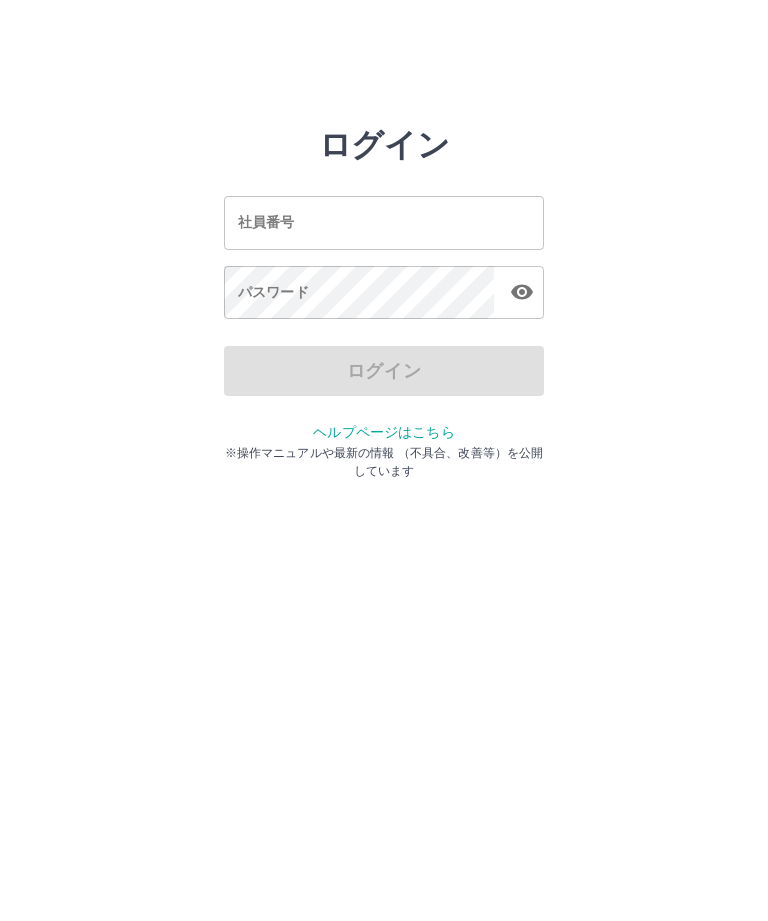 click on "社員番号" at bounding box center [384, 222] 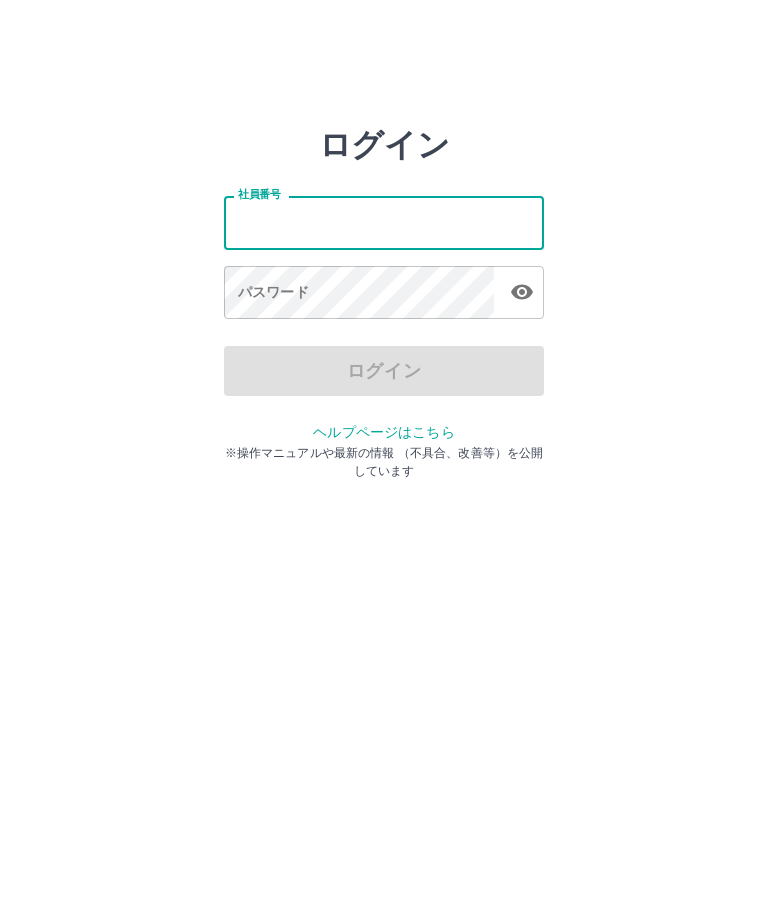 click on "社員番号" at bounding box center [384, 222] 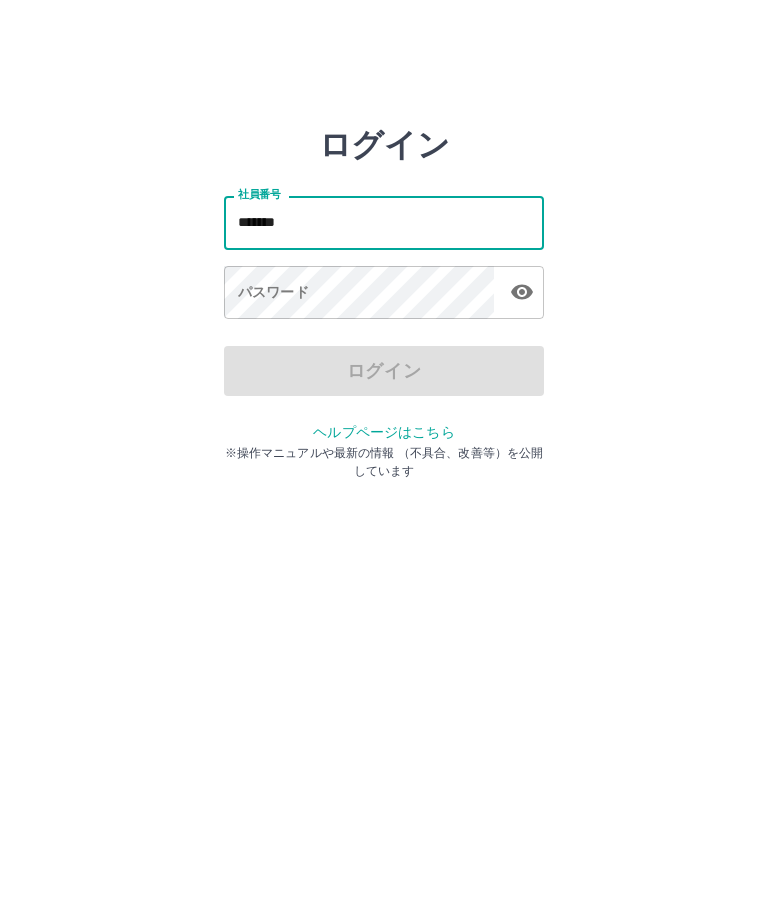 type on "*******" 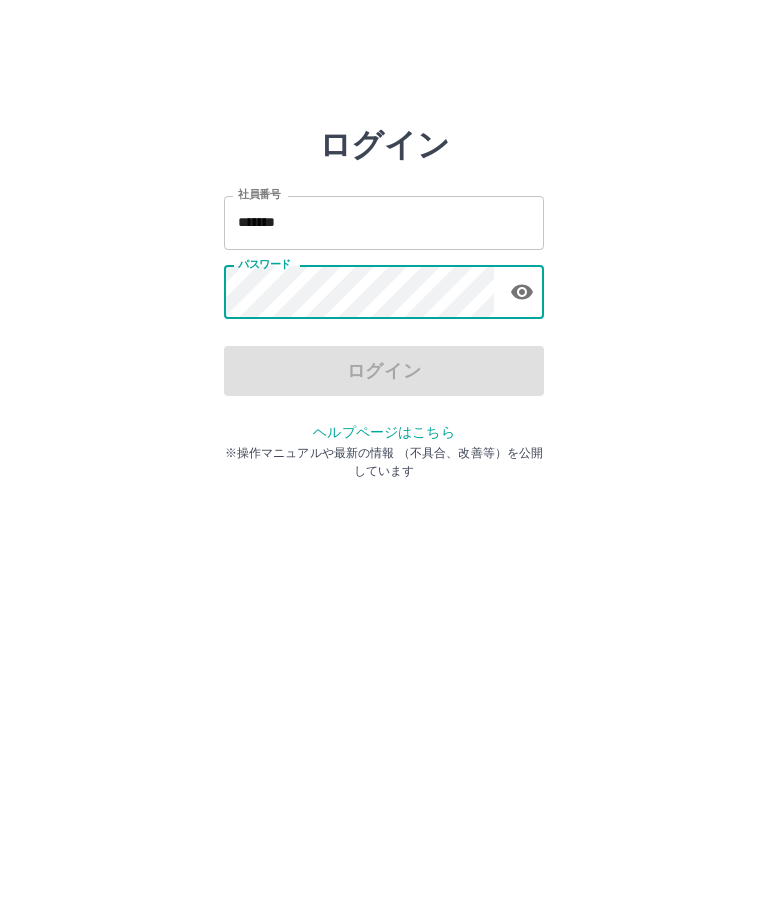 click on "*******" at bounding box center (384, 222) 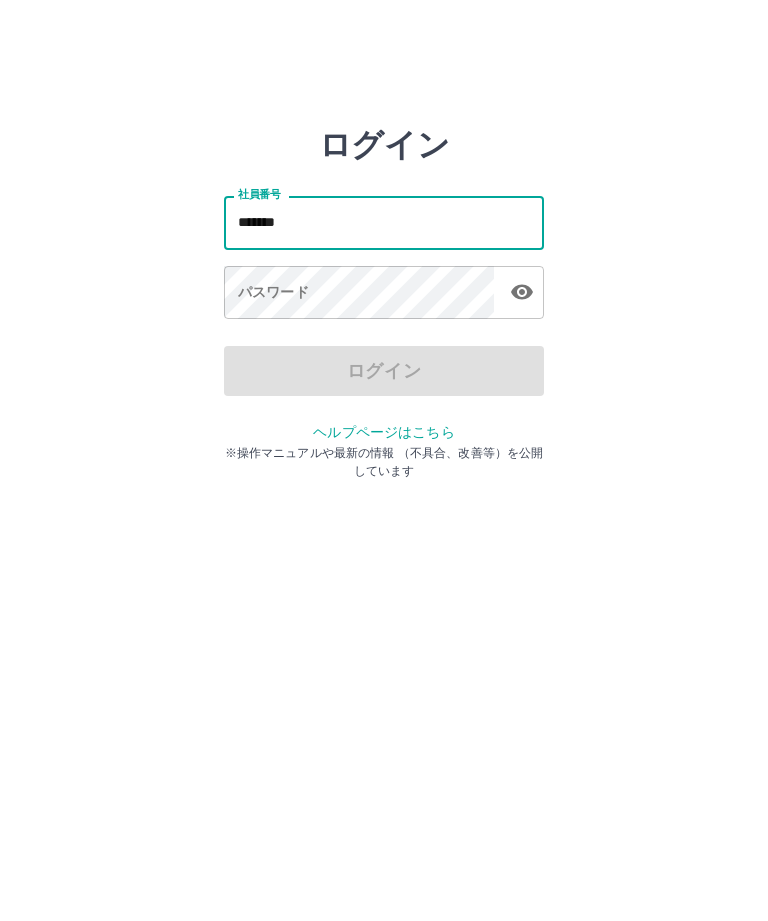 click on "*******" at bounding box center [384, 222] 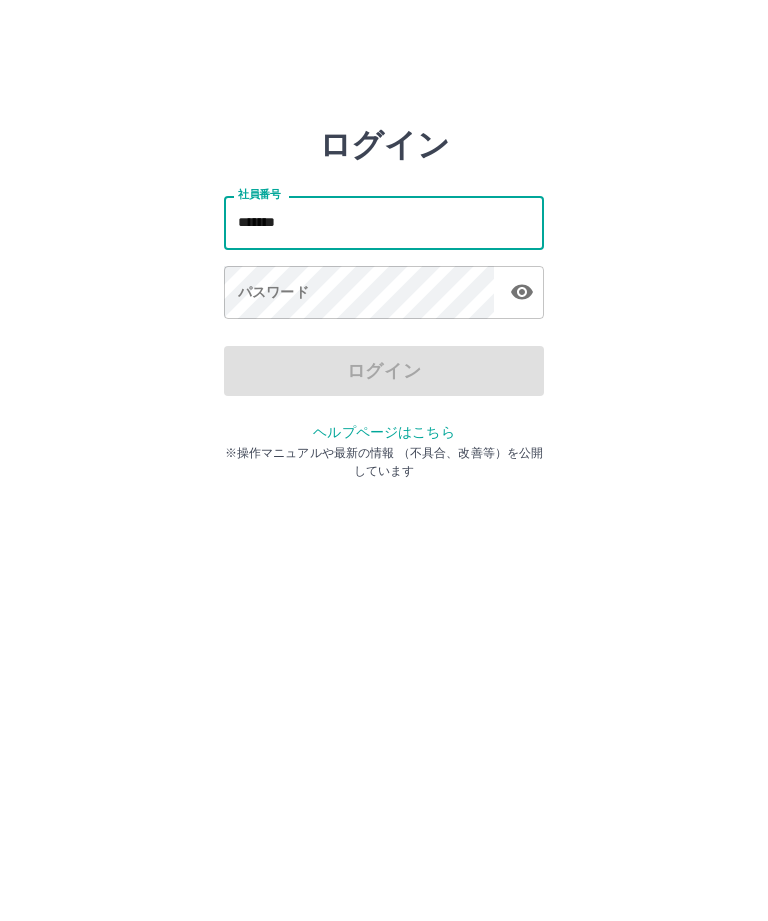 click on "パスワード パスワード" at bounding box center (384, 294) 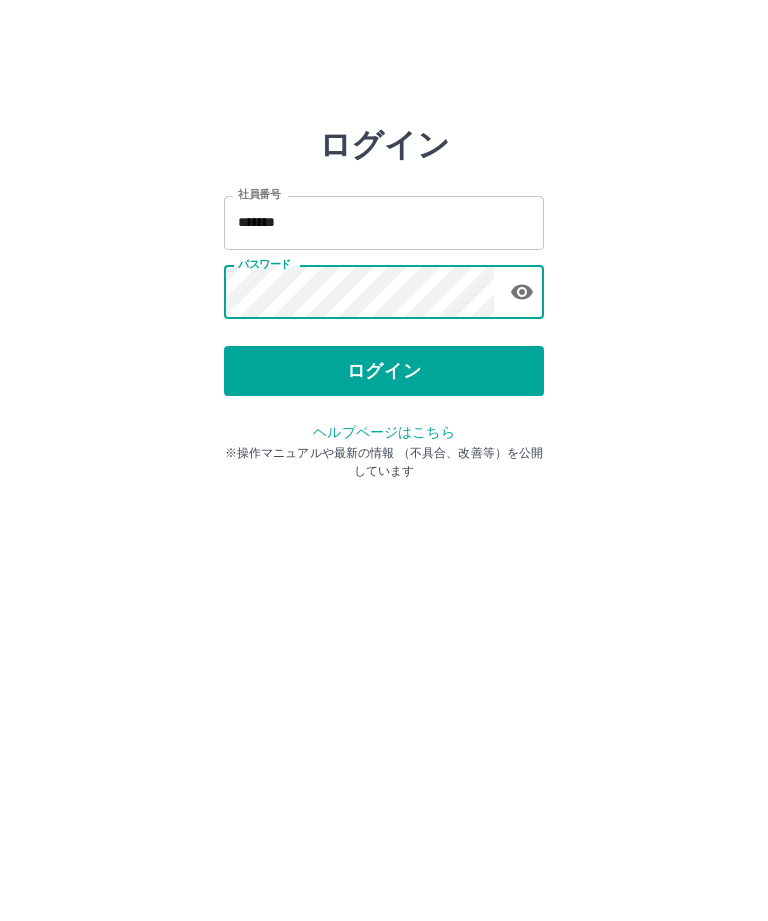 click on "ログイン" at bounding box center [384, 371] 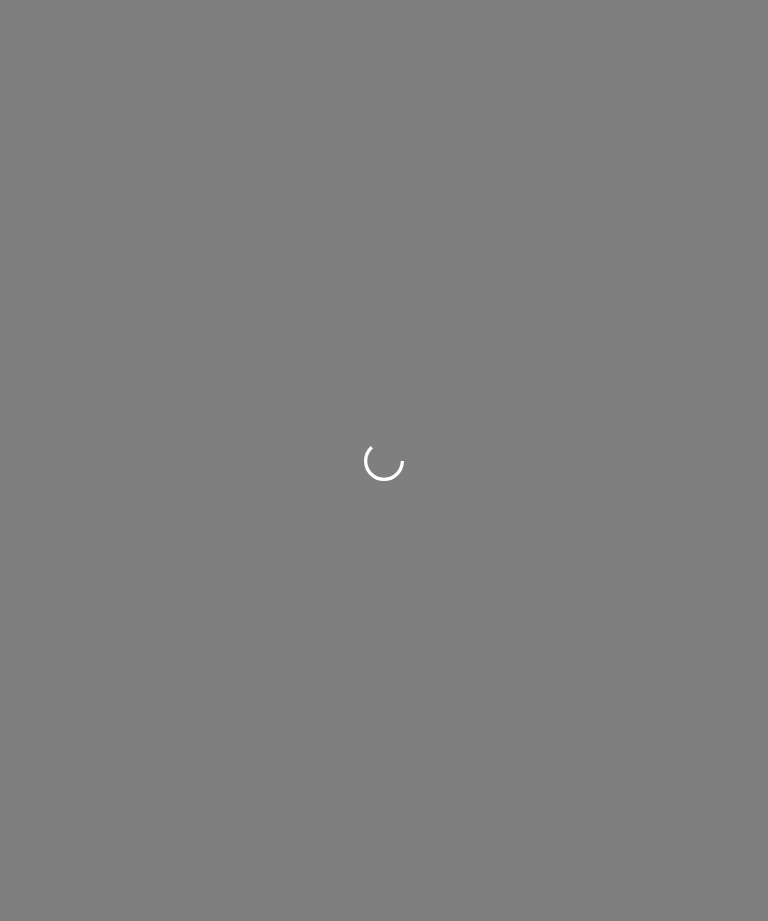 scroll, scrollTop: 0, scrollLeft: 0, axis: both 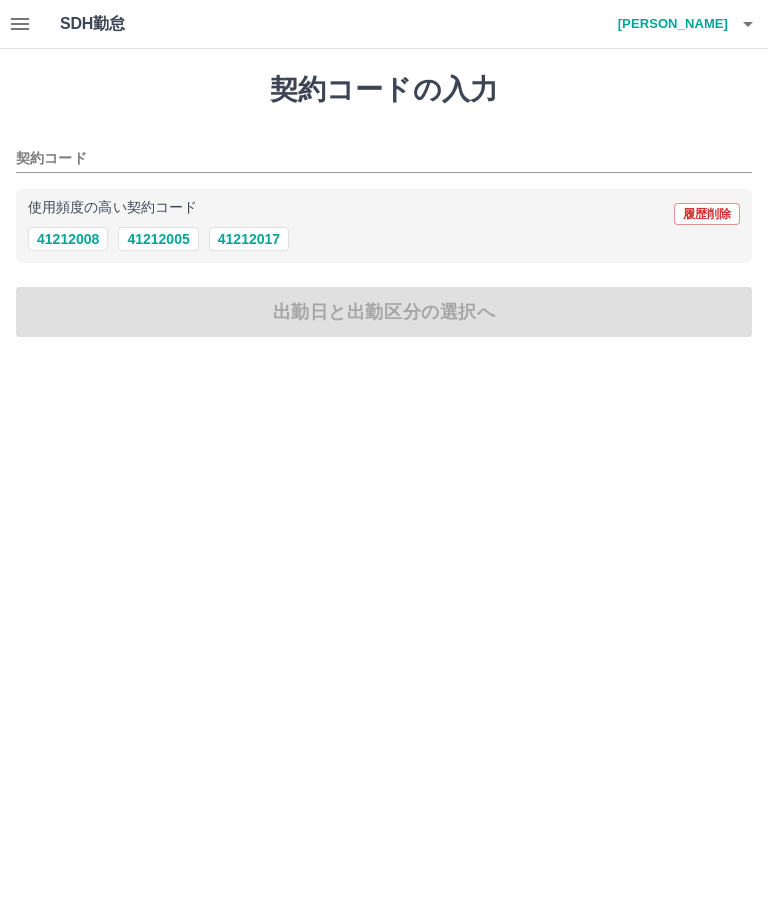 click on "41212005" at bounding box center (158, 239) 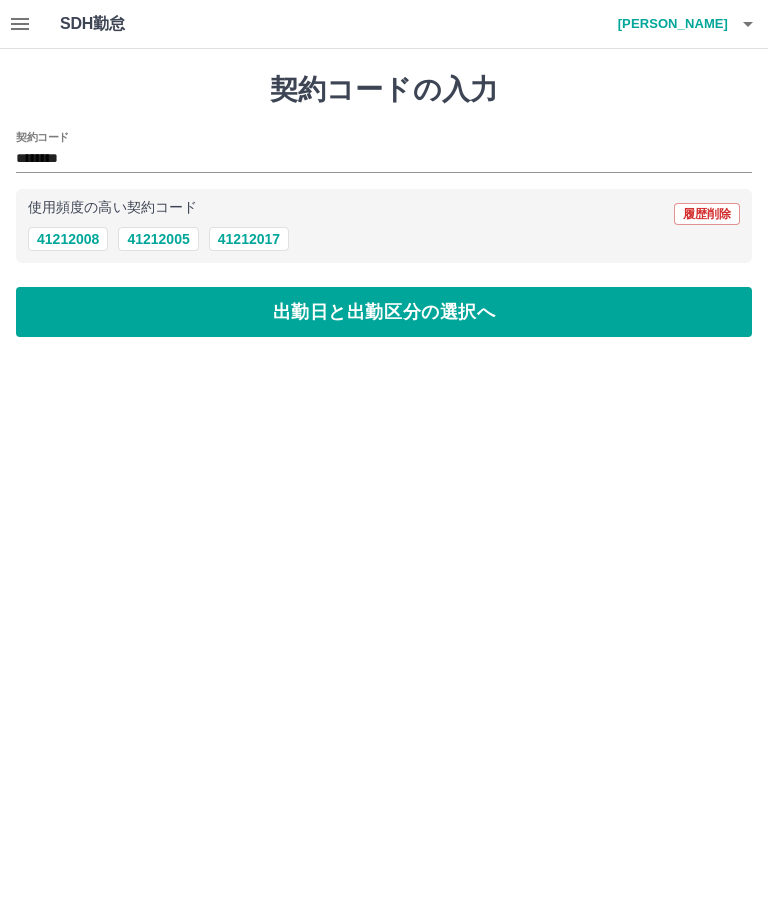 click on "出勤日と出勤区分の選択へ" at bounding box center [384, 312] 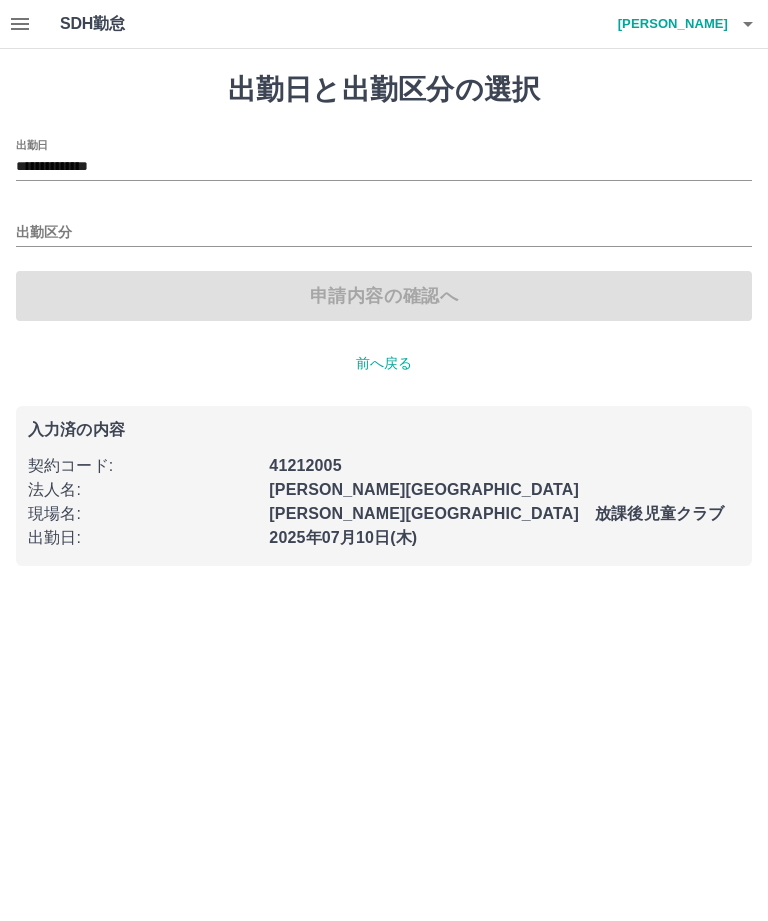 click on "出勤区分" at bounding box center (384, 233) 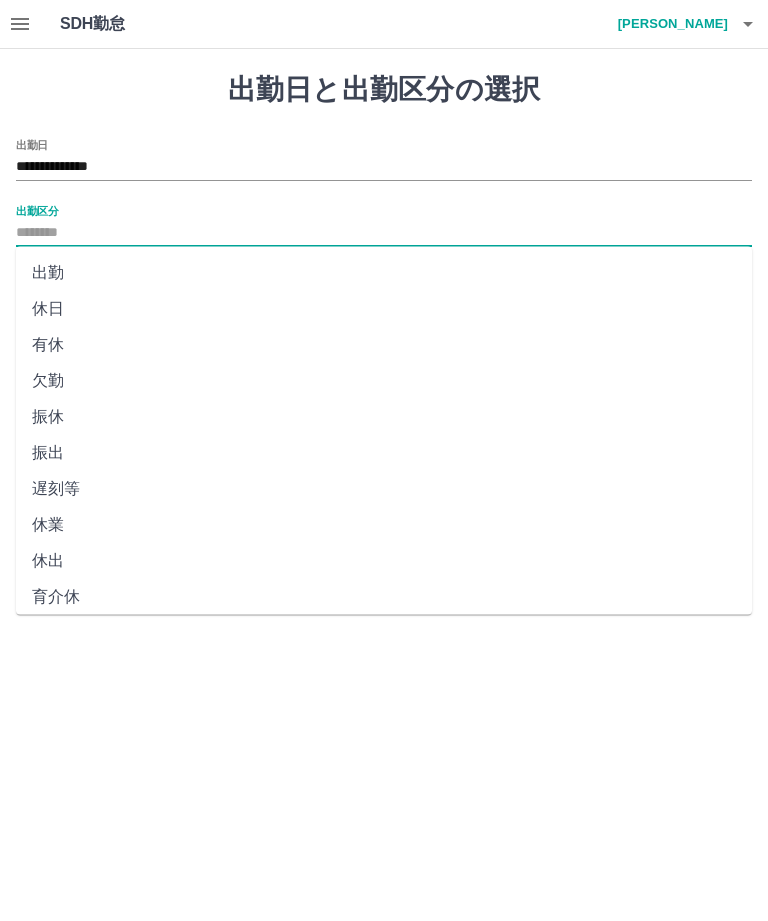 click on "出勤" at bounding box center [384, 273] 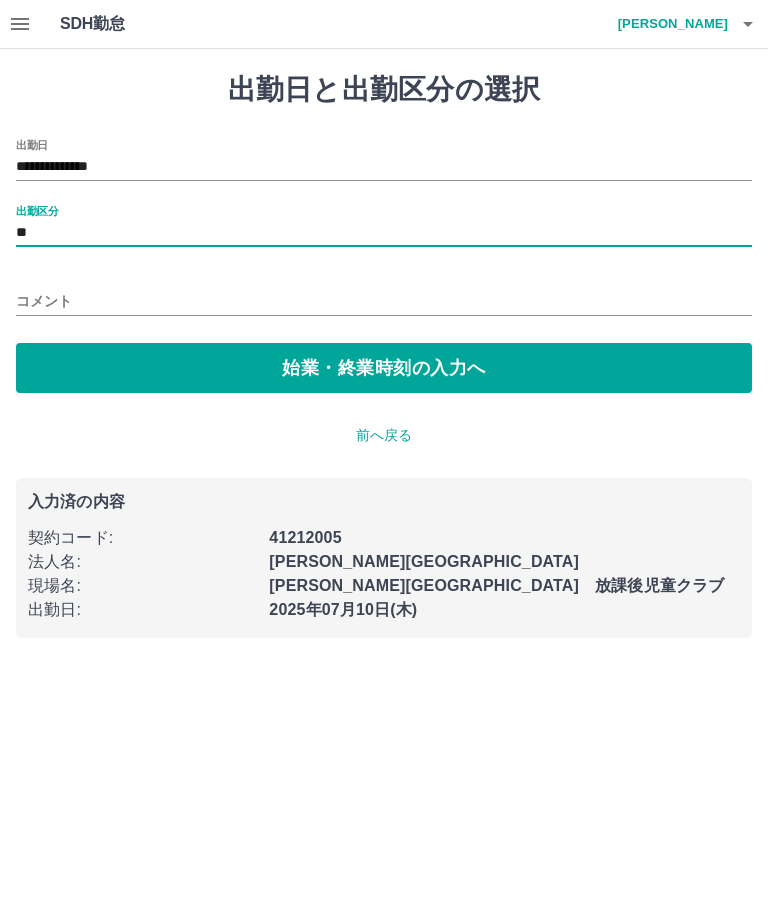 type on "**" 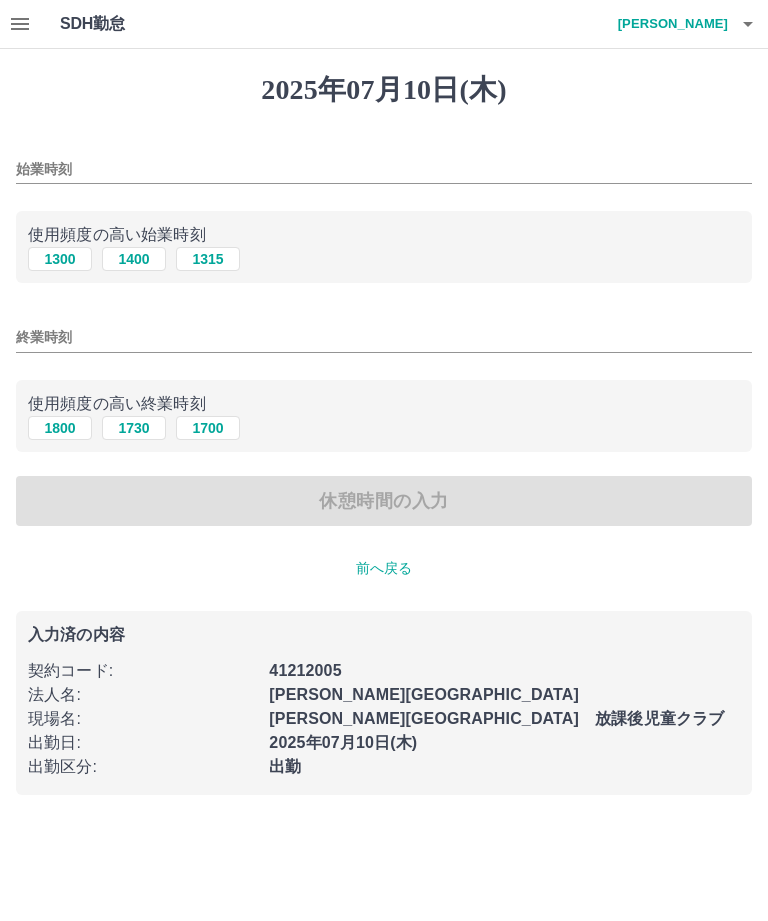 click on "1400" at bounding box center [134, 259] 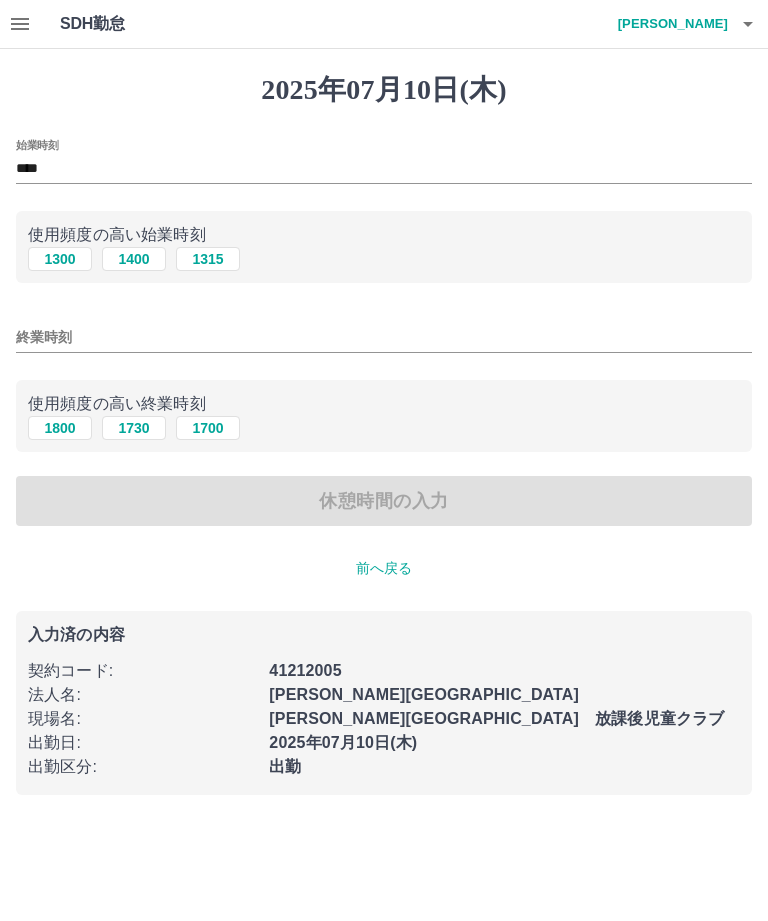 click on "1800" at bounding box center (60, 428) 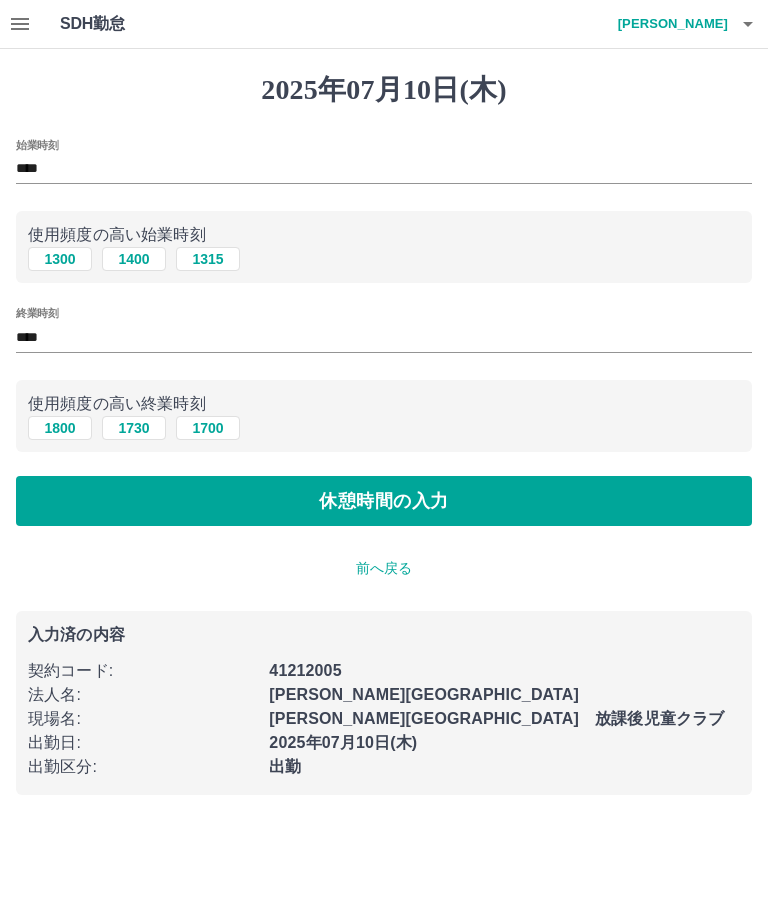 click on "休憩時間の入力" at bounding box center (384, 501) 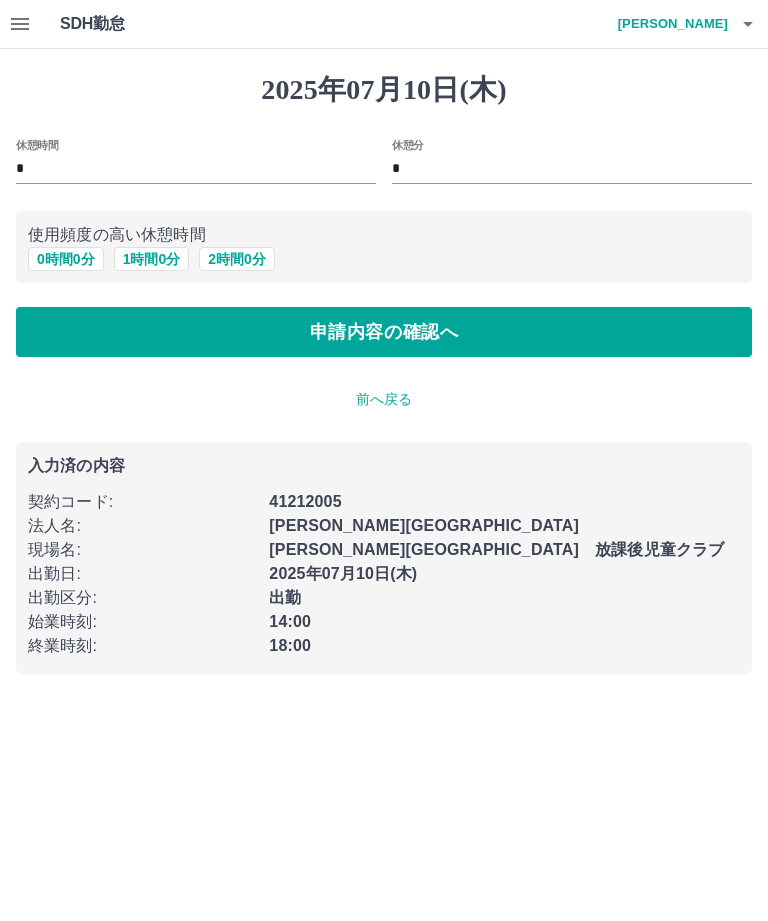 click on "申請内容の確認へ" at bounding box center [384, 332] 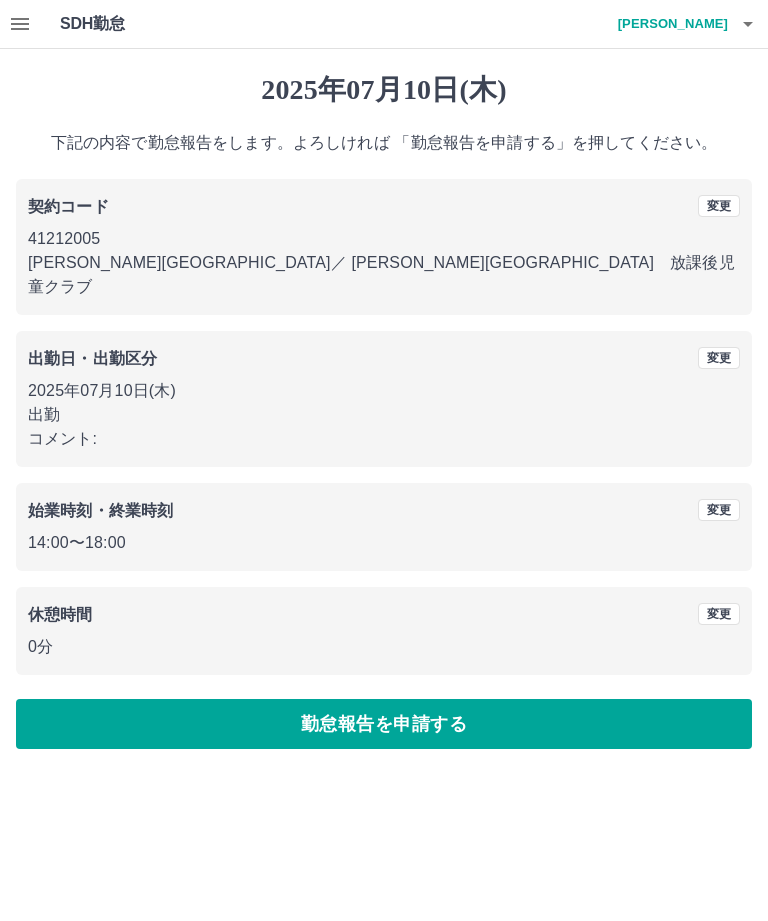 click on "勤怠報告を申請する" at bounding box center (384, 724) 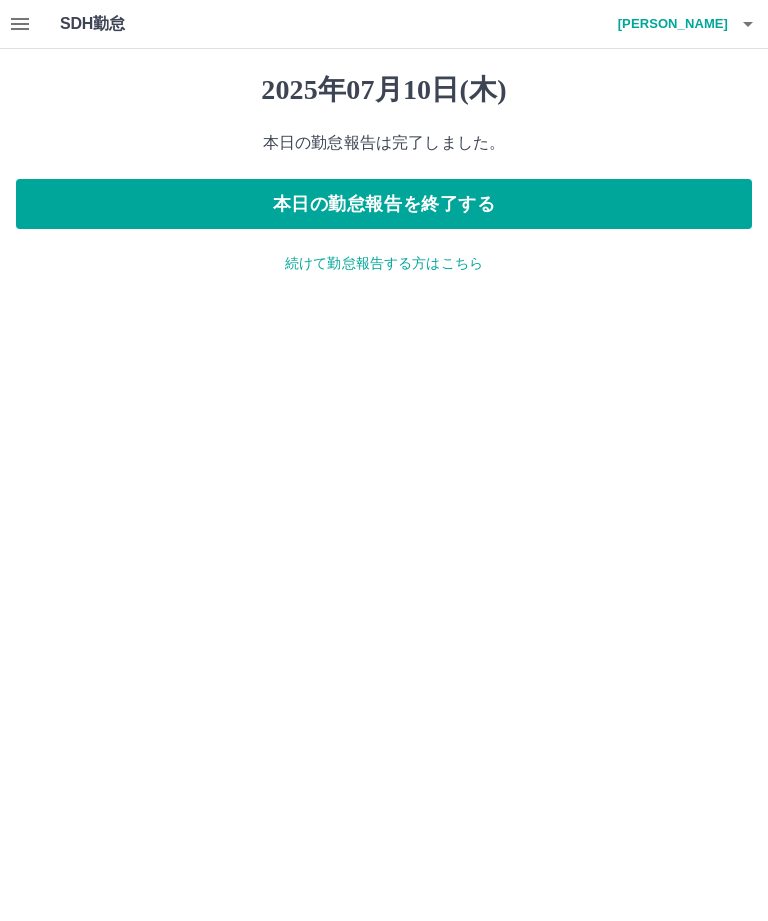 click on "本日の勤怠報告を終了する" at bounding box center [384, 204] 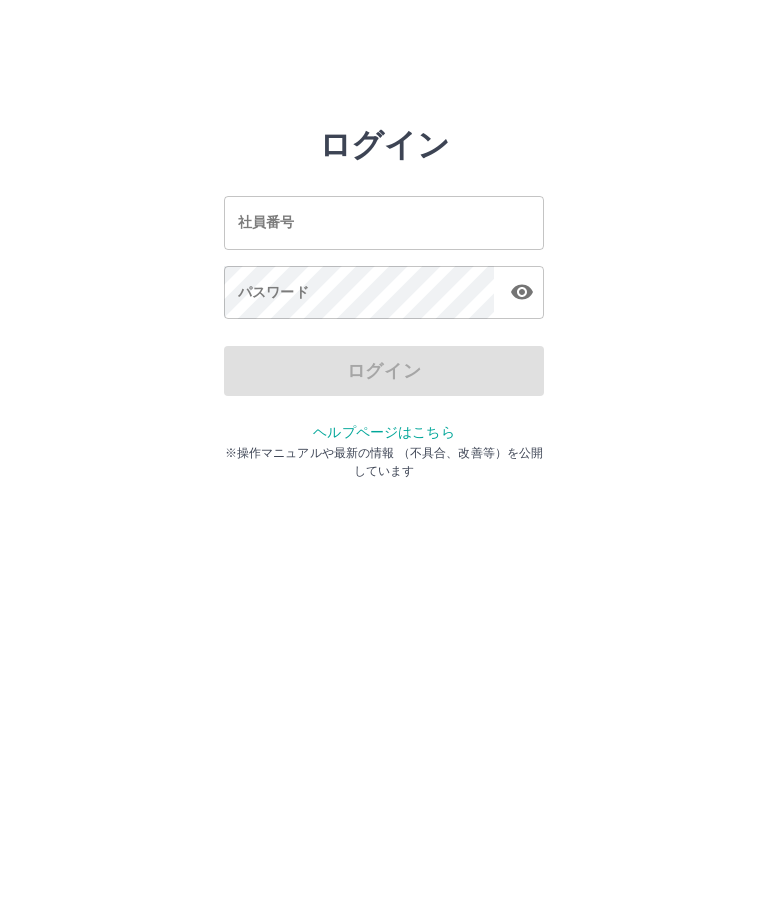 scroll, scrollTop: 0, scrollLeft: 0, axis: both 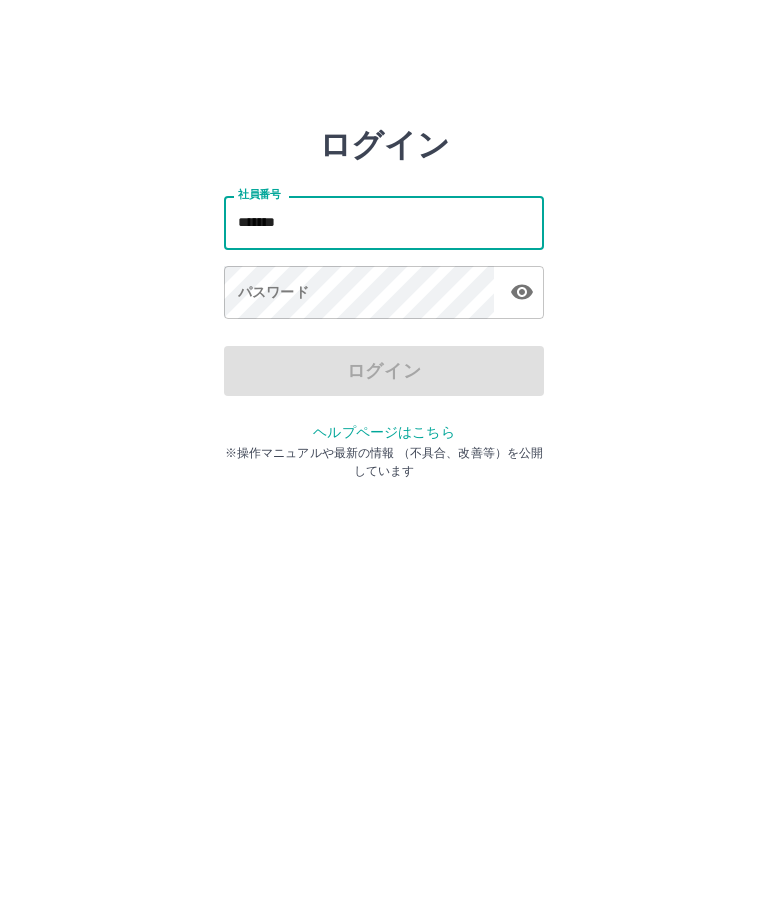 type on "*******" 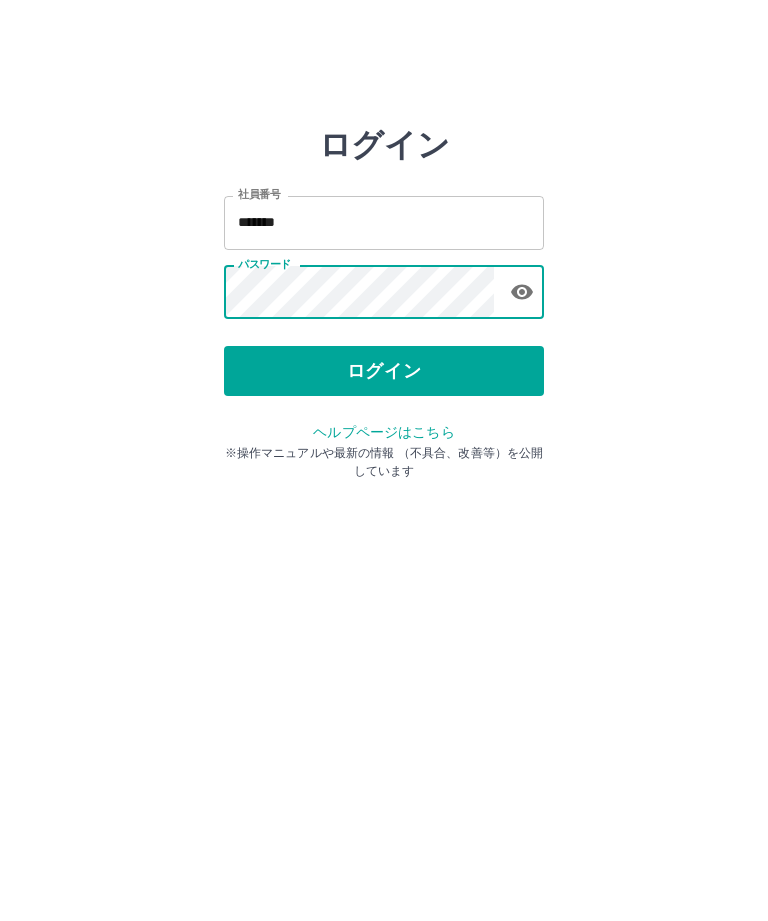 click on "ログイン" at bounding box center (384, 371) 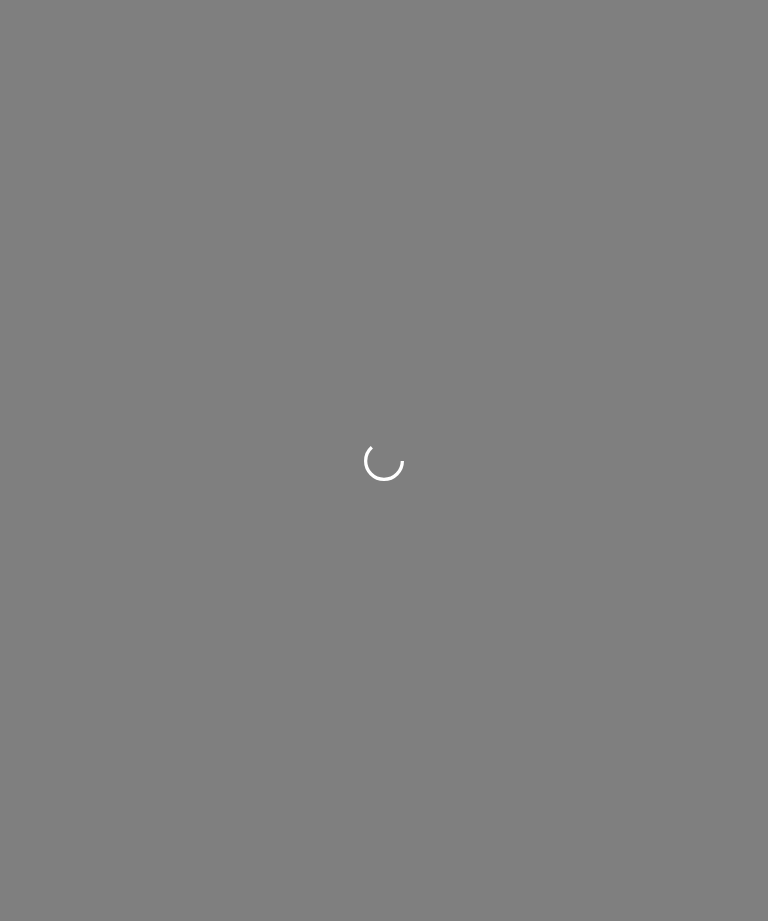 scroll, scrollTop: 0, scrollLeft: 0, axis: both 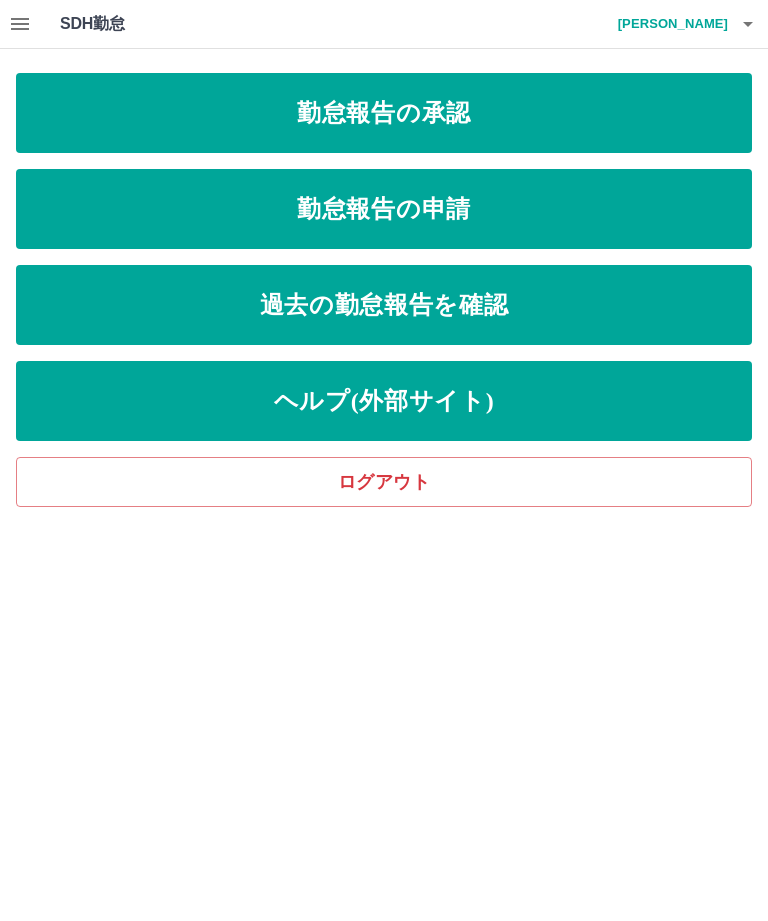 click on "勤怠報告の申請" at bounding box center (384, 209) 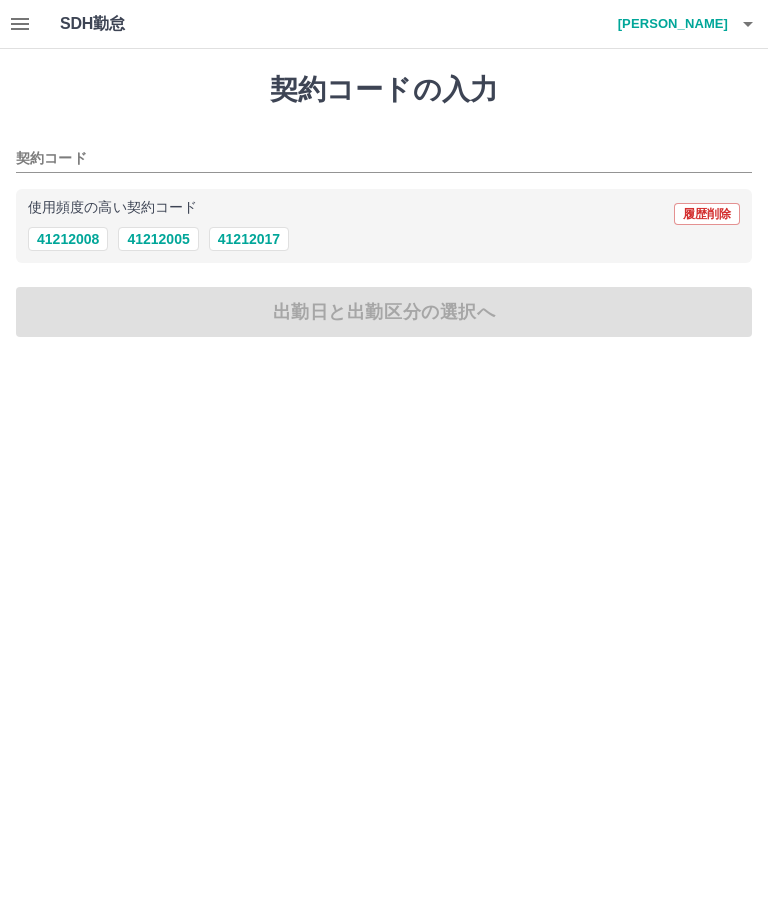 click on "41212005" at bounding box center (158, 239) 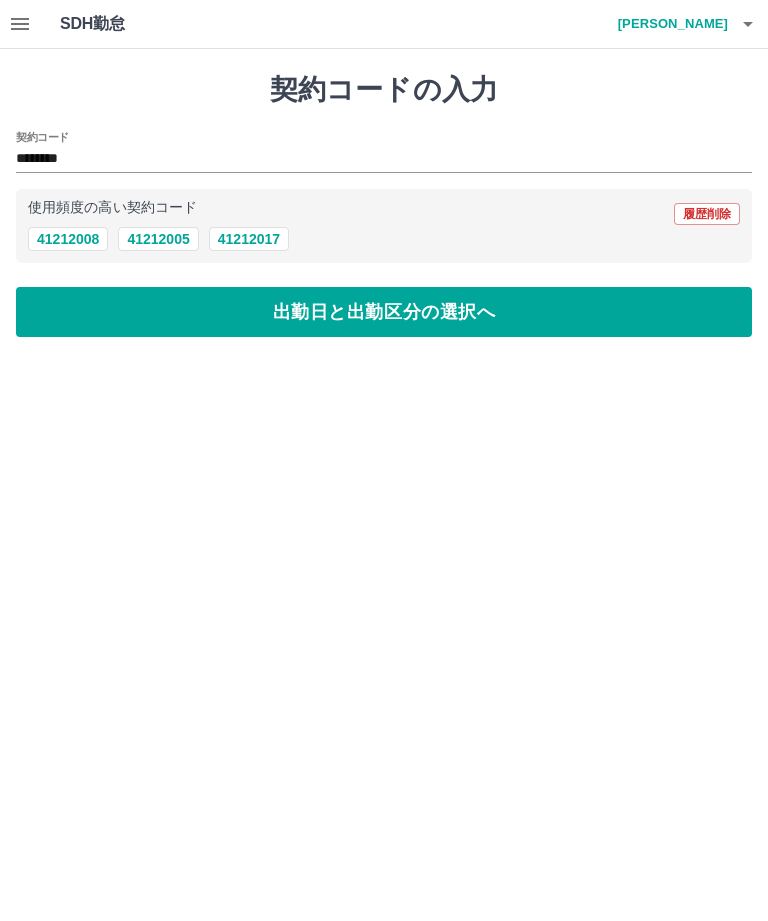 click on "出勤日と出勤区分の選択へ" at bounding box center (384, 312) 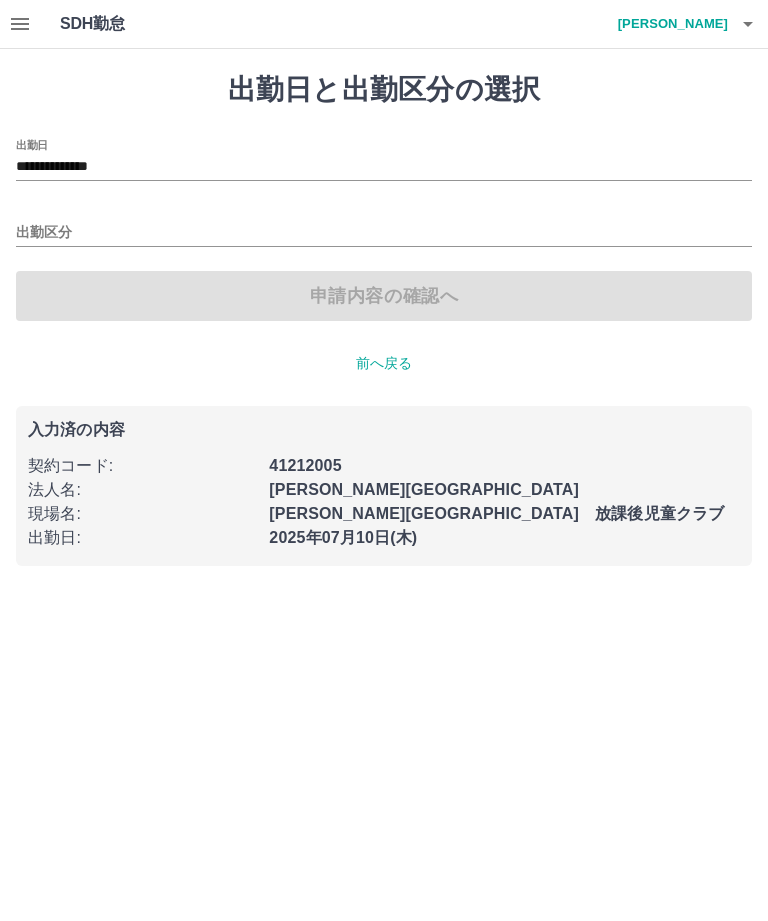 click on "出勤区分" at bounding box center [384, 233] 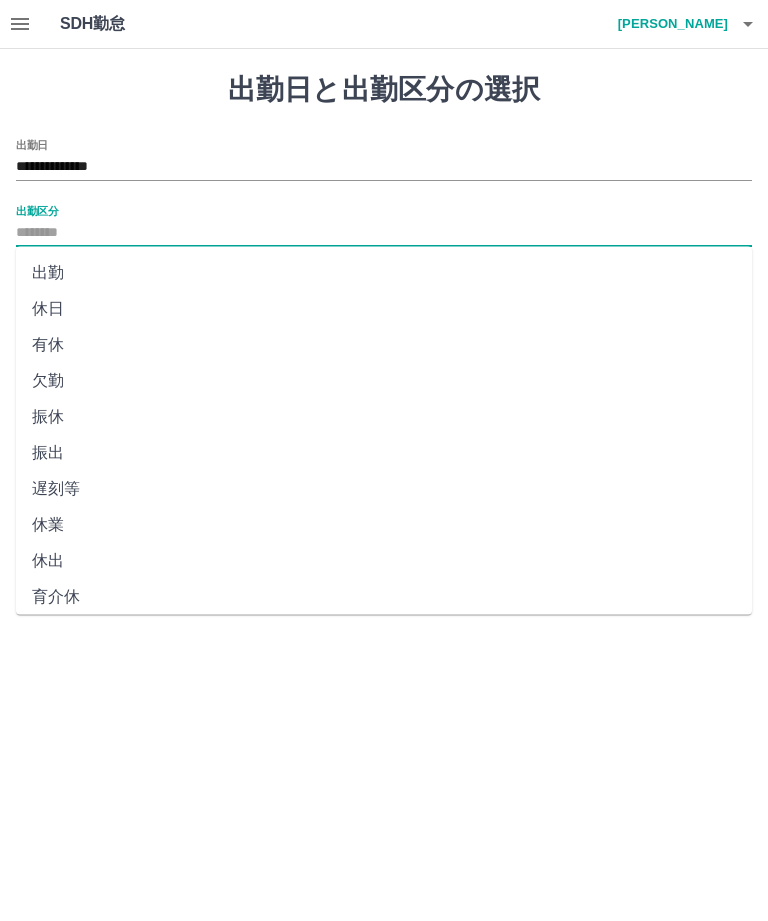 click on "出勤" at bounding box center (384, 273) 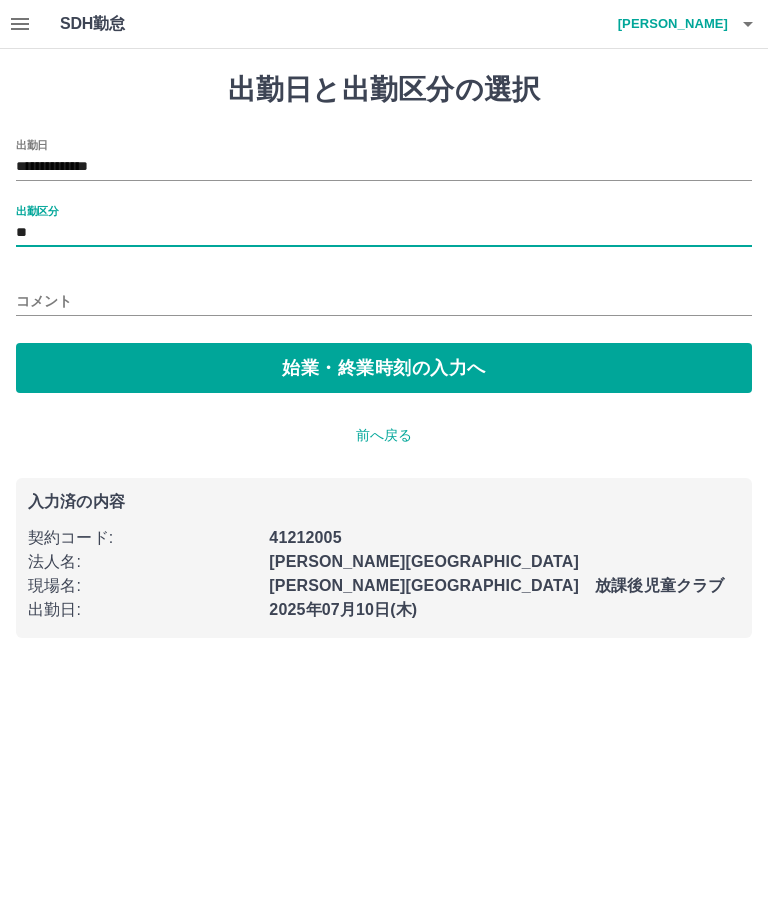 type on "**" 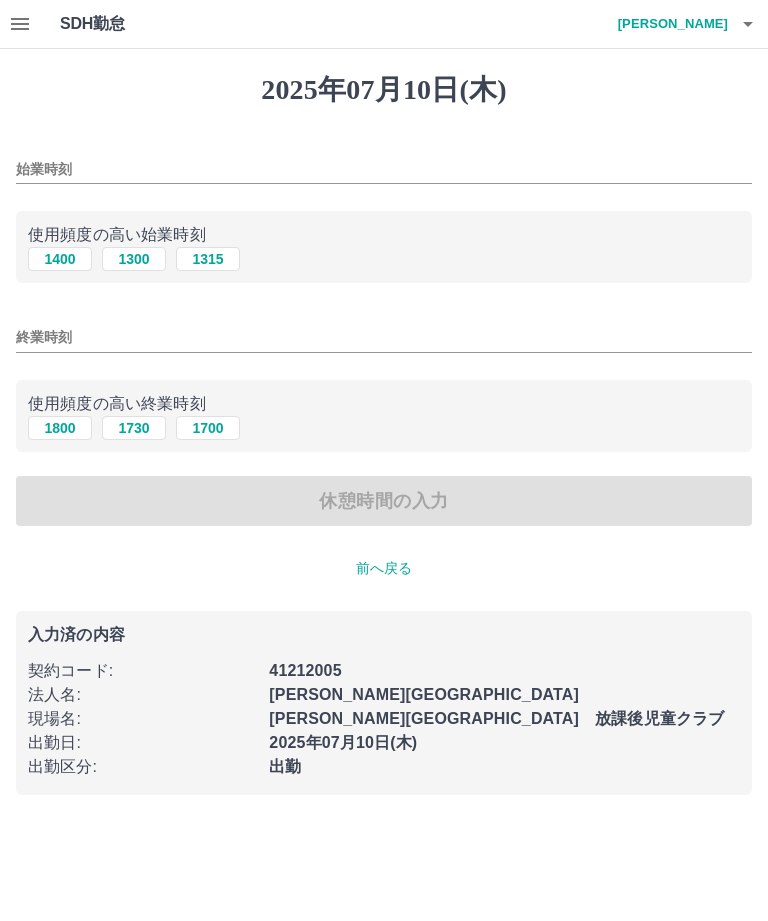 click on "始業時刻" at bounding box center (384, 169) 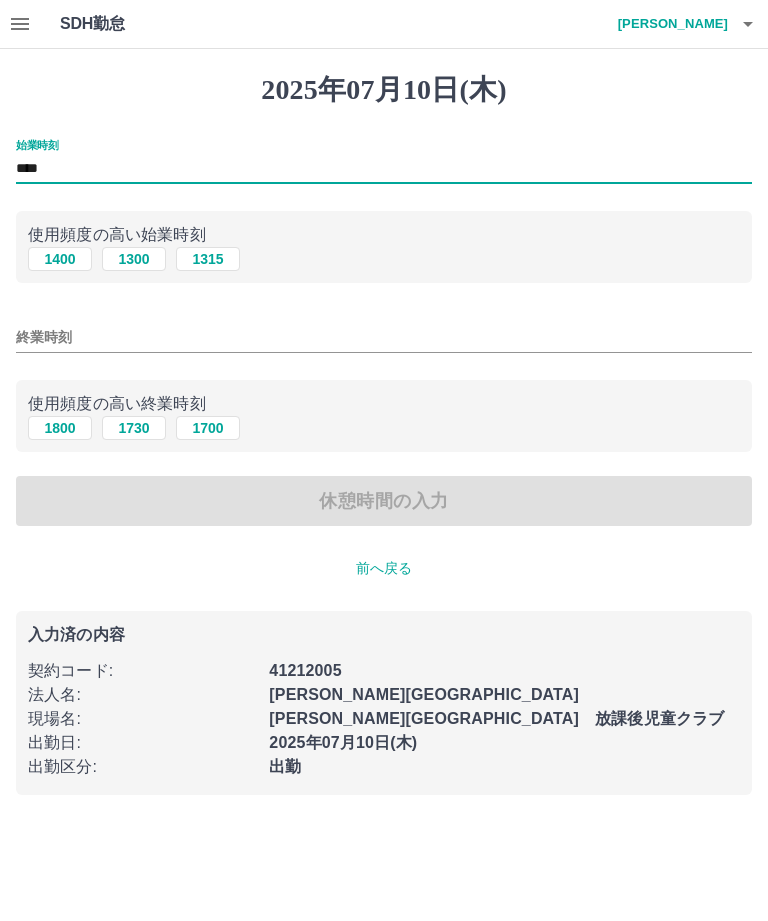 type on "****" 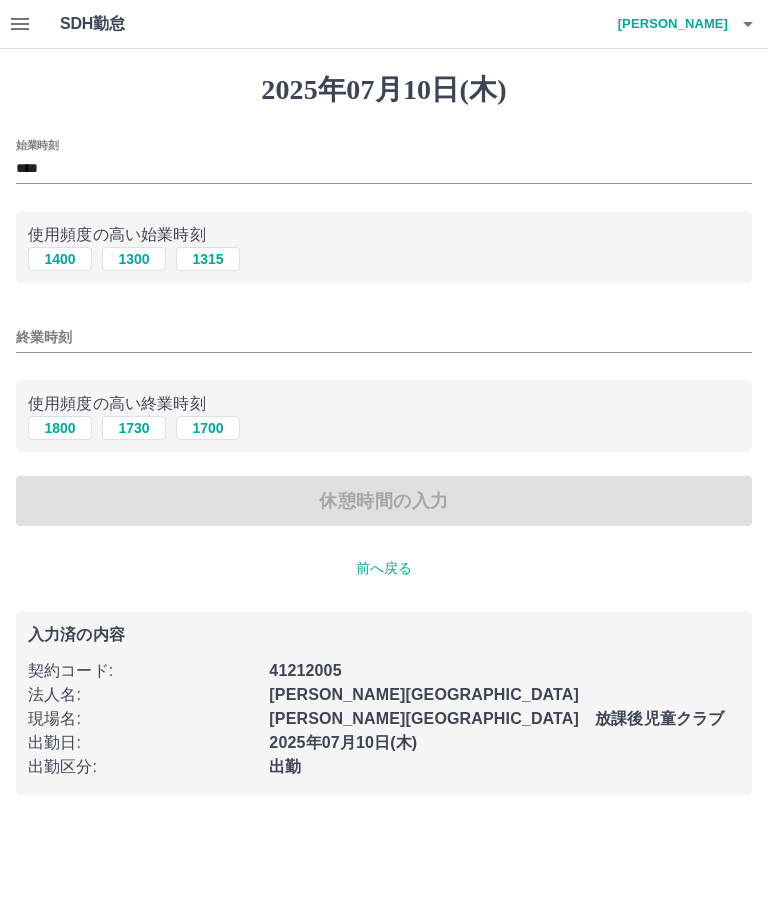 click on "1800" at bounding box center [60, 428] 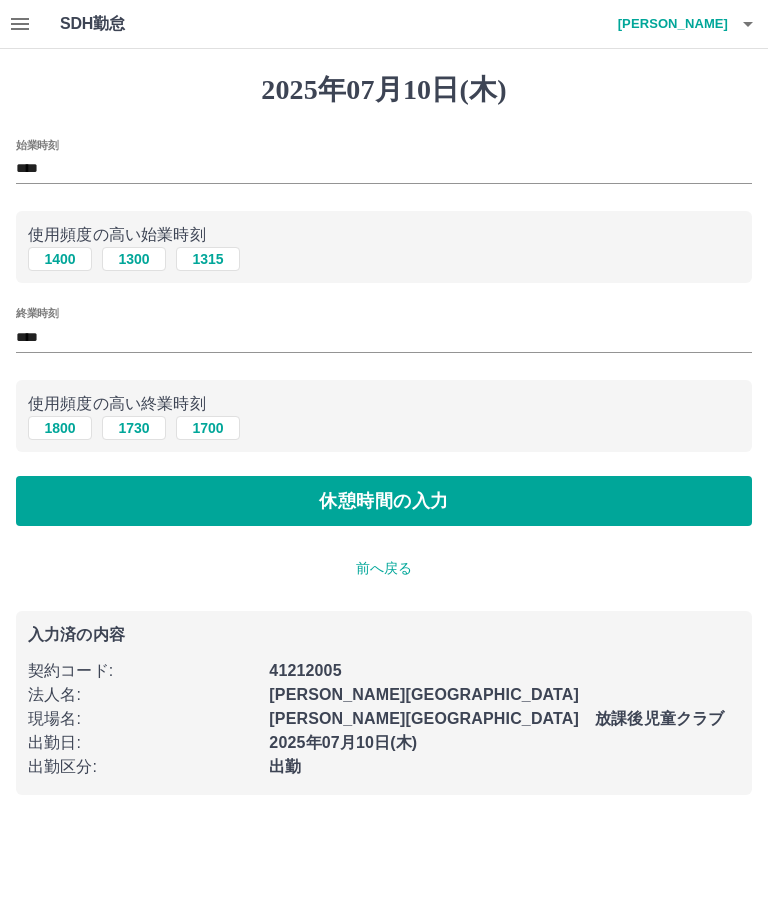 click on "休憩時間の入力" at bounding box center (384, 501) 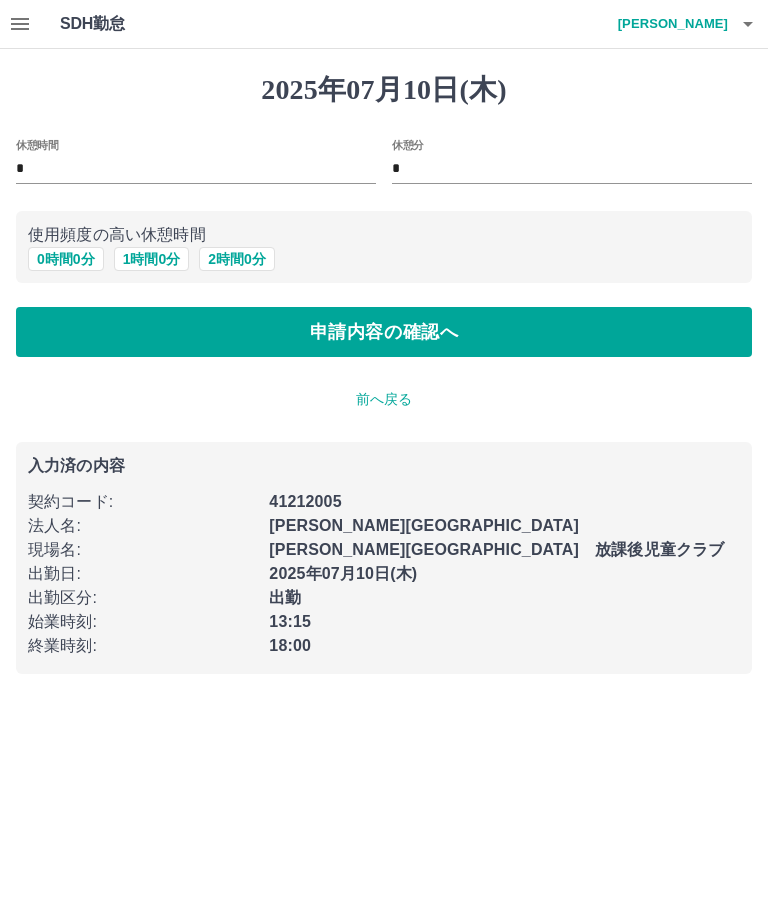 click on "申請内容の確認へ" at bounding box center [384, 332] 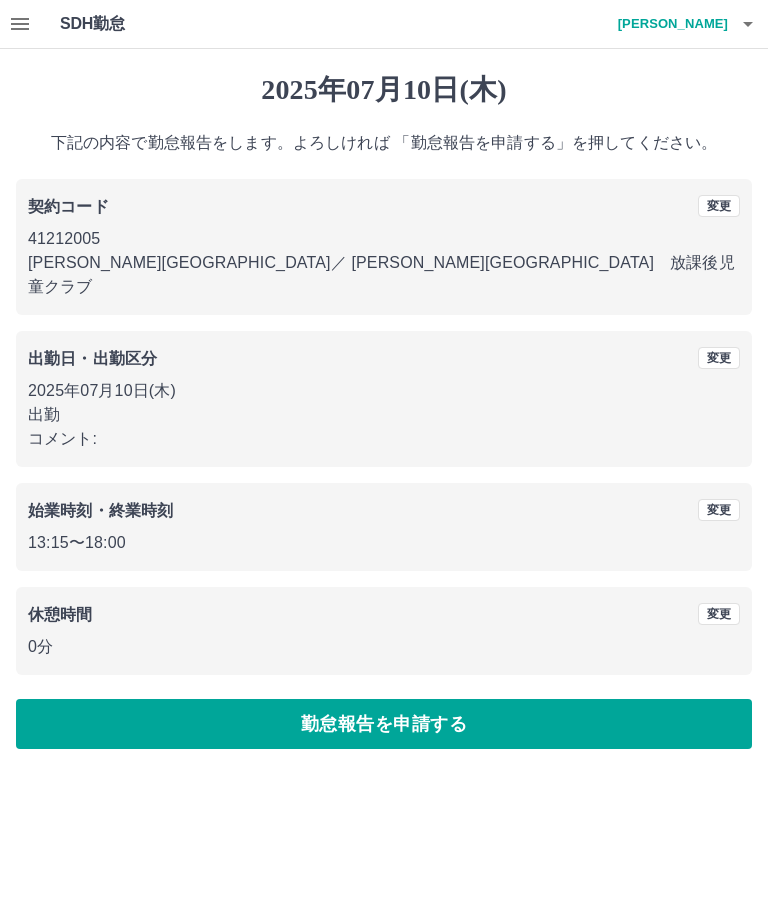 click on "勤怠報告を申請する" at bounding box center (384, 724) 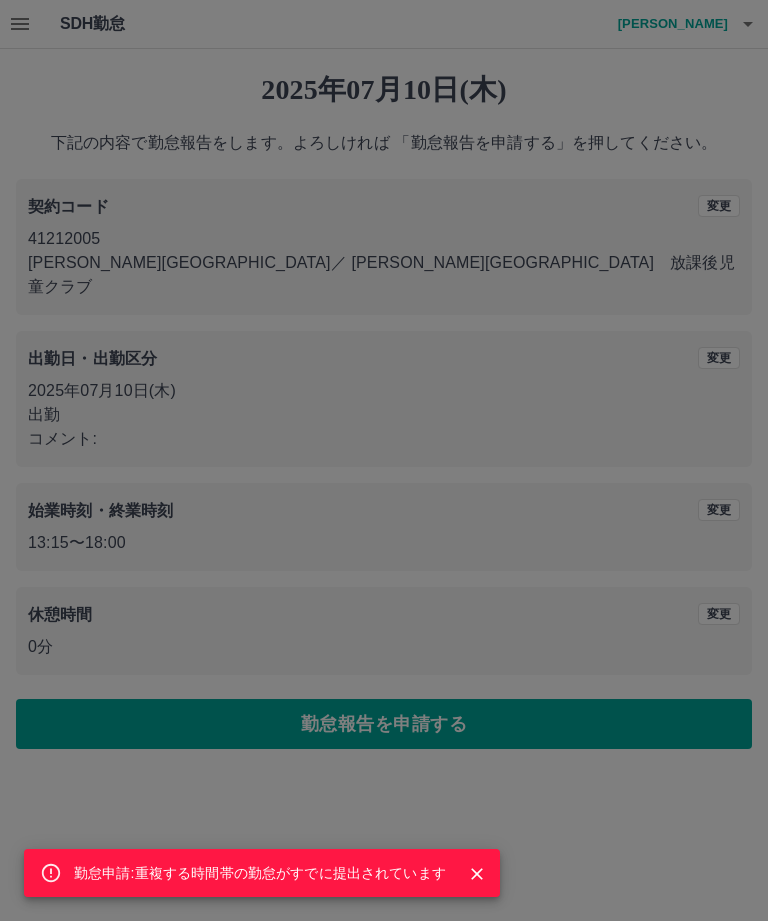 click on "勤怠申請:重複する時間帯の勤怠がすでに提出されています" at bounding box center (262, 873) 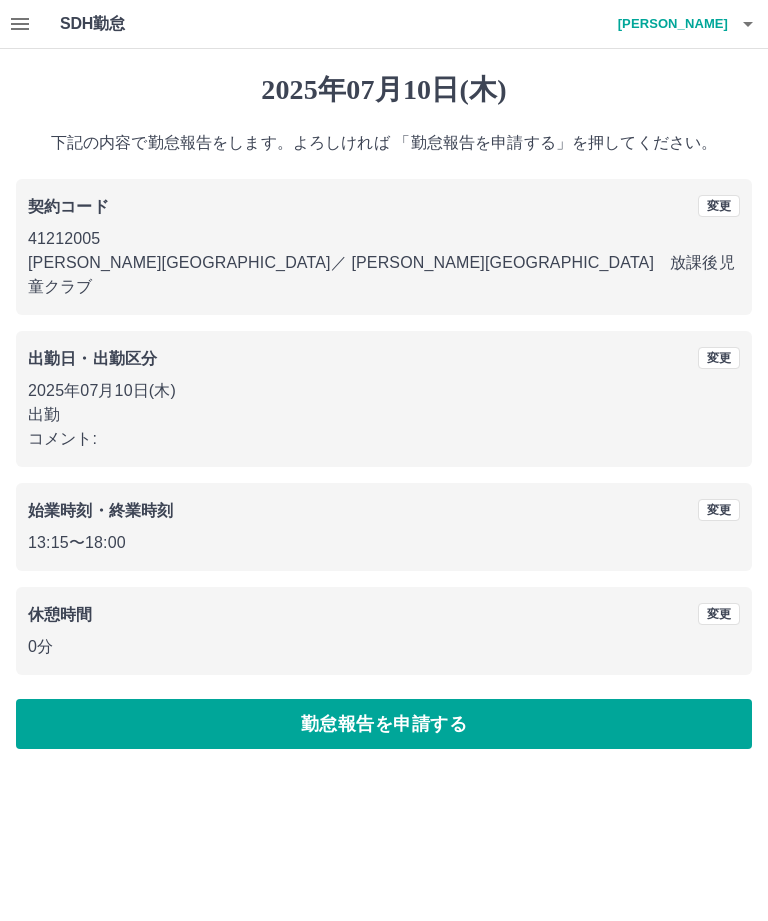 click on "勤怠報告を申請する" at bounding box center [384, 724] 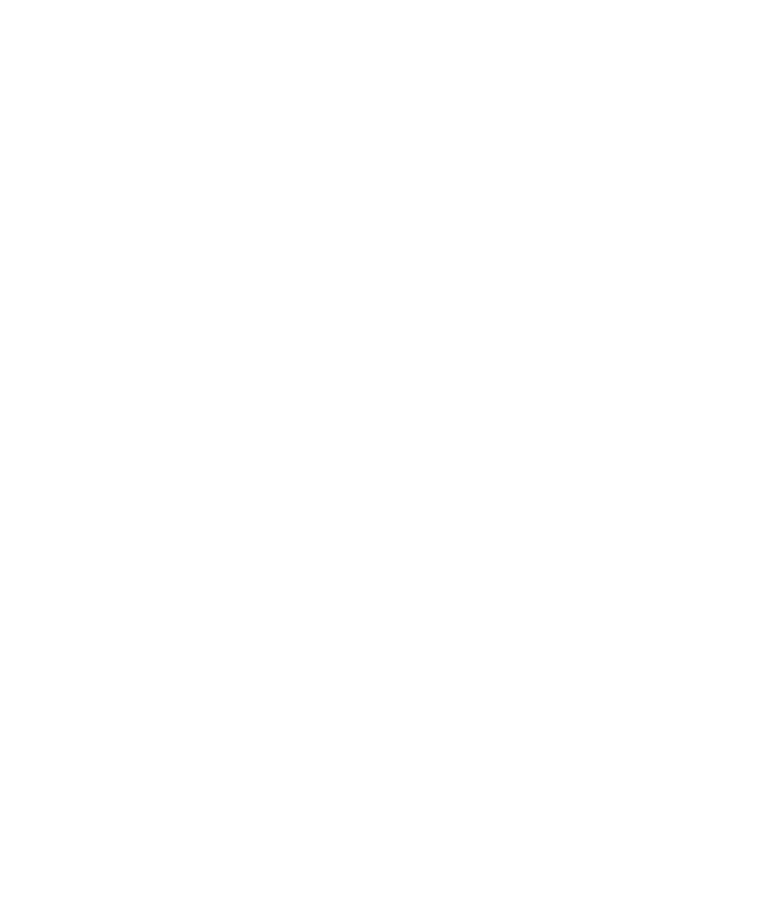 scroll, scrollTop: 0, scrollLeft: 0, axis: both 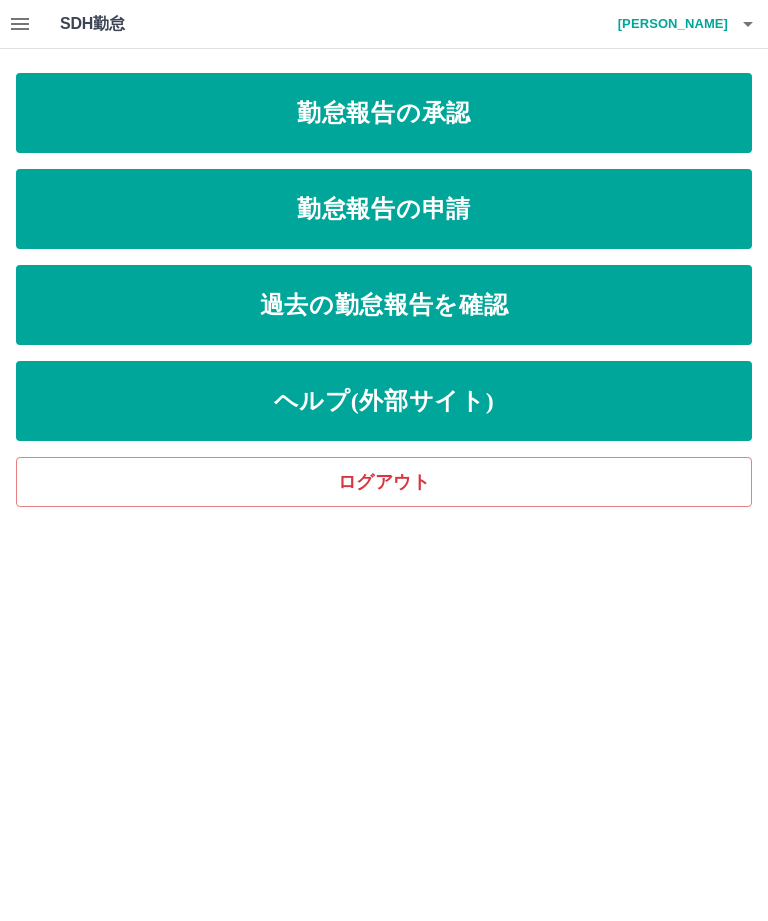 click on "ログアウト" at bounding box center [384, 482] 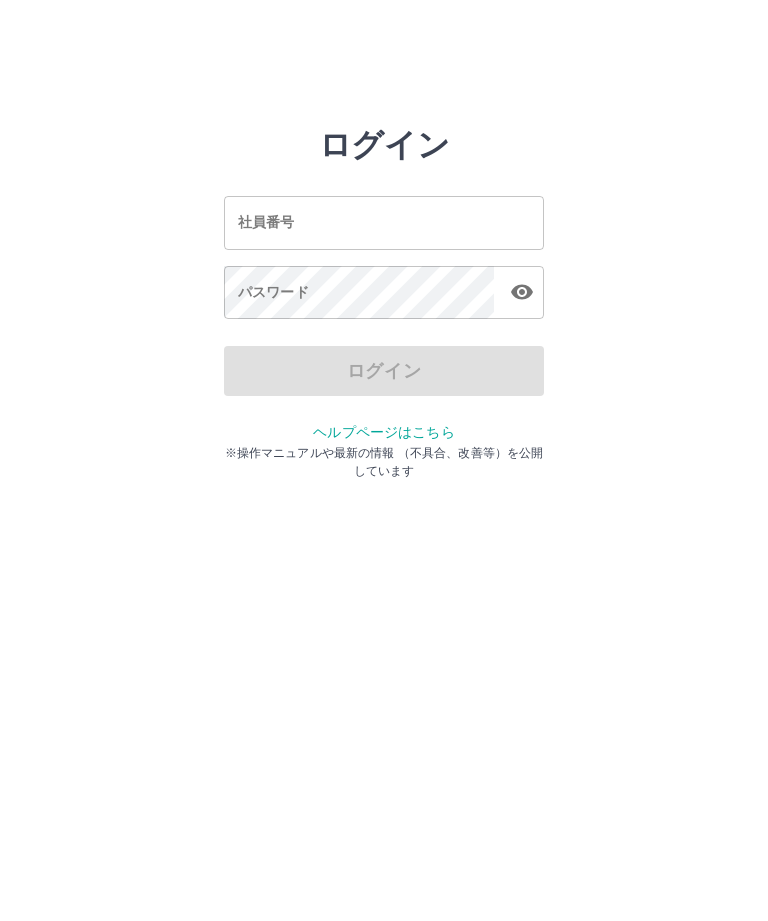 scroll, scrollTop: 0, scrollLeft: 0, axis: both 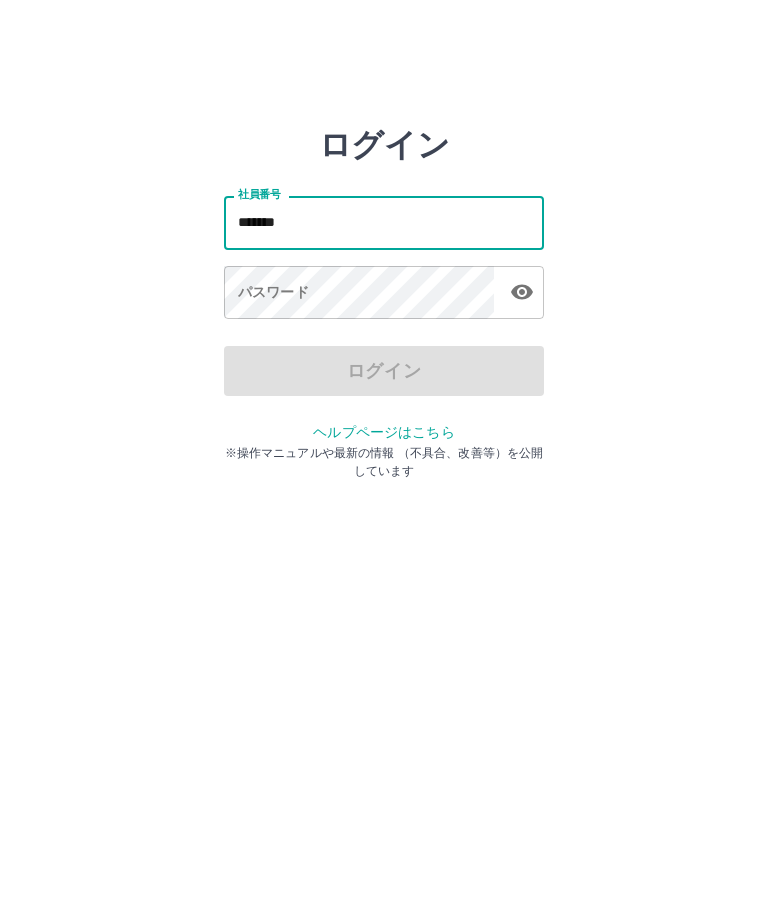 type on "*******" 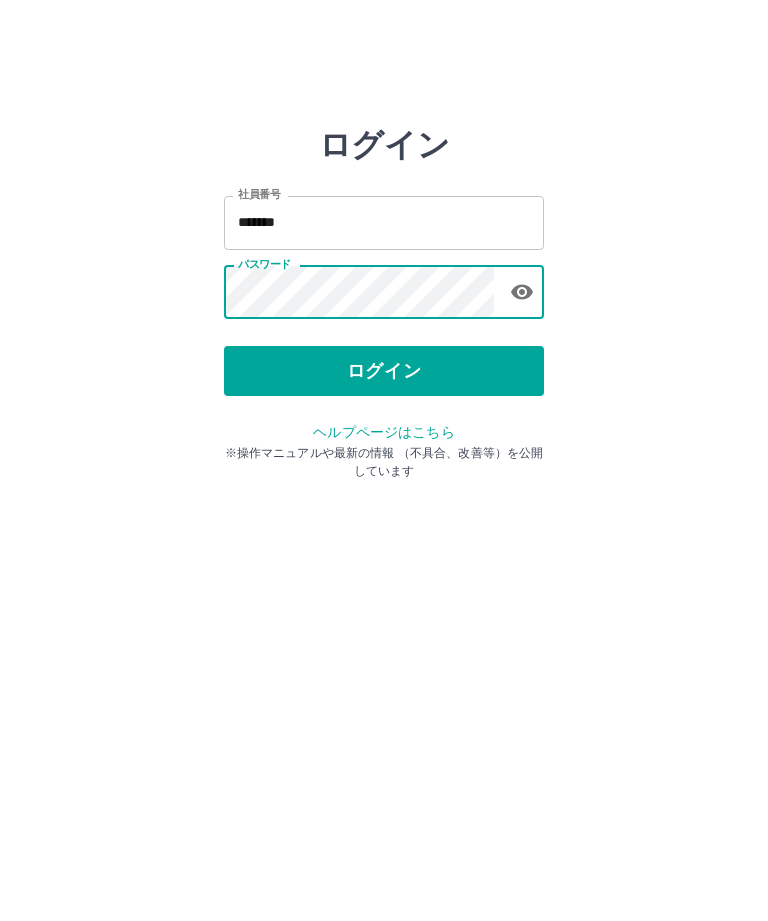 click on "ログイン" at bounding box center [384, 371] 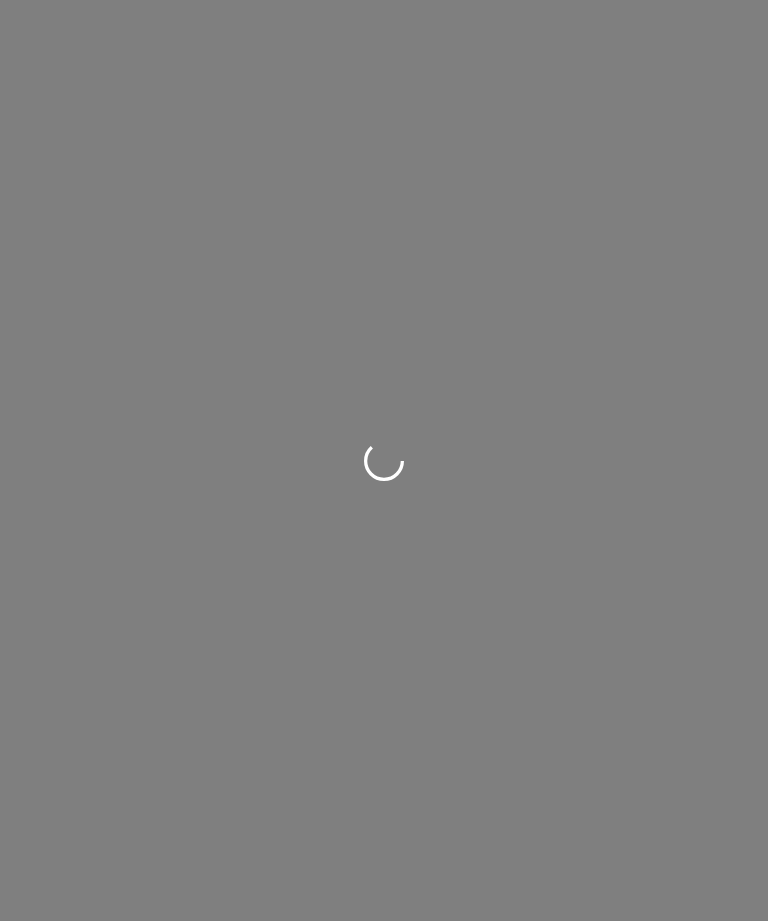 scroll, scrollTop: 0, scrollLeft: 0, axis: both 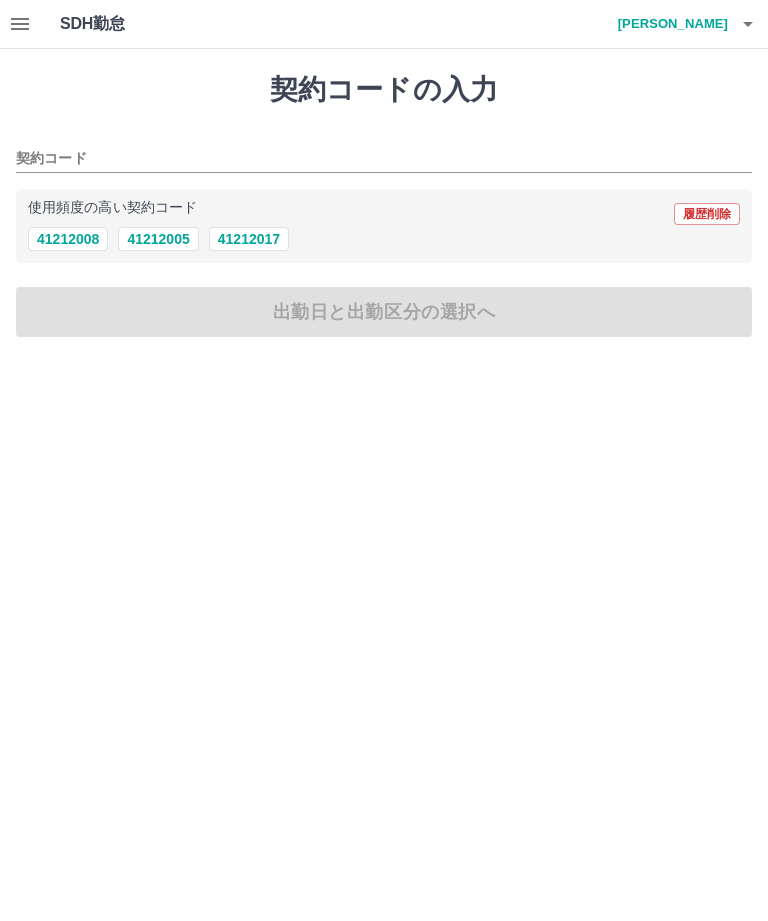 click on "41212005" at bounding box center (158, 239) 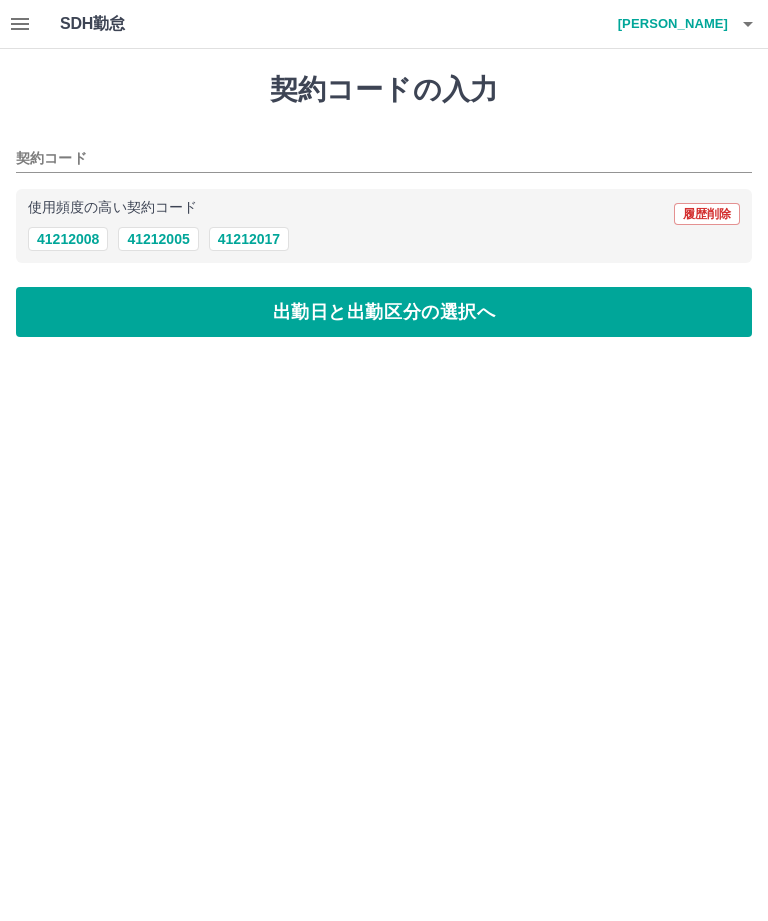type on "********" 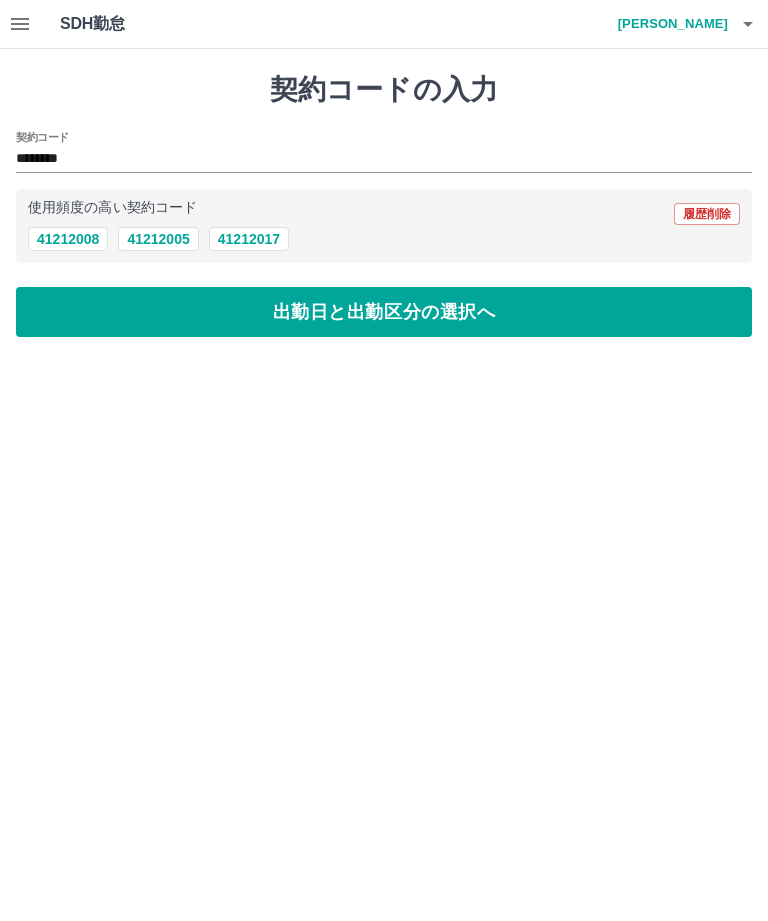 click on "出勤日と出勤区分の選択へ" at bounding box center (384, 312) 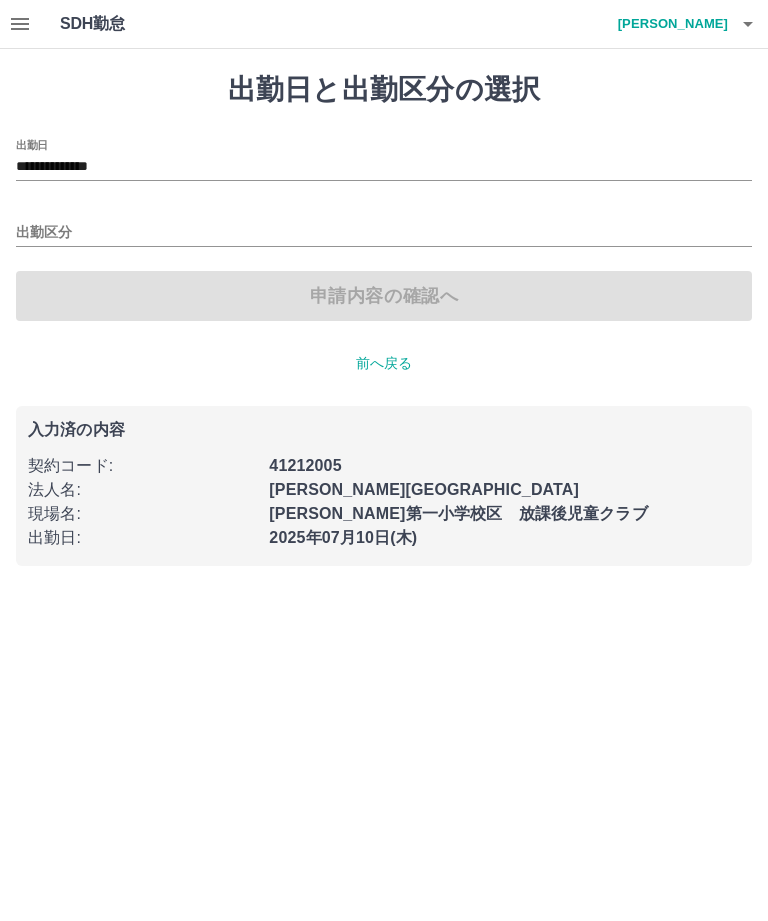 click on "出勤区分" at bounding box center [384, 233] 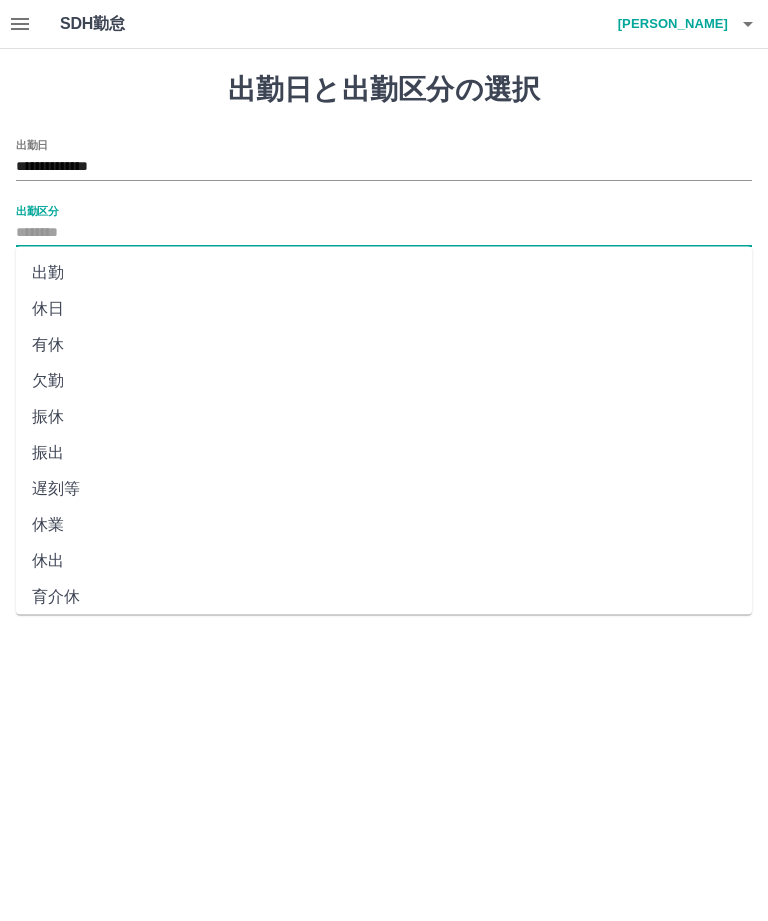 click on "出勤" at bounding box center [384, 273] 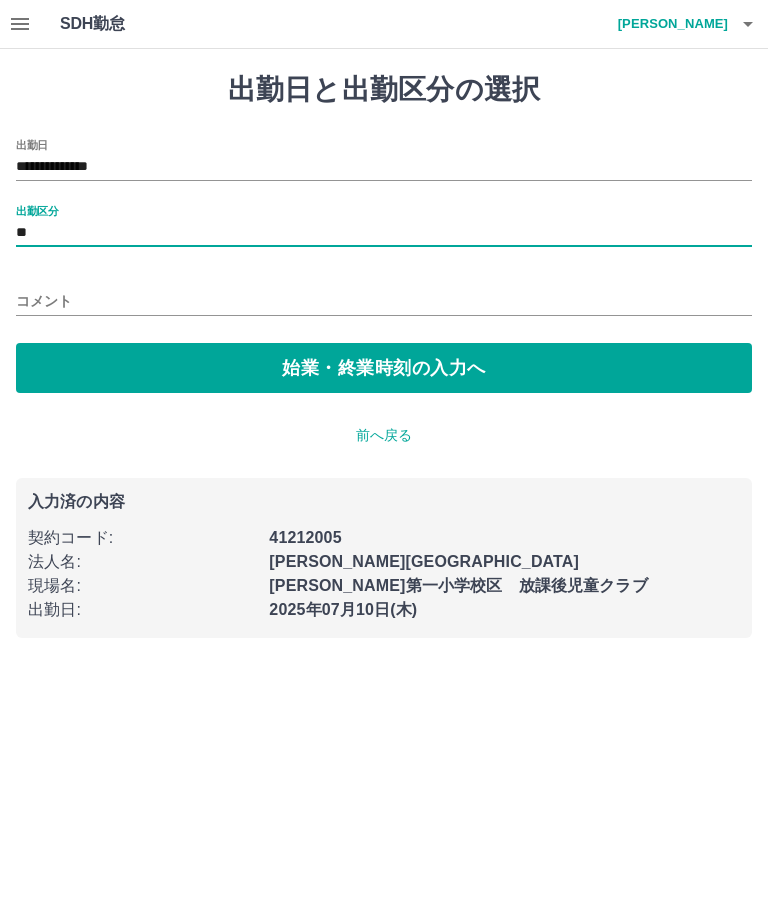 click on "コメント" at bounding box center [384, 301] 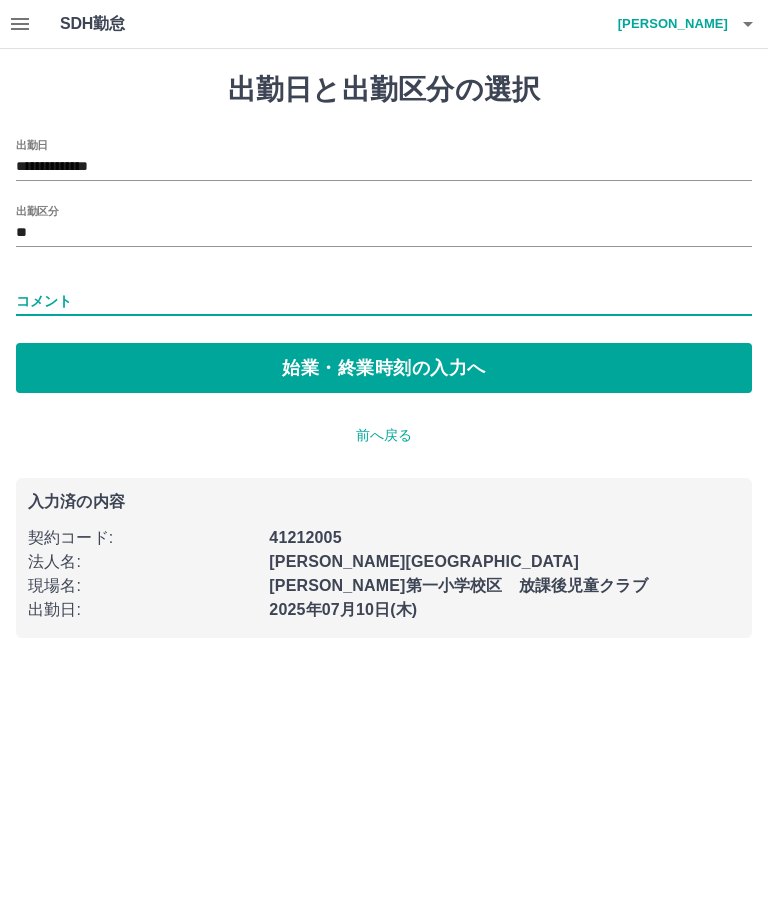 click on "始業・終業時刻の入力へ" at bounding box center (384, 368) 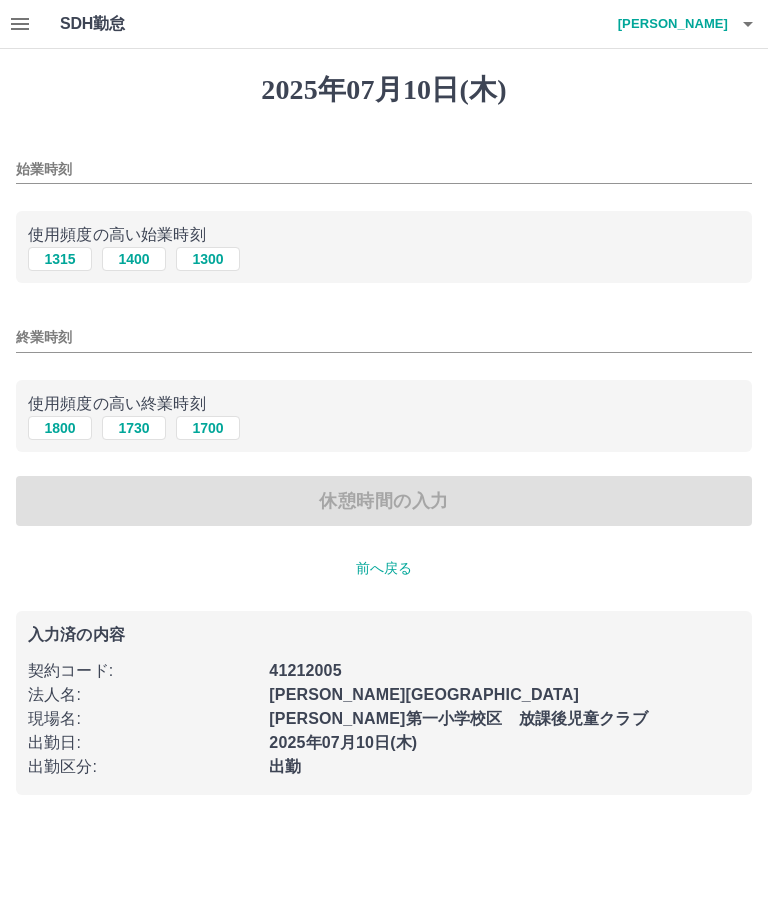 click on "1400" at bounding box center (134, 259) 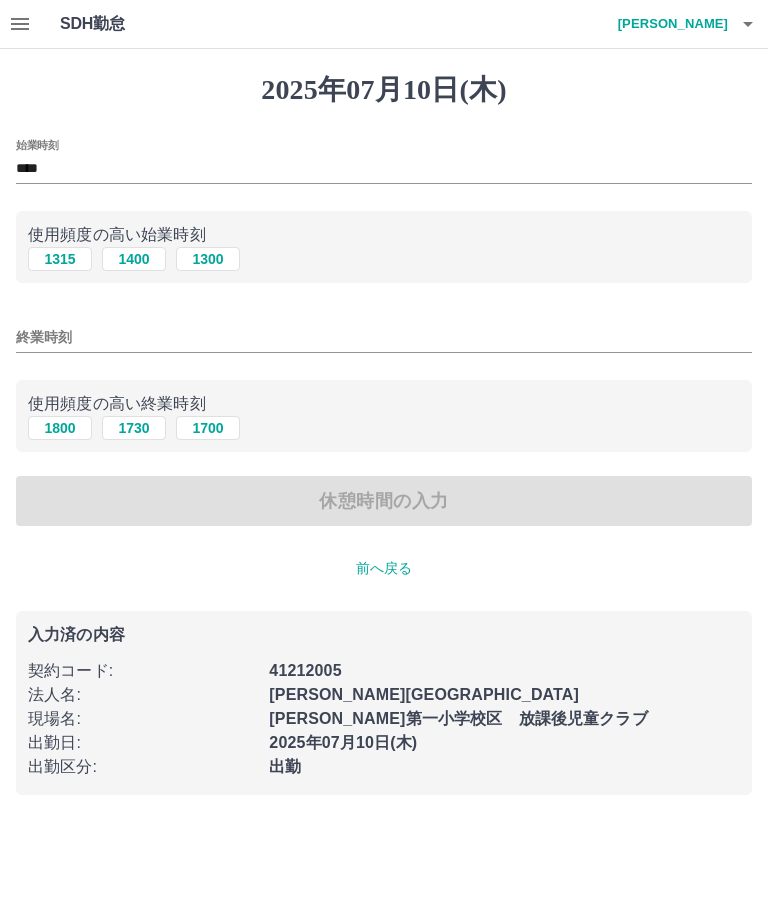 click on "1800" at bounding box center (60, 428) 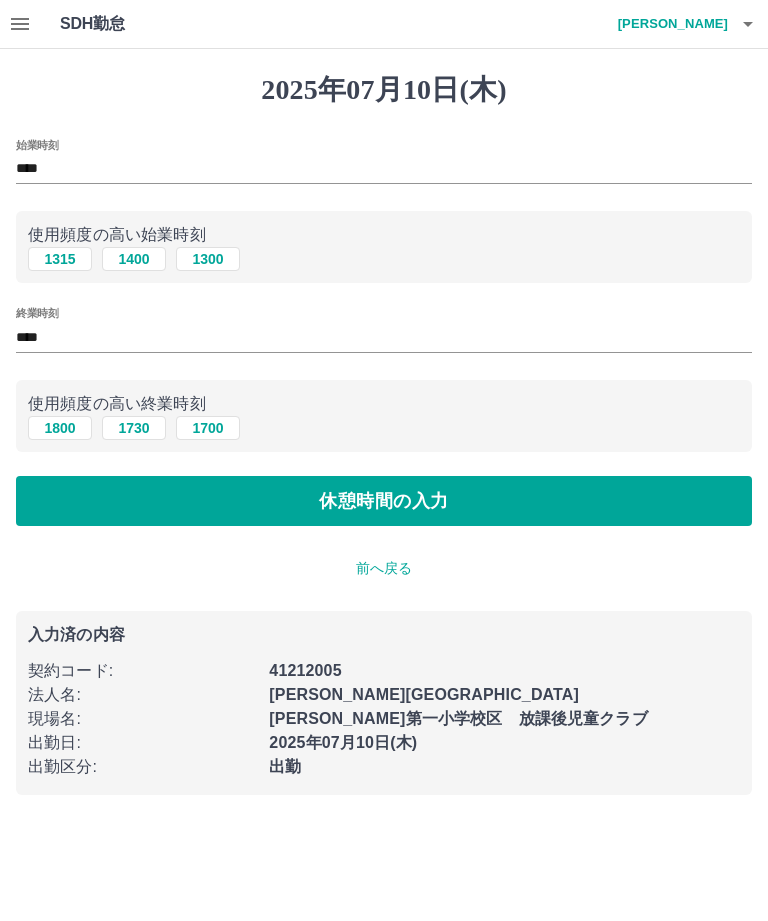 click on "休憩時間の入力" at bounding box center [384, 501] 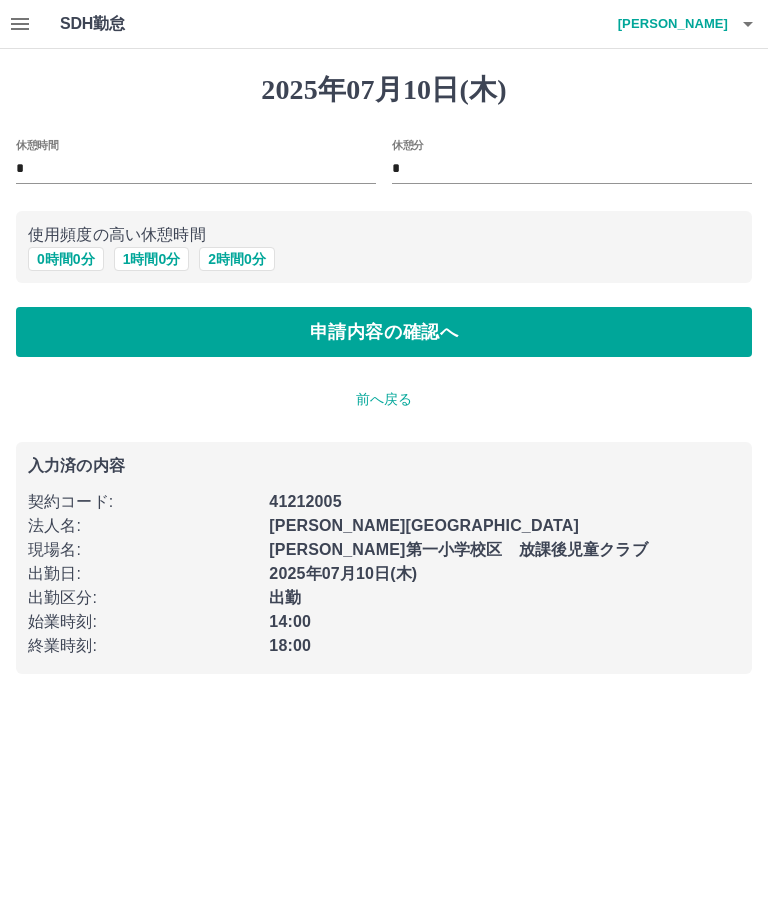 click on "申請内容の確認へ" at bounding box center [384, 332] 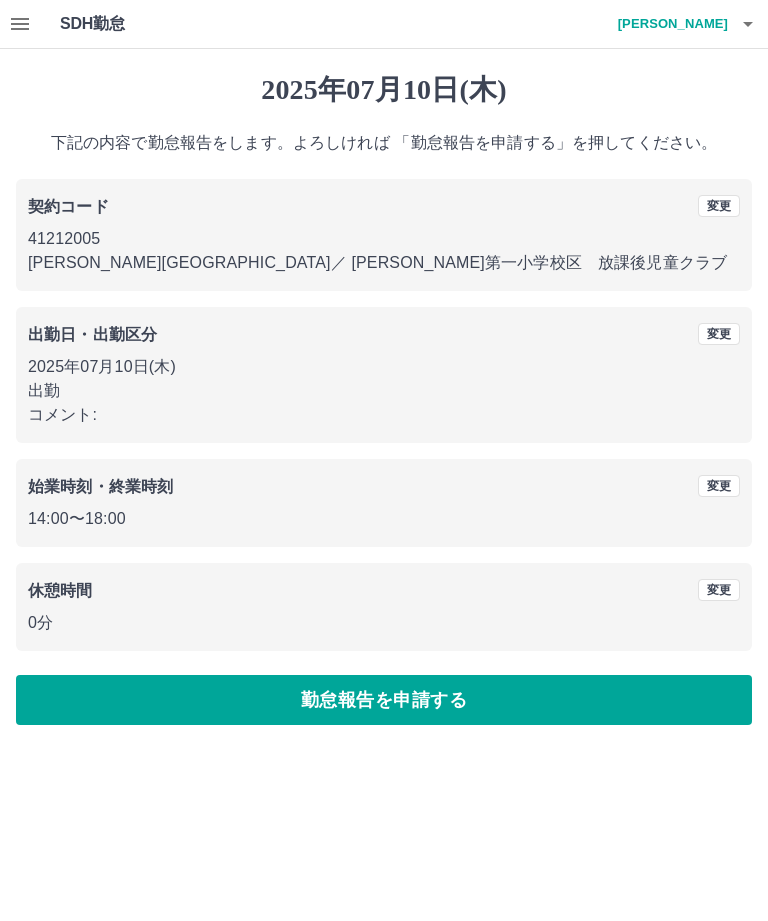 click on "勤怠報告を申請する" at bounding box center (384, 700) 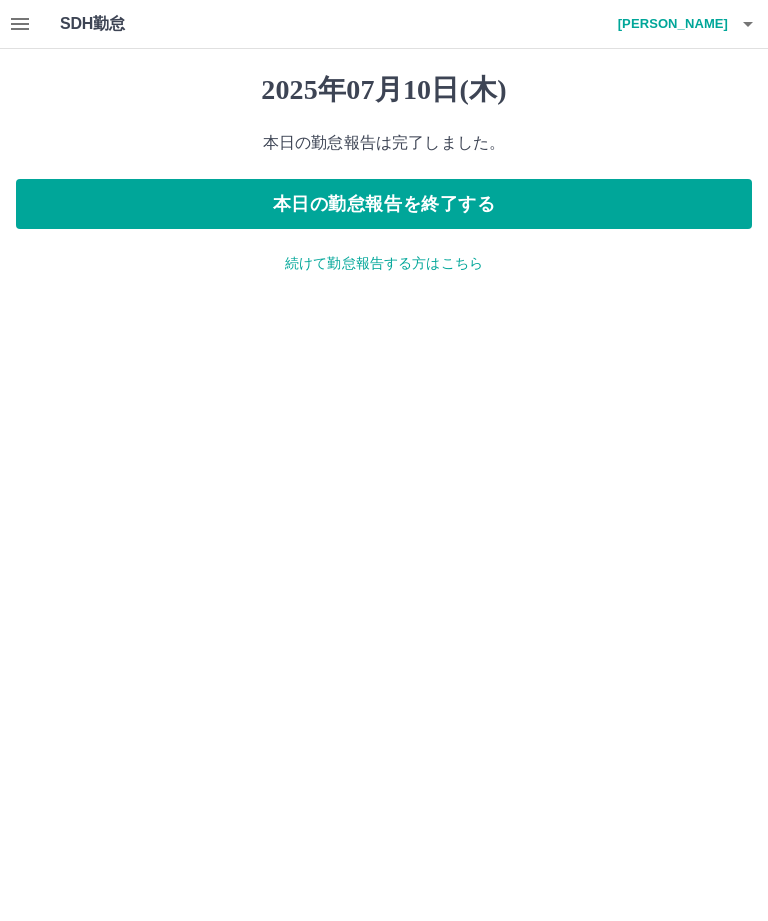 click on "続けて勤怠報告する方はこちら" at bounding box center [384, 263] 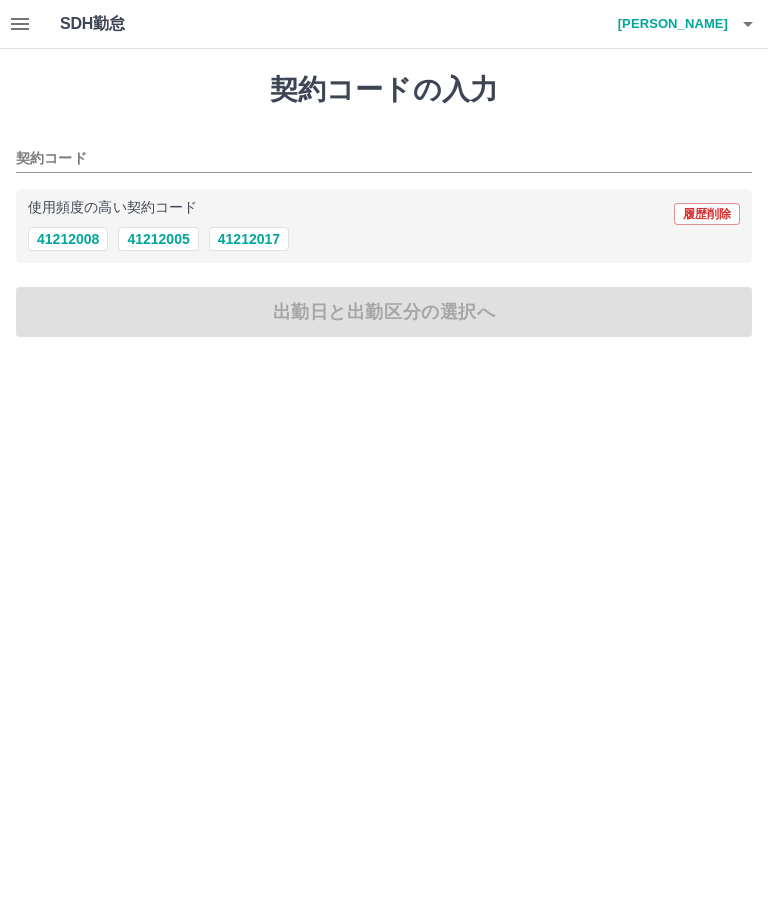 click on "41212005" at bounding box center (158, 239) 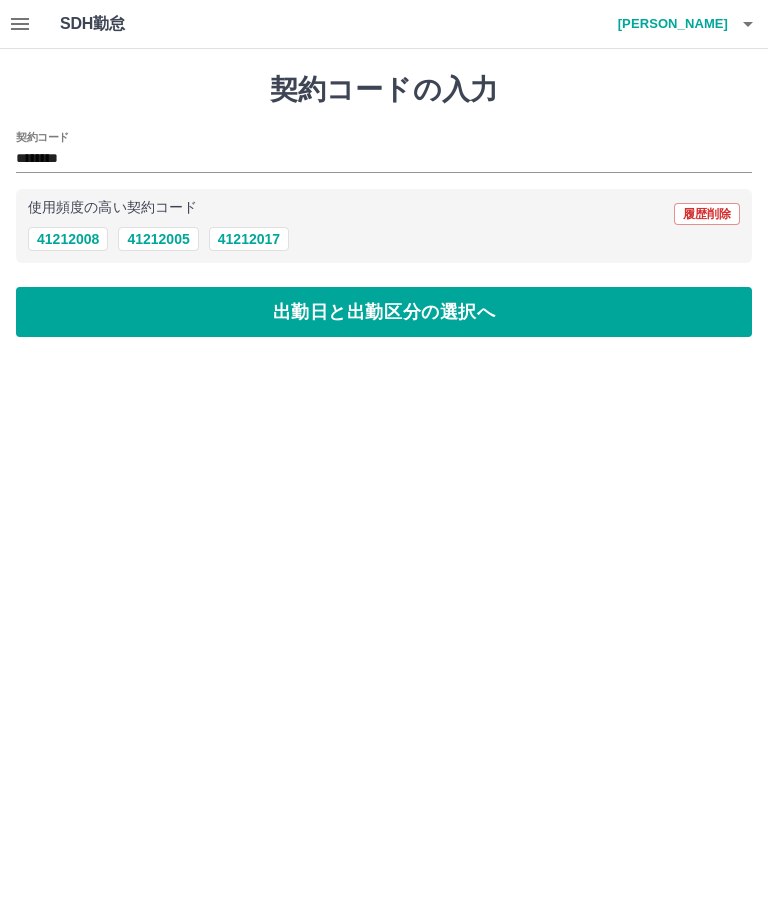 click on "出勤日と出勤区分の選択へ" at bounding box center (384, 312) 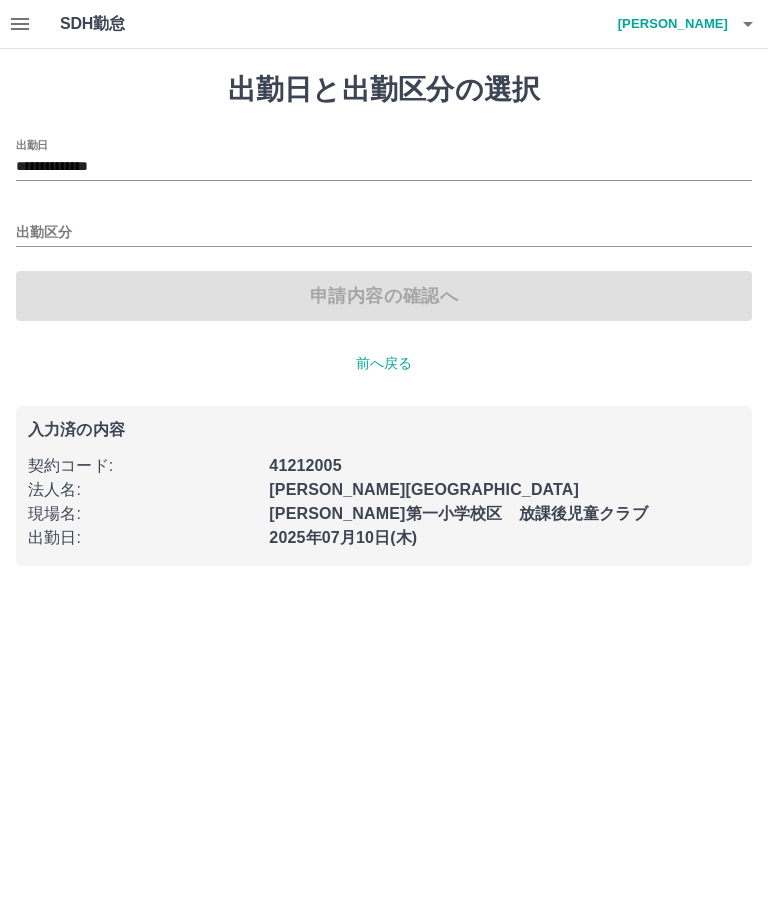 click on "**********" at bounding box center [384, 167] 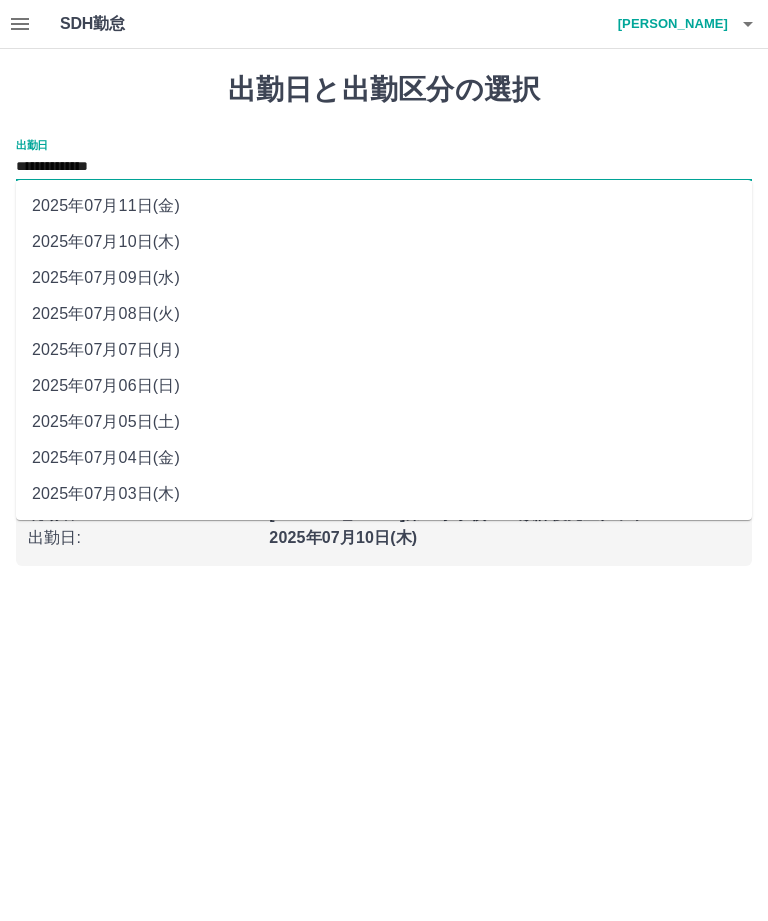 click on "2025年07月09日(水)" at bounding box center [384, 278] 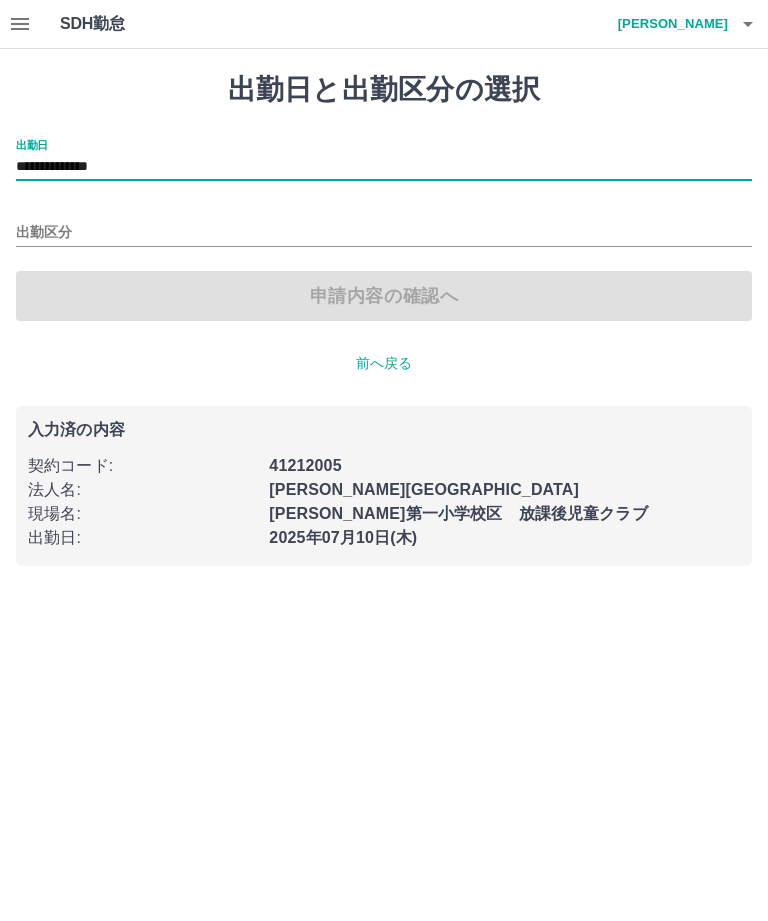 click on "出勤区分" at bounding box center [384, 233] 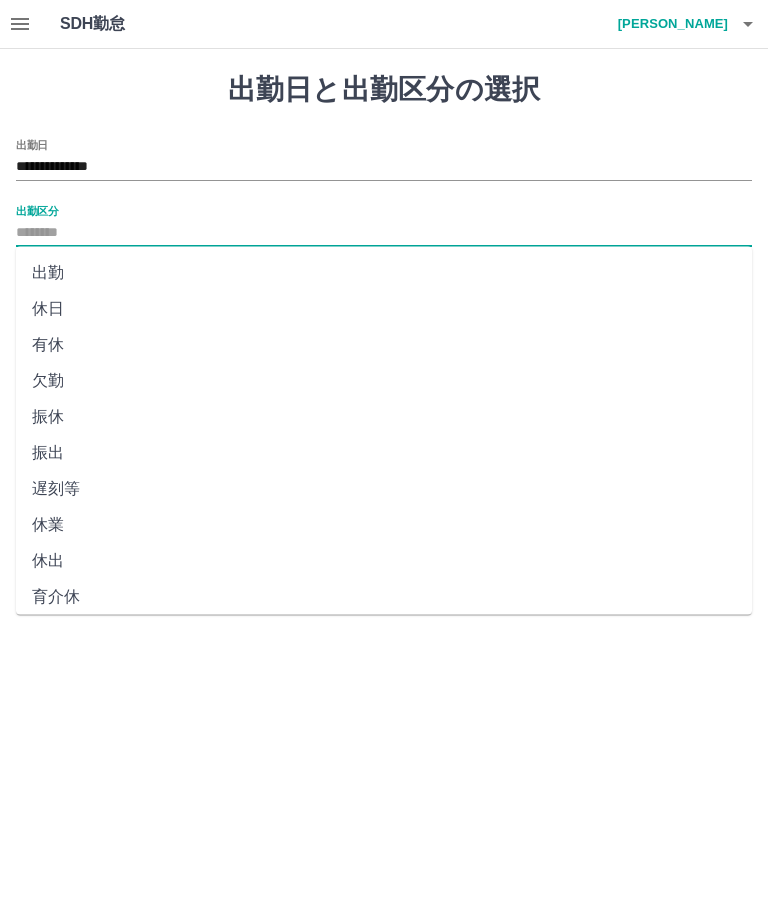 click on "休出" at bounding box center [384, 561] 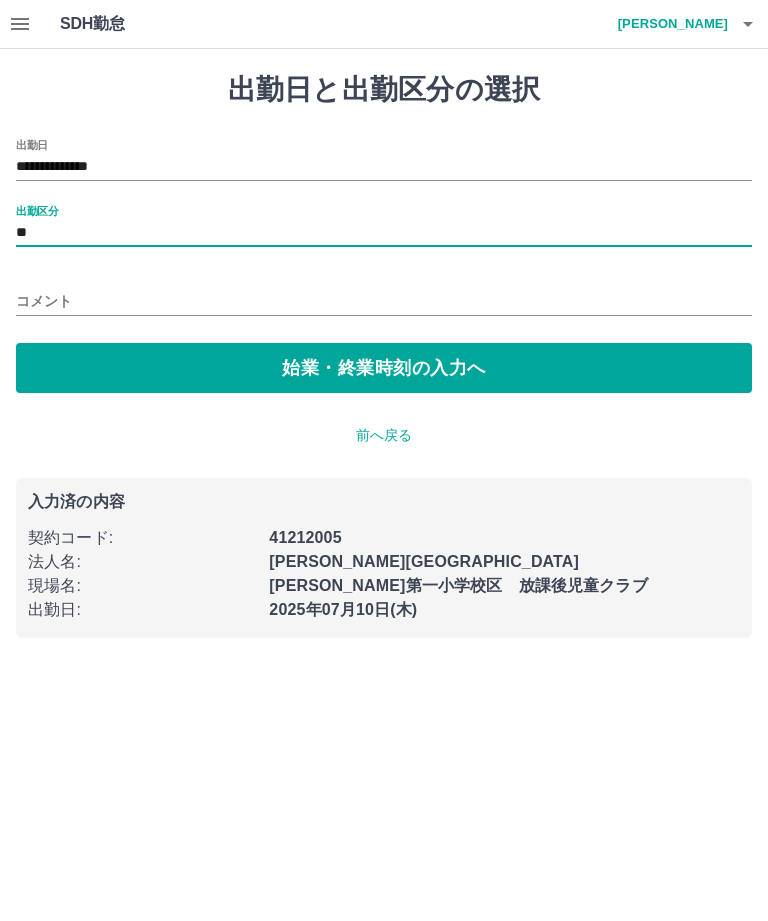 click on "始業・終業時刻の入力へ" at bounding box center (384, 368) 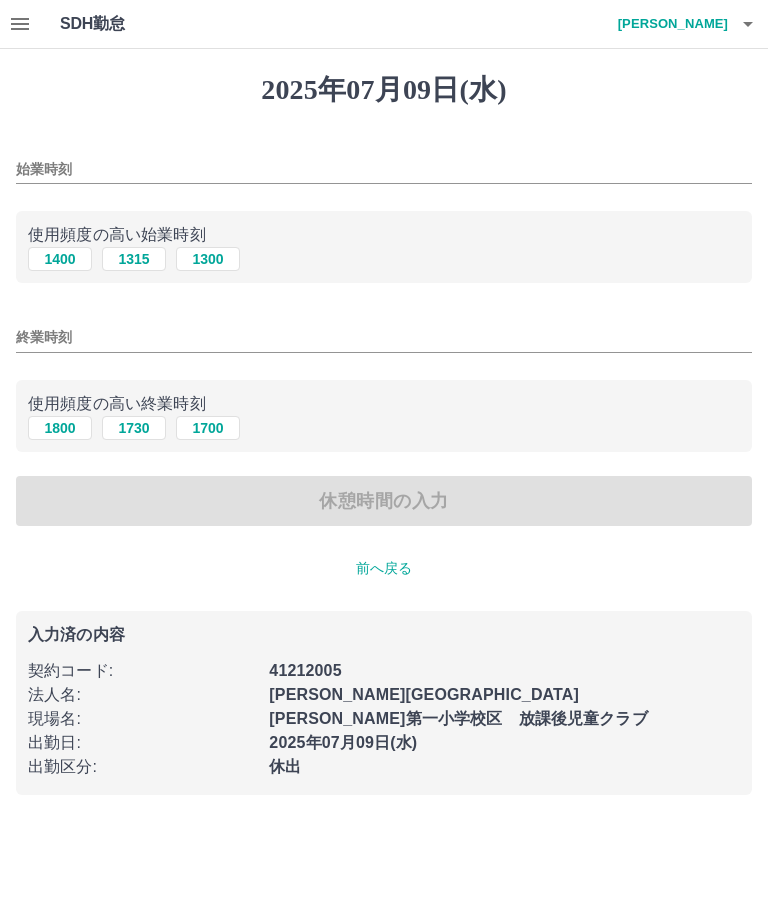 click on "前へ戻る" at bounding box center [384, 568] 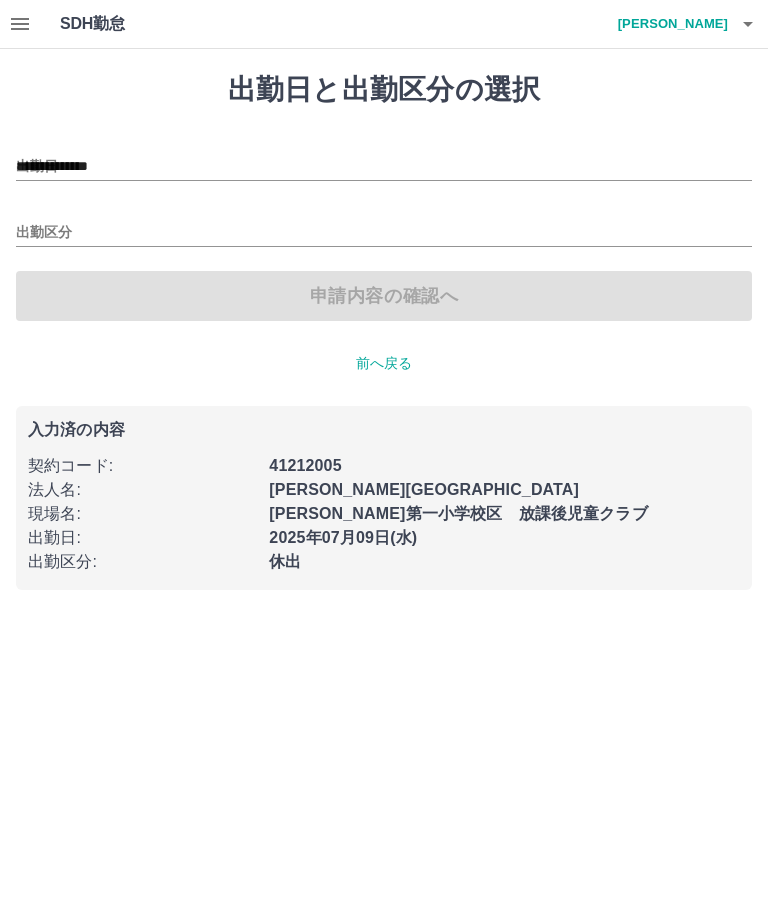 type on "**********" 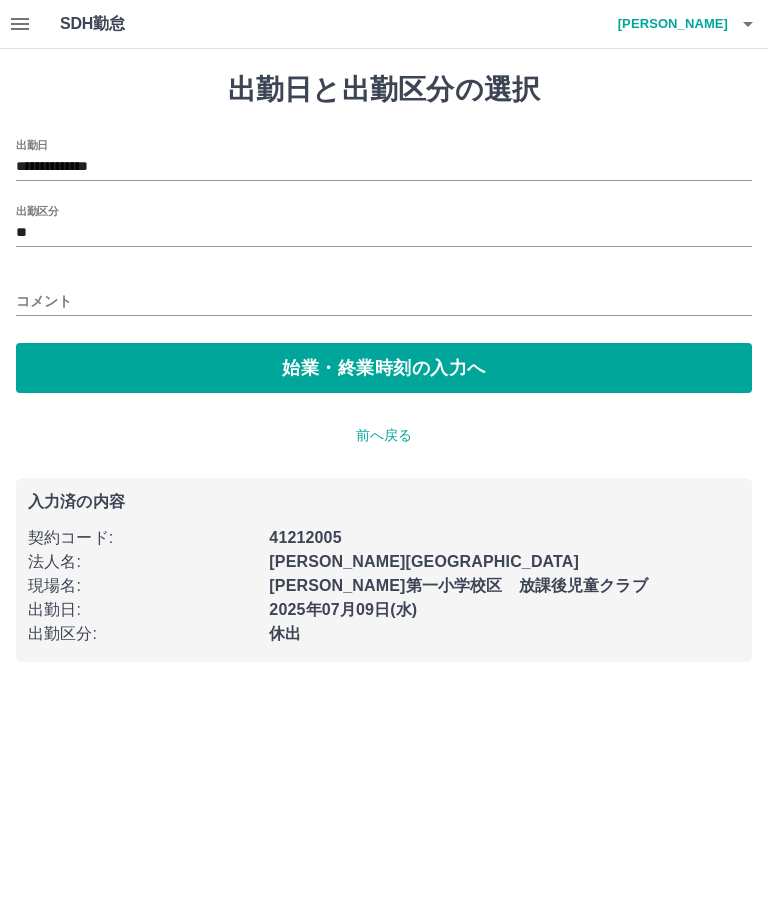 click on "出勤区分" at bounding box center (37, 210) 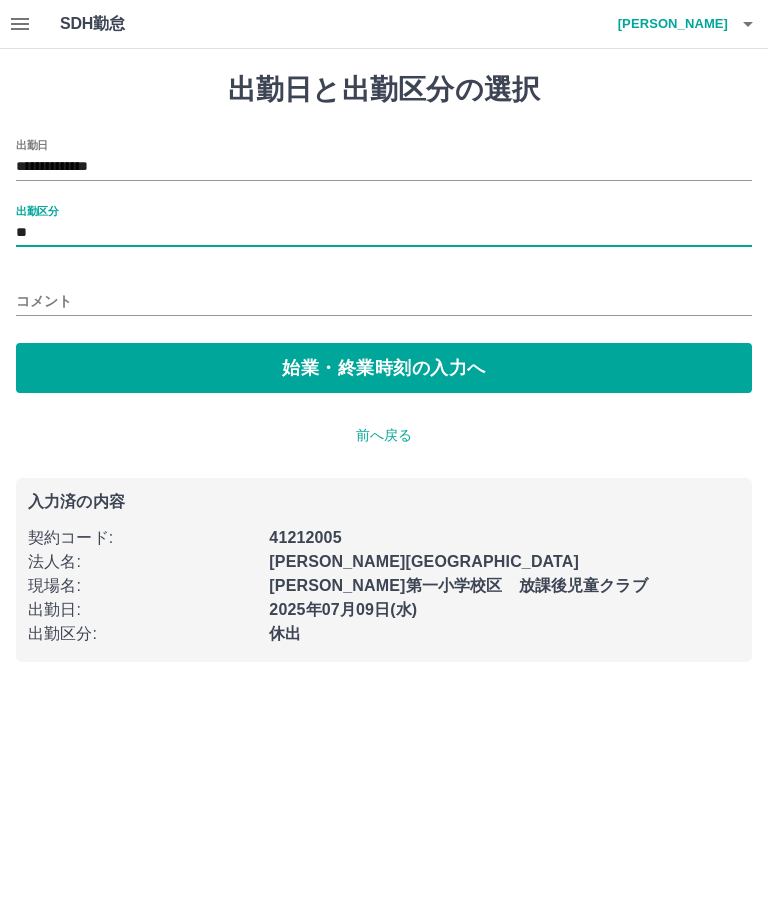 click on "**********" at bounding box center (384, 167) 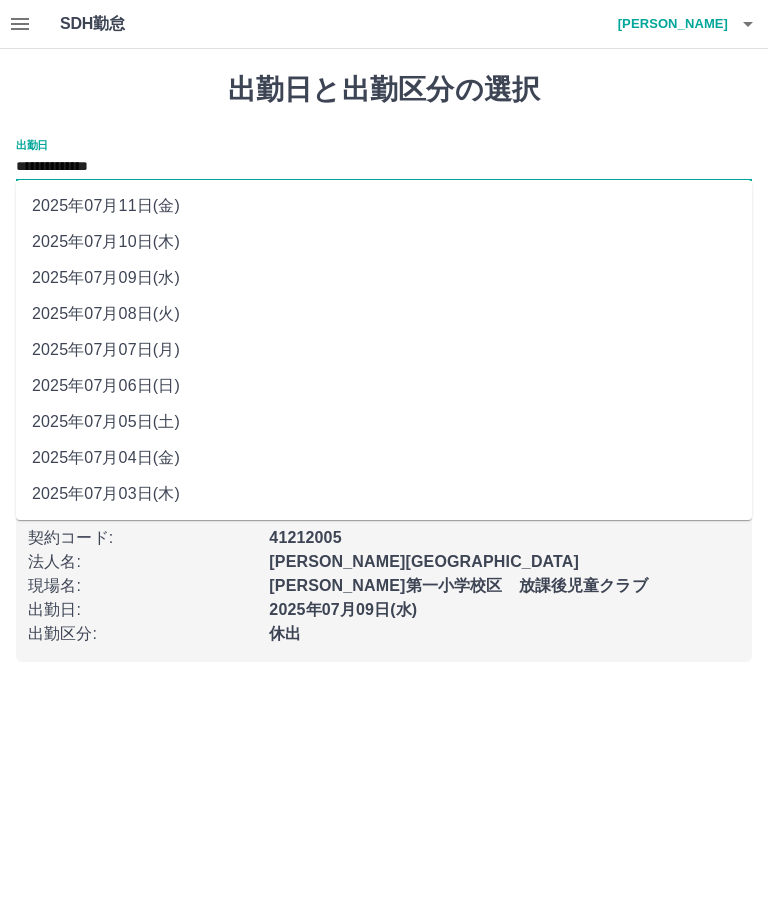 click on "2025年07月09日(水)" at bounding box center [384, 278] 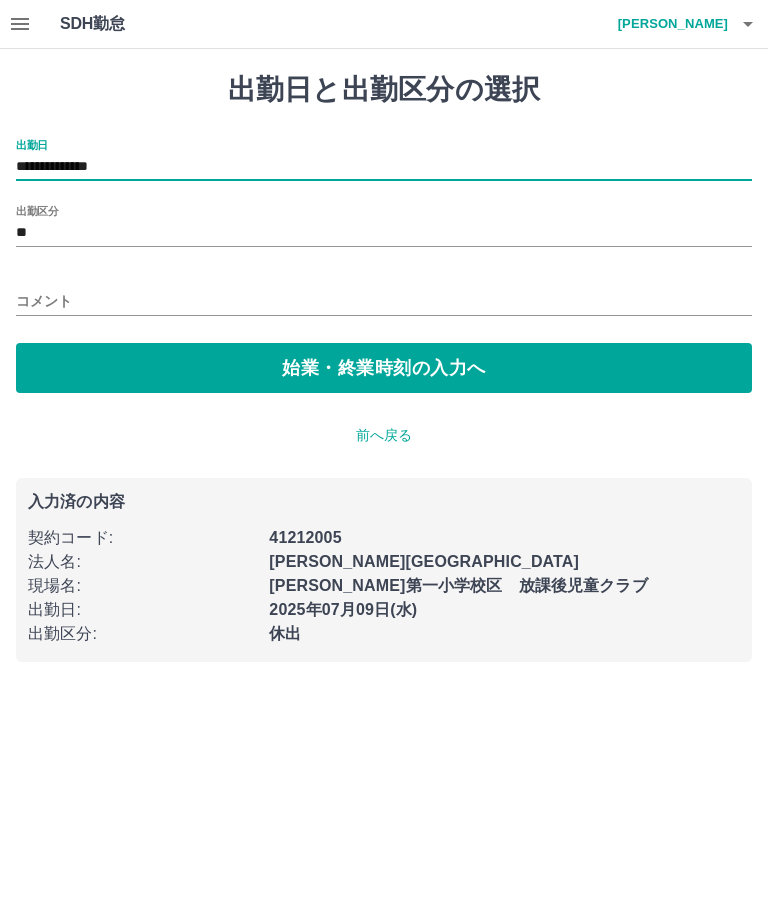 click on "出勤区分" at bounding box center [37, 210] 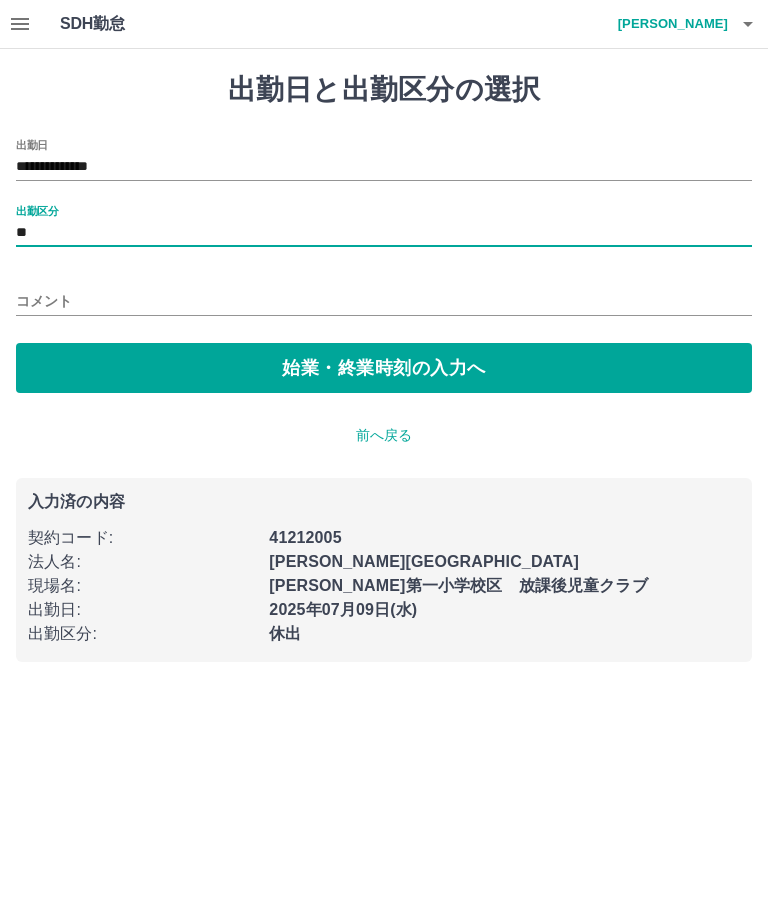 click on "始業・終業時刻の入力へ" at bounding box center [384, 368] 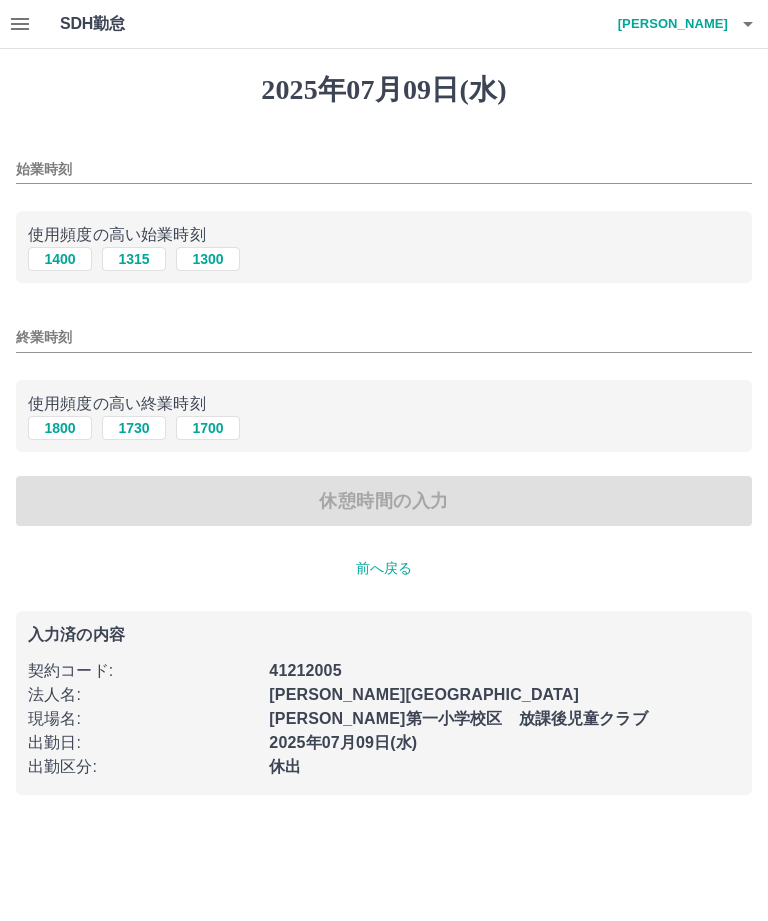 click on "前へ戻る" at bounding box center [384, 568] 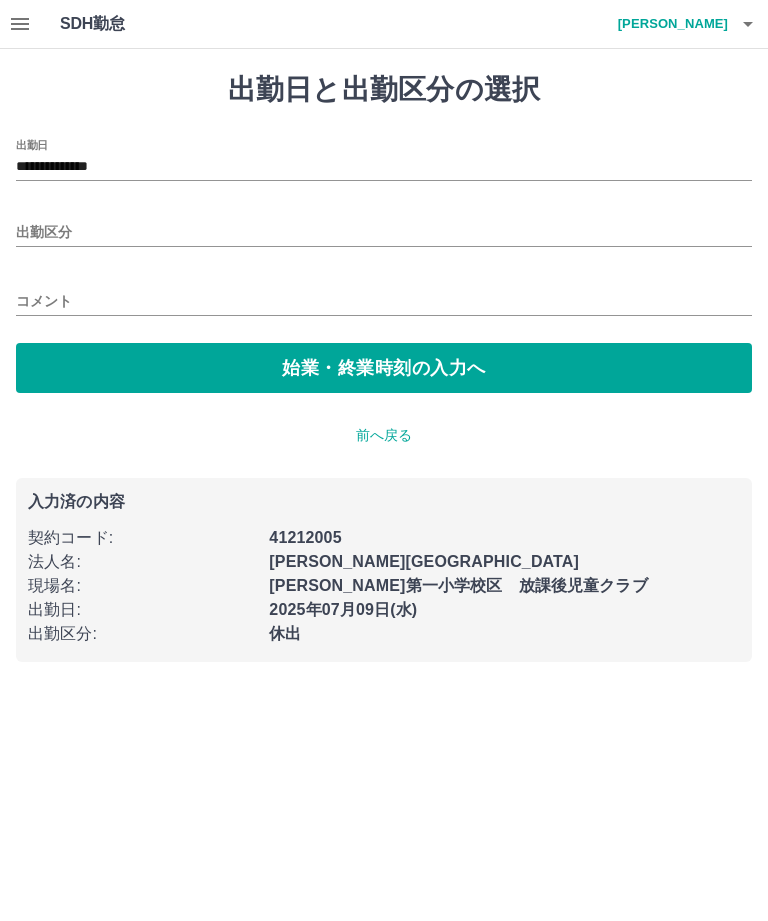 type on "**********" 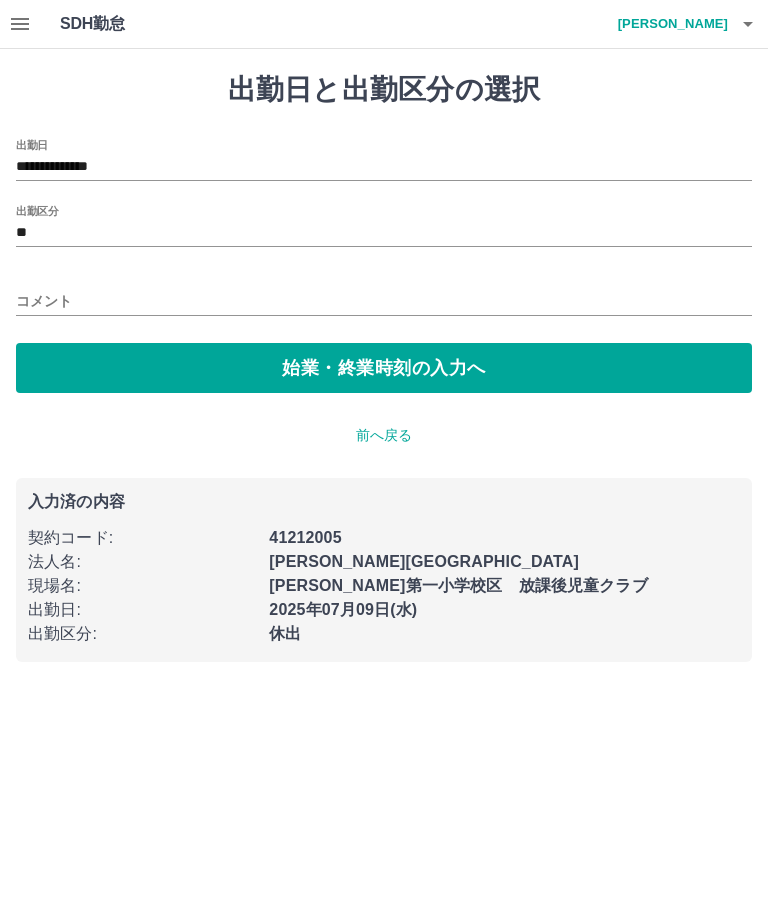click on "前へ戻る" at bounding box center (384, 435) 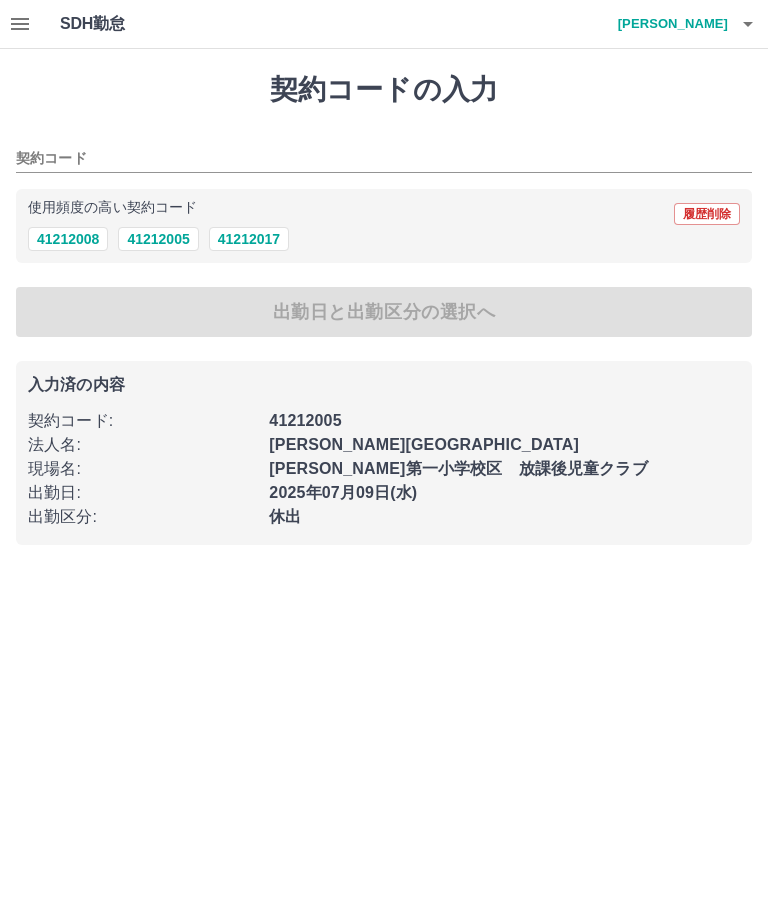 type on "********" 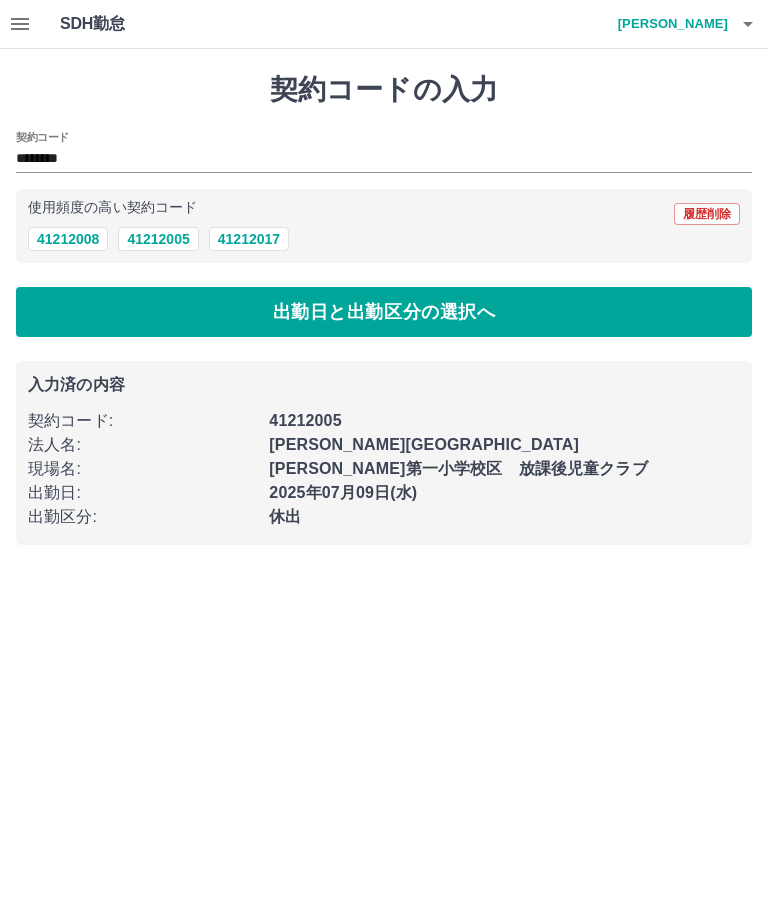 click on "出勤日と出勤区分の選択へ" at bounding box center [384, 312] 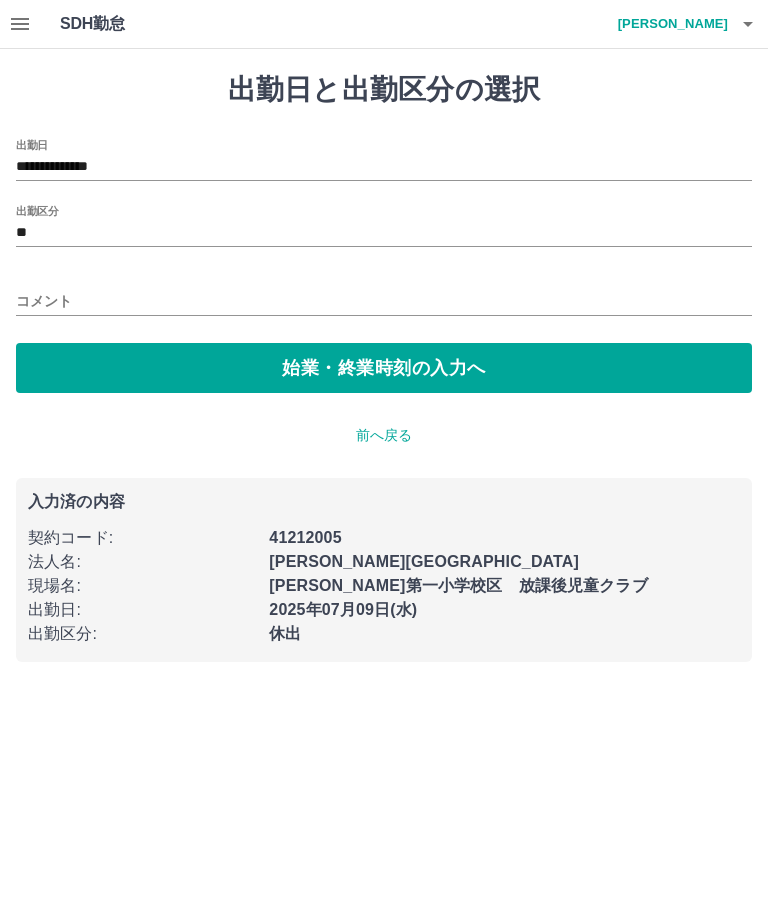 click on "出勤区分" at bounding box center [37, 210] 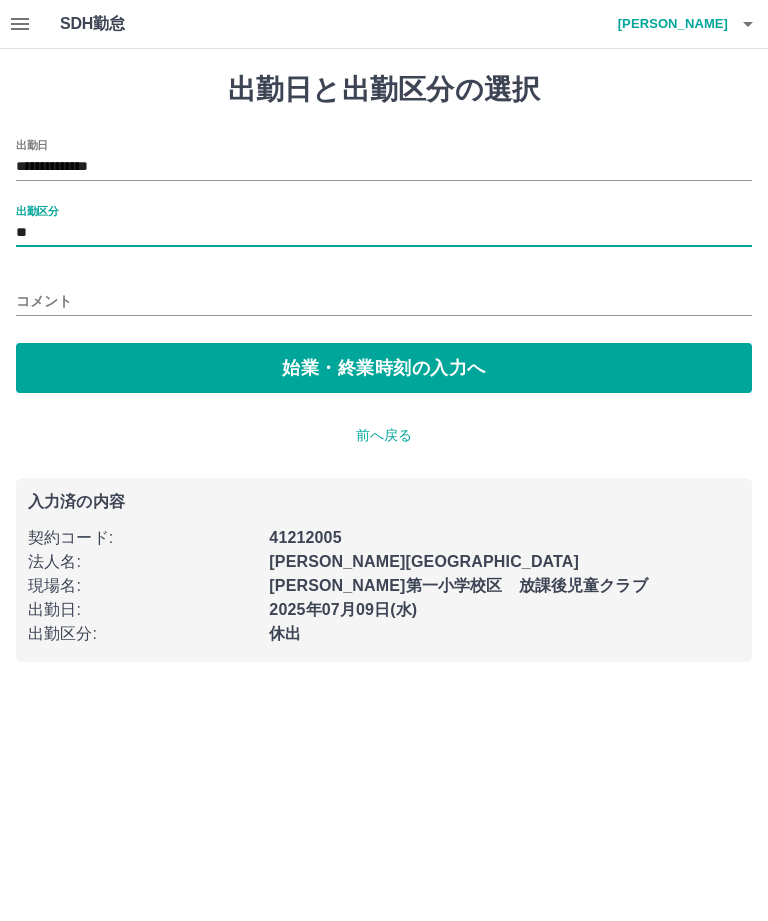 click on "出勤区分" at bounding box center [37, 210] 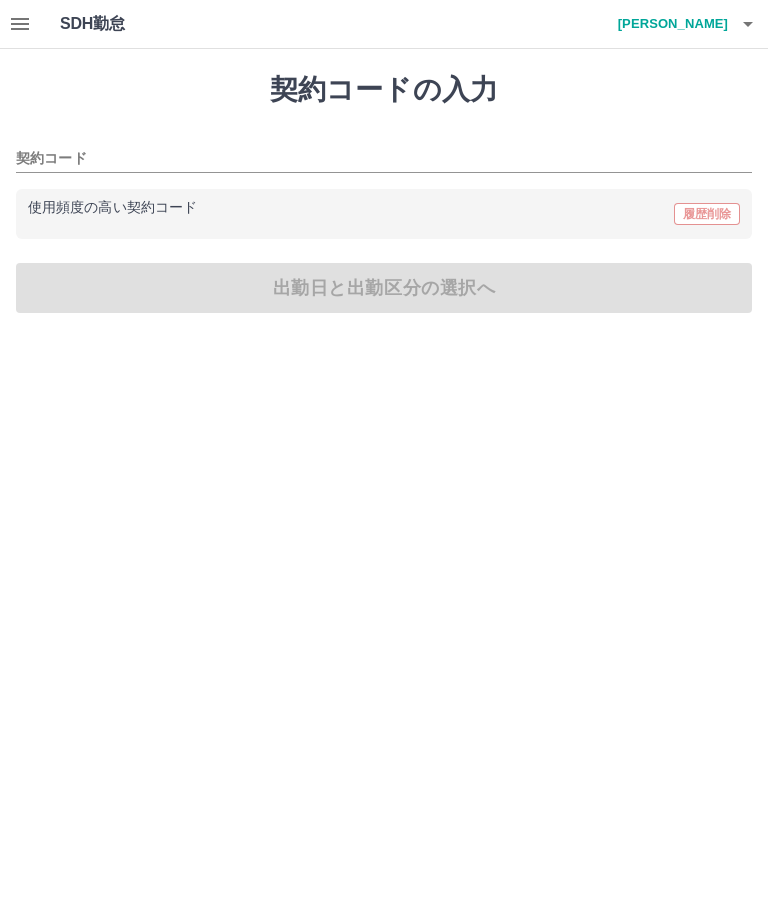 type on "********" 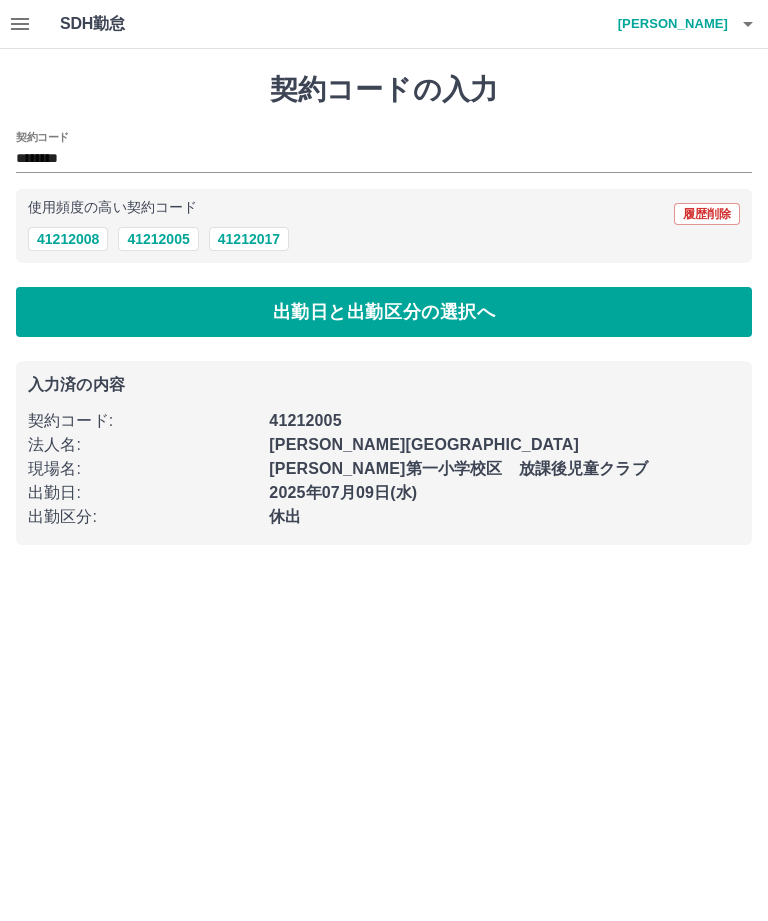 click on "高橋　育美" at bounding box center [668, 24] 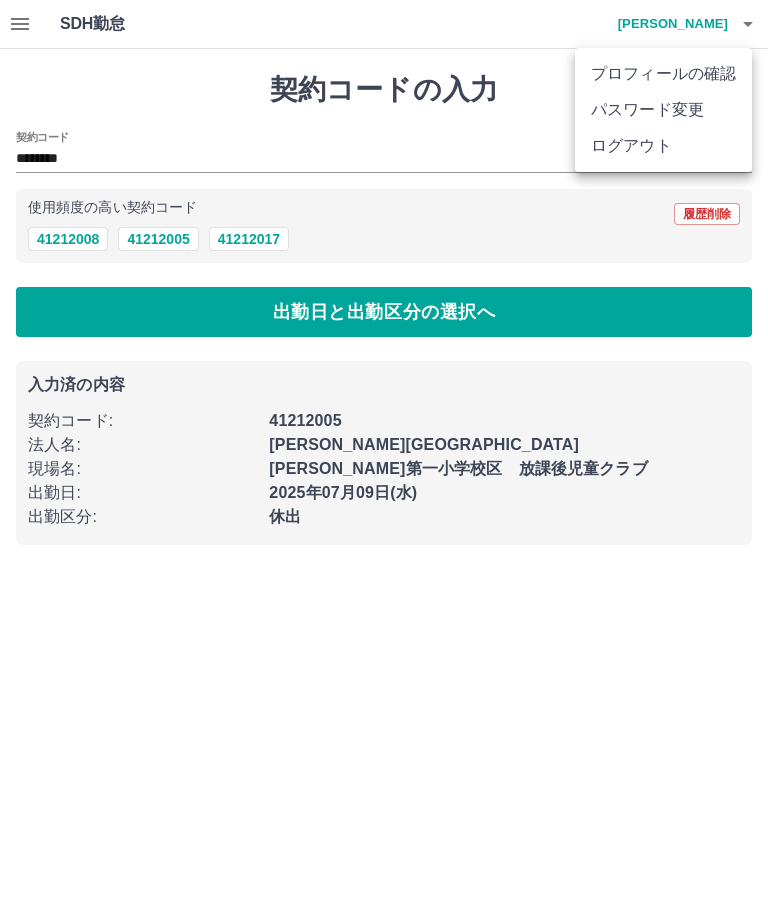 click on "ログアウト" at bounding box center (663, 146) 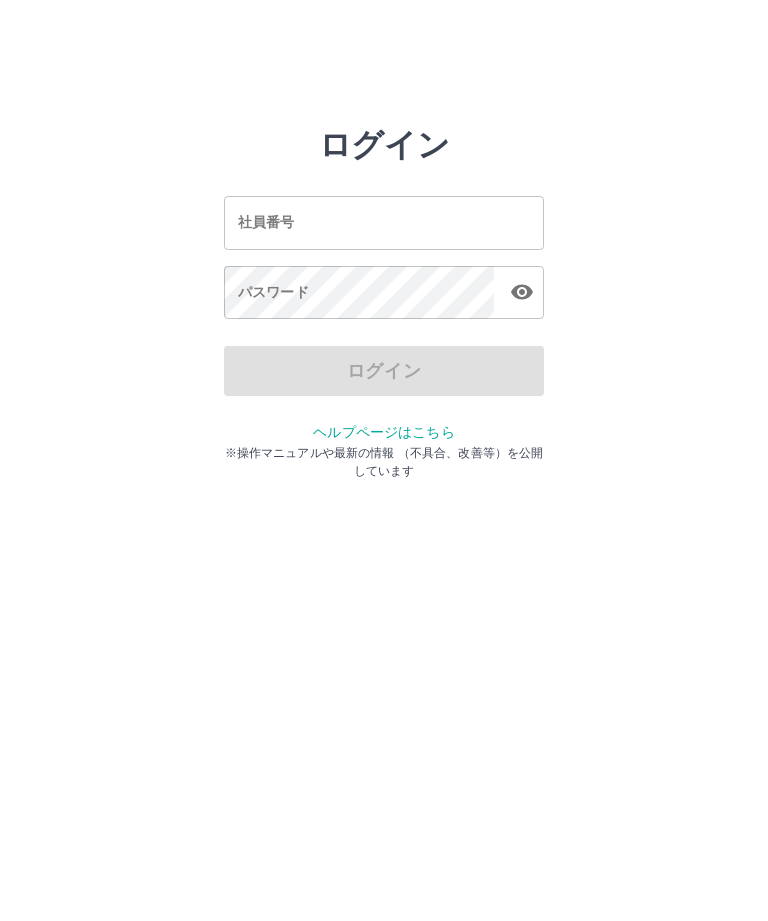 scroll, scrollTop: 0, scrollLeft: 0, axis: both 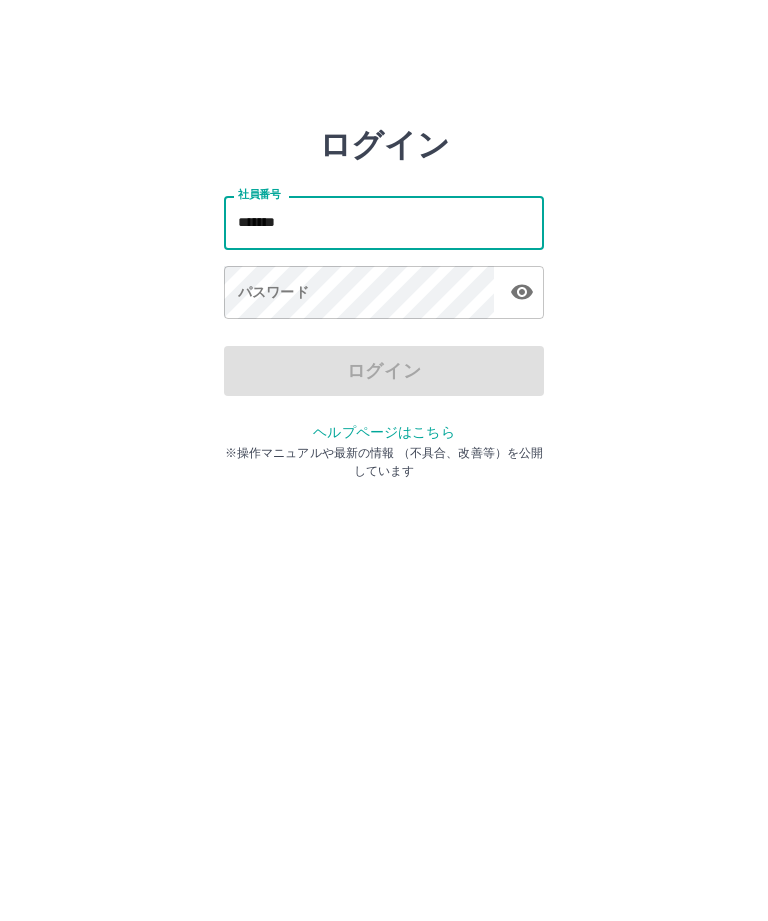 type on "*******" 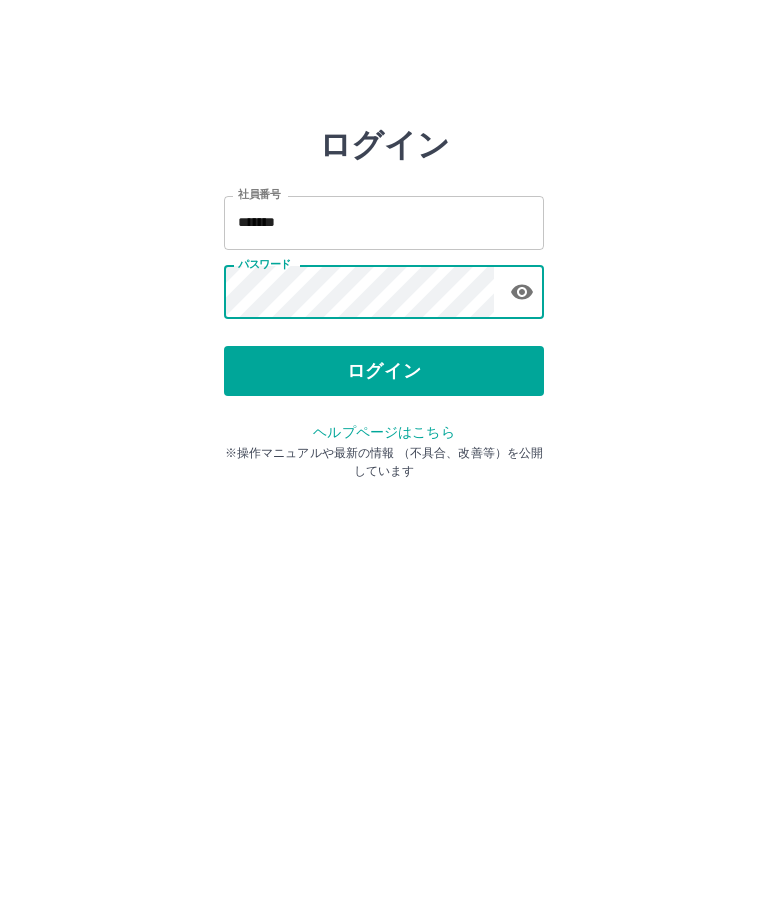 click on "ログイン" at bounding box center (384, 371) 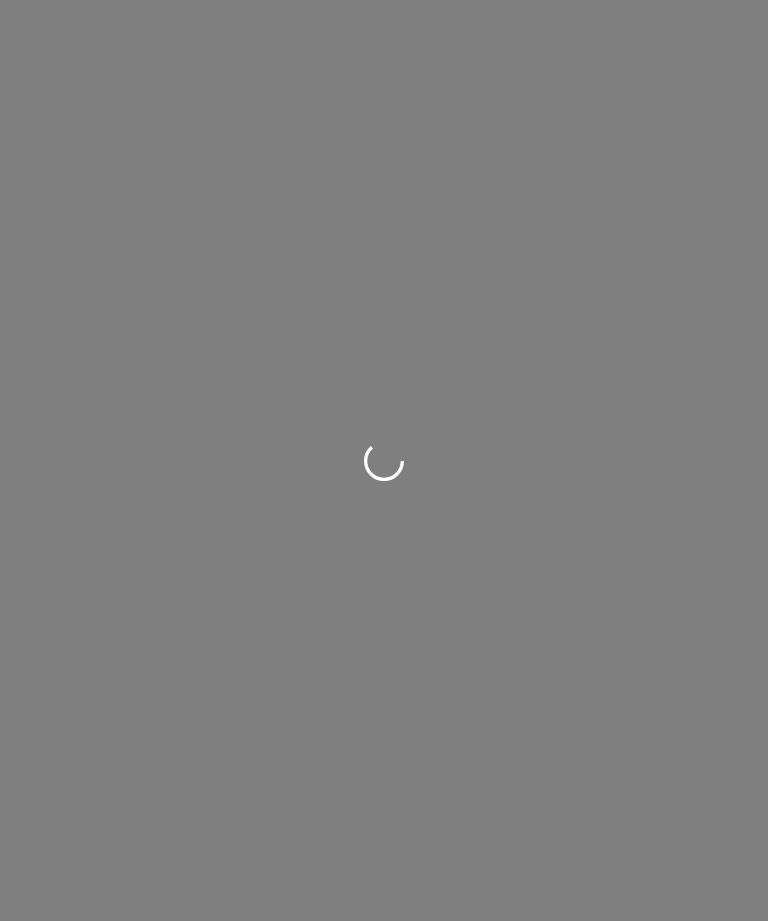 scroll, scrollTop: 0, scrollLeft: 0, axis: both 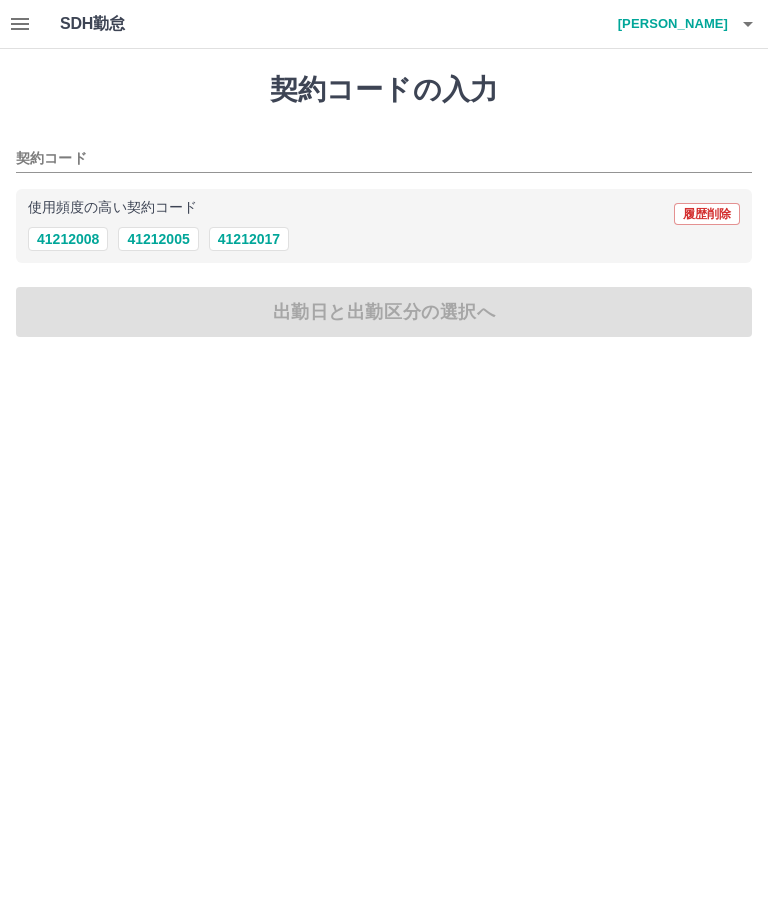 click on "41212005" at bounding box center [158, 239] 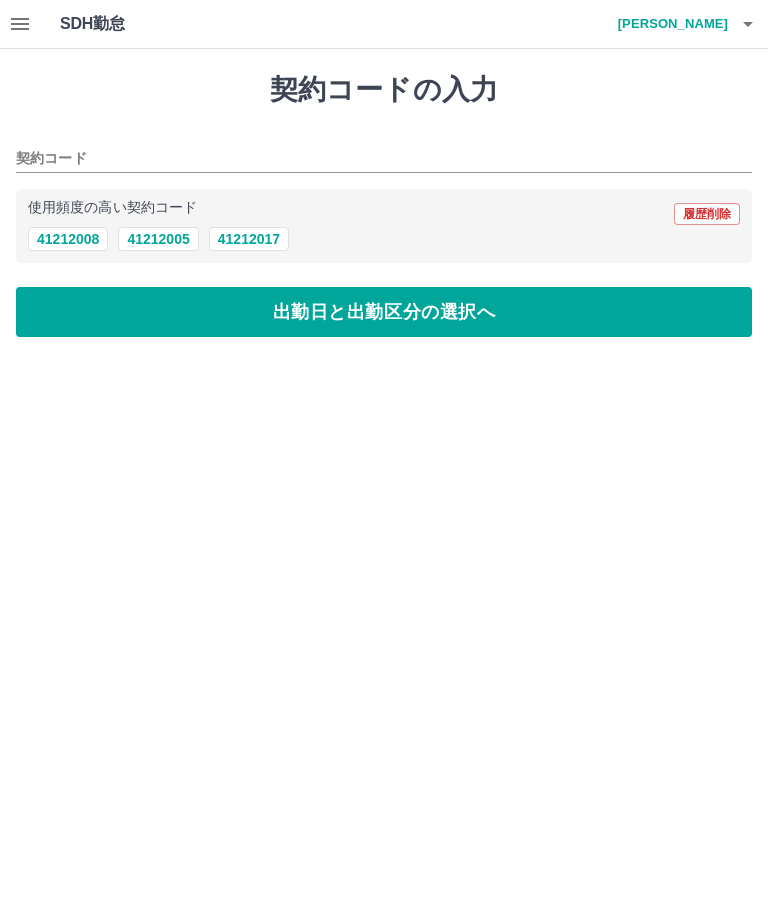 type on "********" 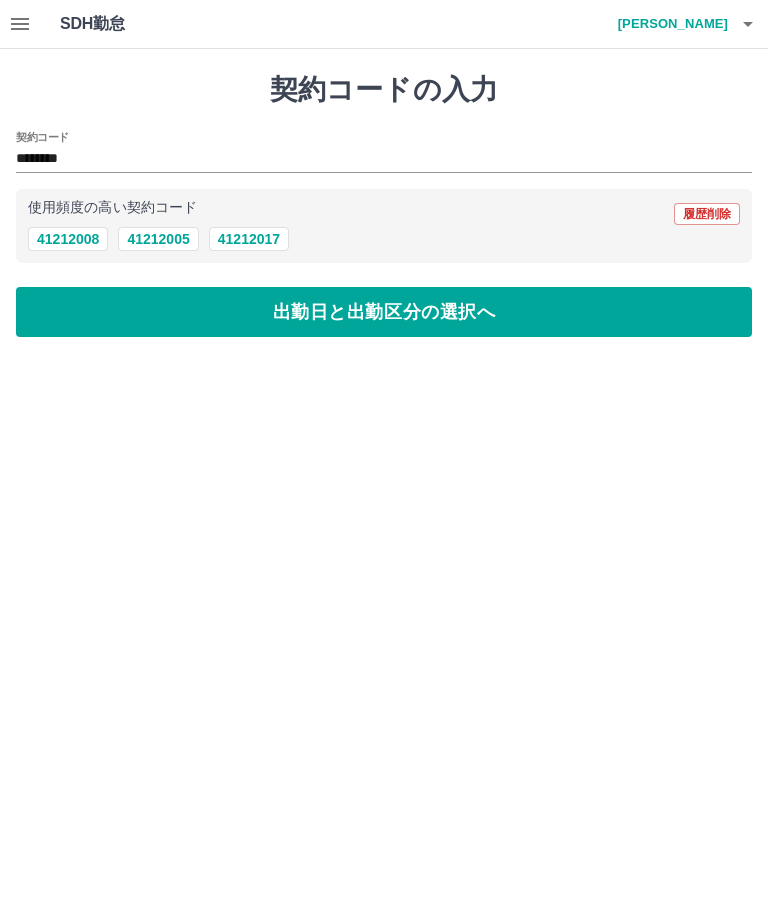 click on "出勤日と出勤区分の選択へ" at bounding box center (384, 312) 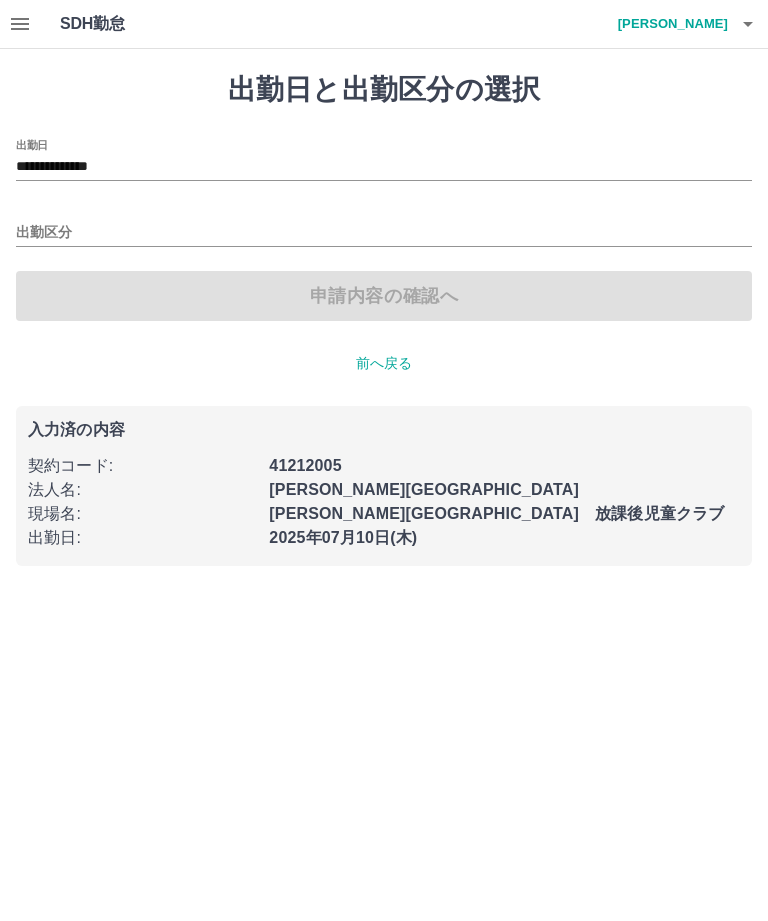 click on "**********" at bounding box center [384, 167] 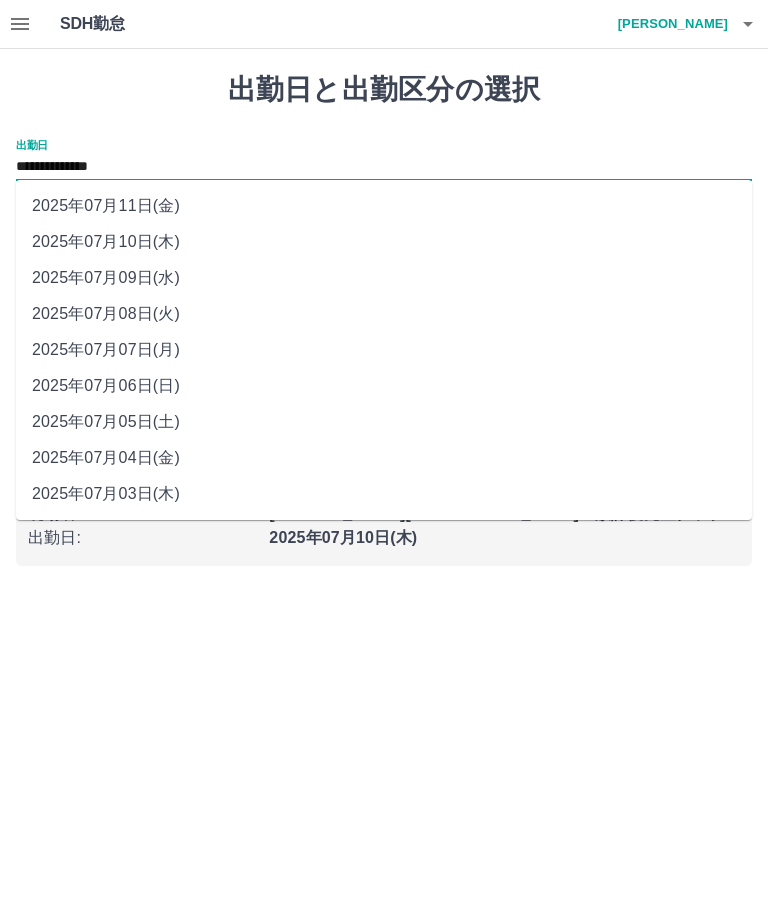 click on "2025年07月09日(水)" at bounding box center (384, 278) 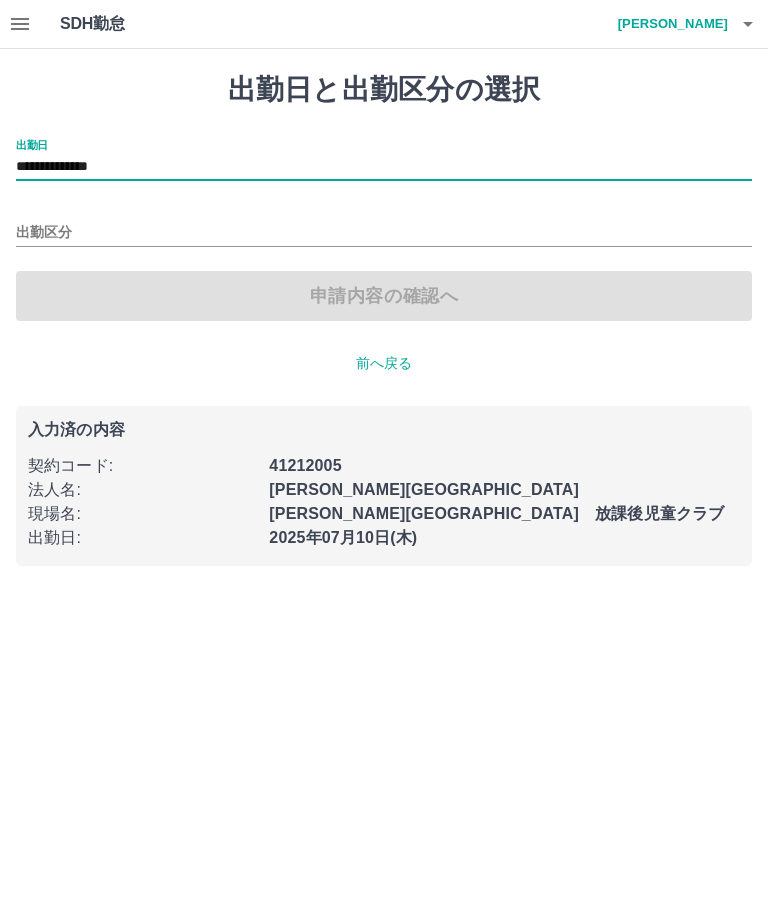 click on "出勤区分" at bounding box center [384, 233] 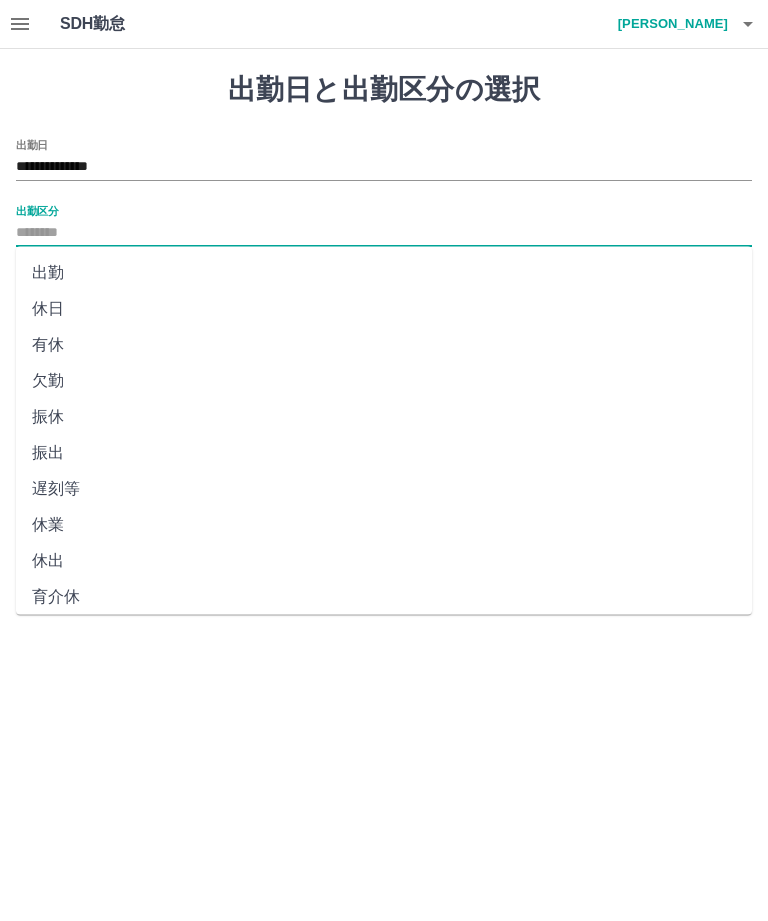 click on "休日" at bounding box center (384, 309) 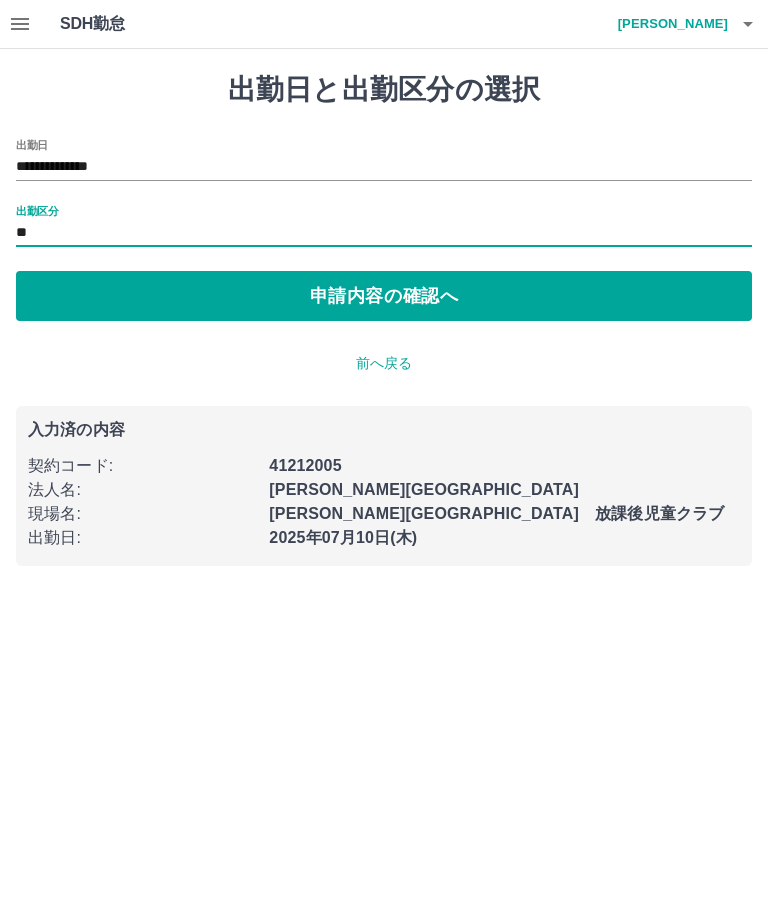 click on "申請内容の確認へ" at bounding box center (384, 296) 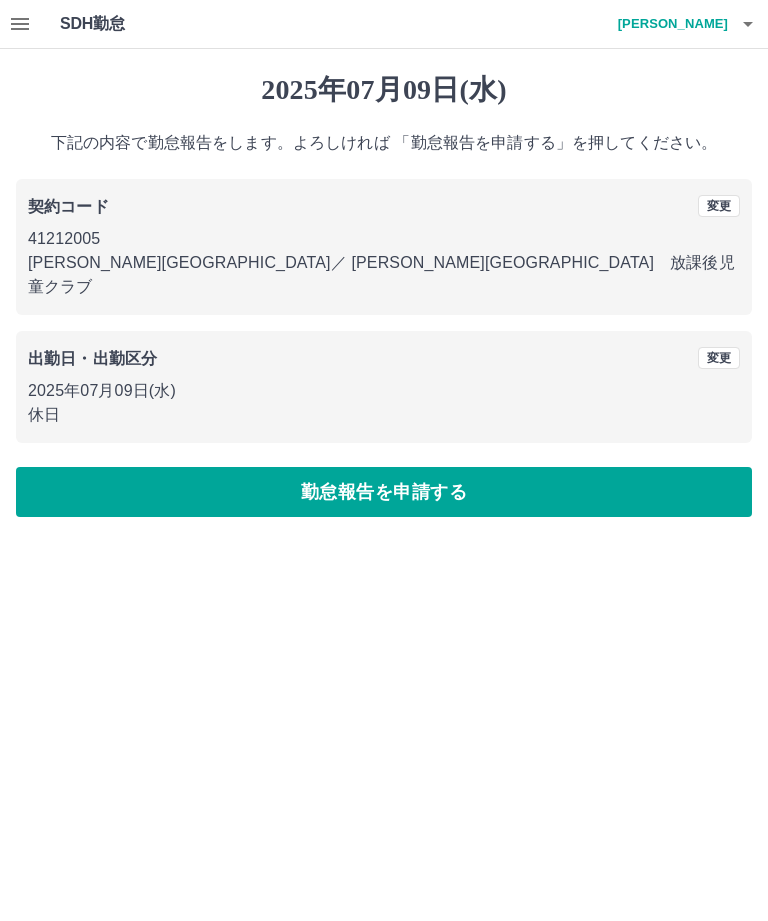 click on "勤怠報告を申請する" at bounding box center [384, 492] 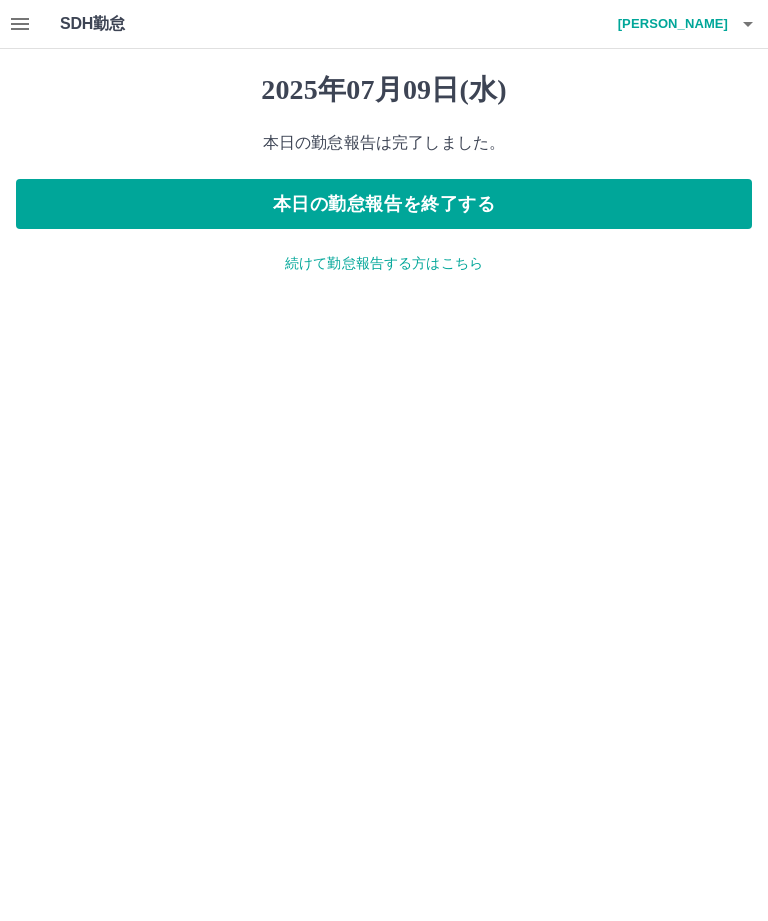 click on "SDH勤怠 高橋　育美 2025年07月09日(水) 本日の勤怠報告は完了しました。 本日の勤怠報告を終了する 続けて勤怠報告する方はこちら SDH勤怠" at bounding box center [384, 149] 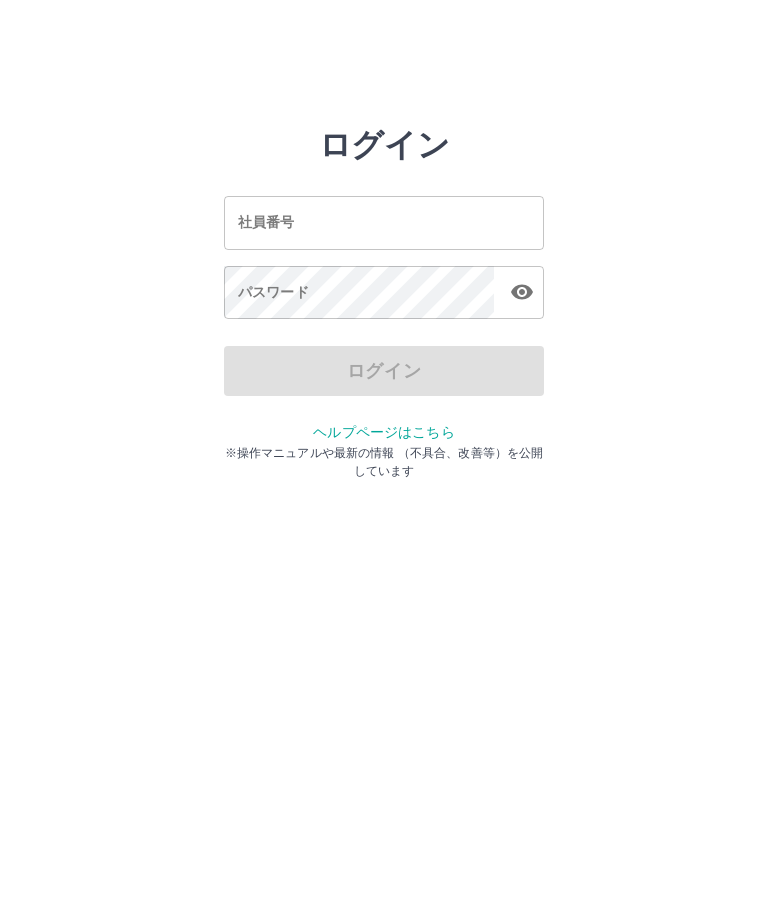 scroll, scrollTop: 0, scrollLeft: 0, axis: both 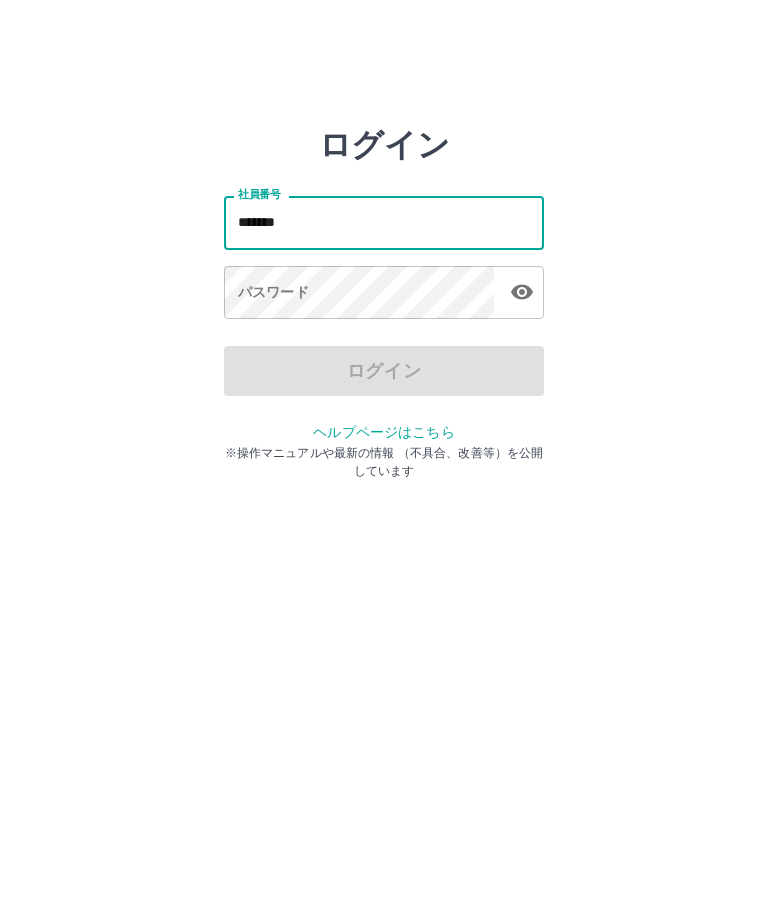 type on "*******" 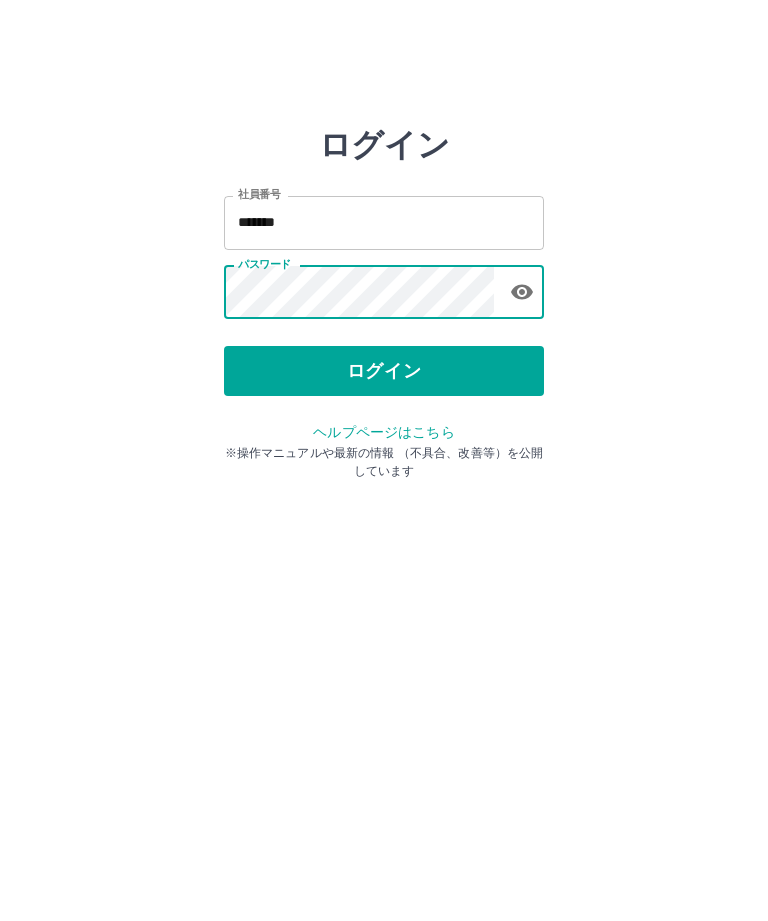 click on "ログイン" at bounding box center [384, 371] 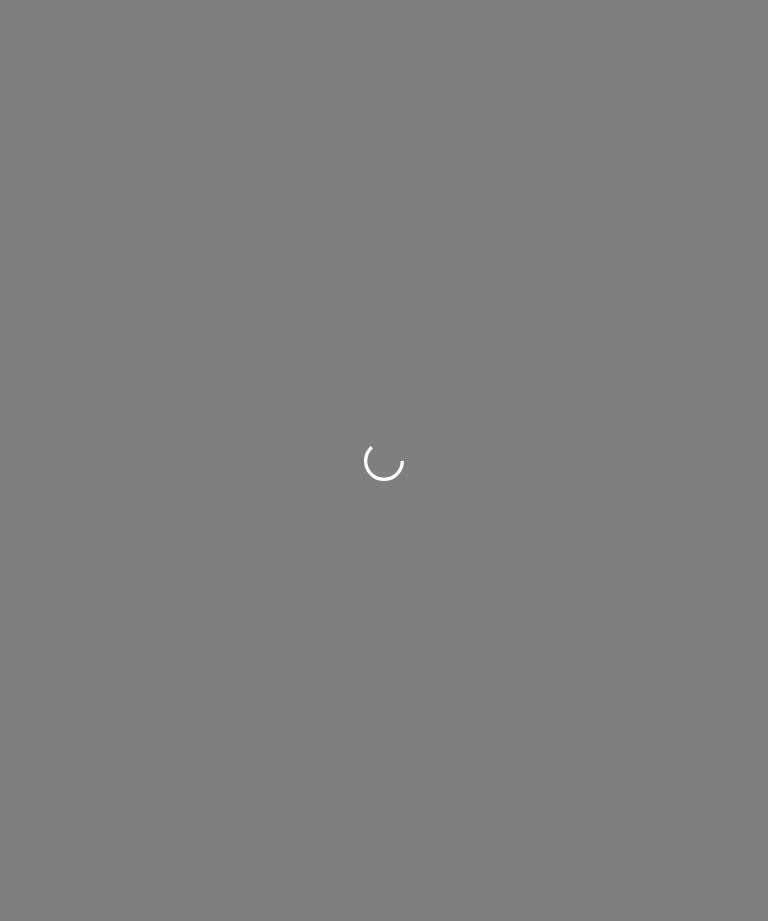 scroll, scrollTop: 0, scrollLeft: 0, axis: both 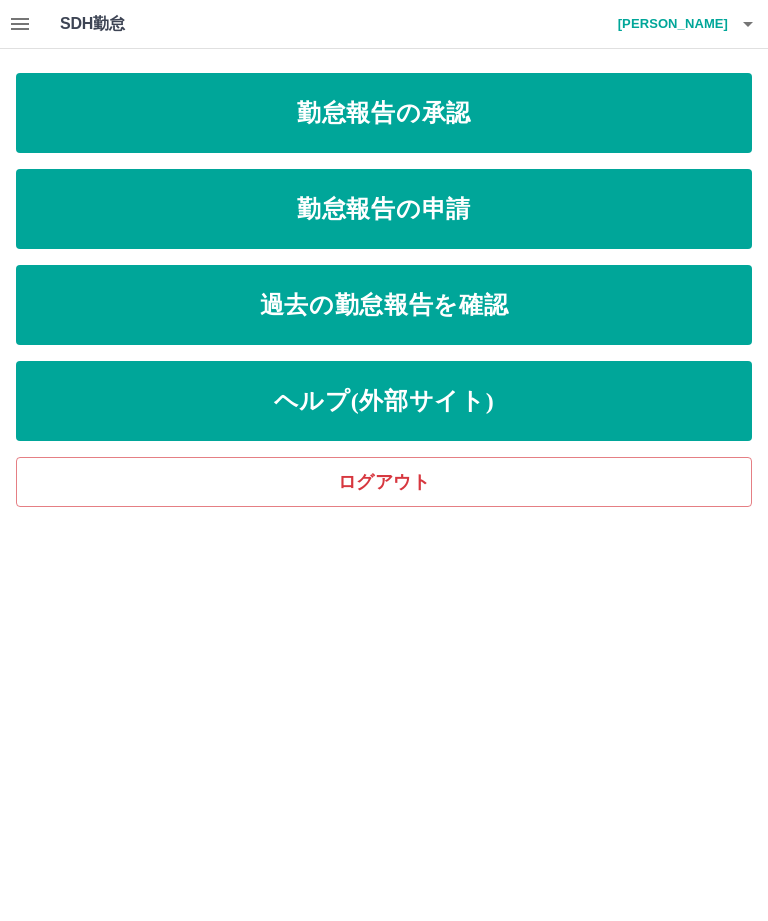 click on "勤怠報告の申請" at bounding box center [384, 209] 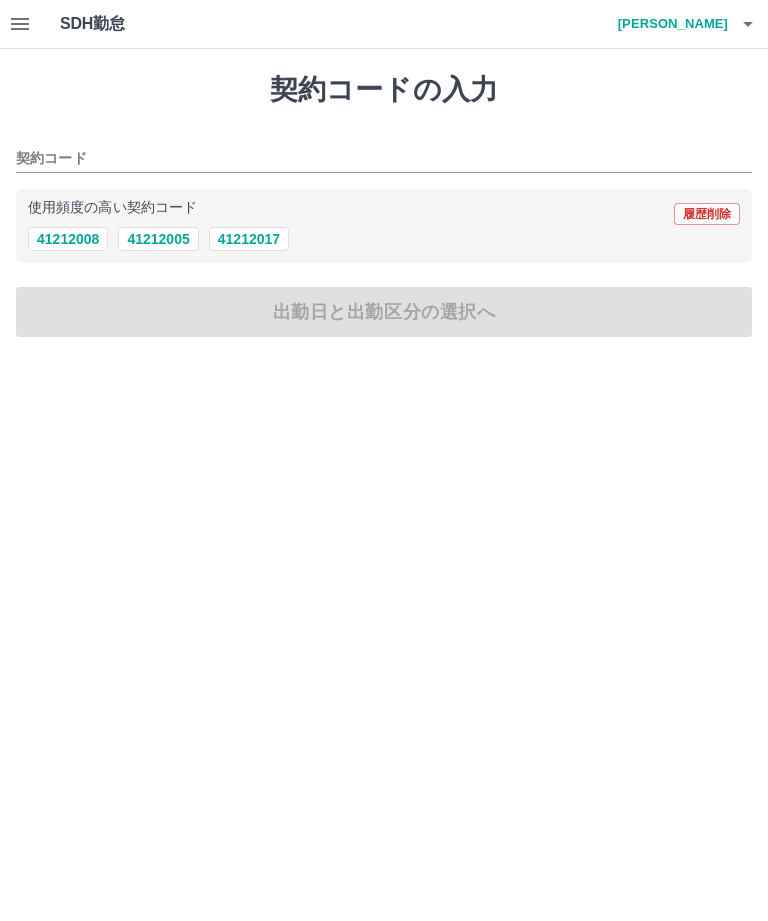 click on "41212005" at bounding box center (158, 239) 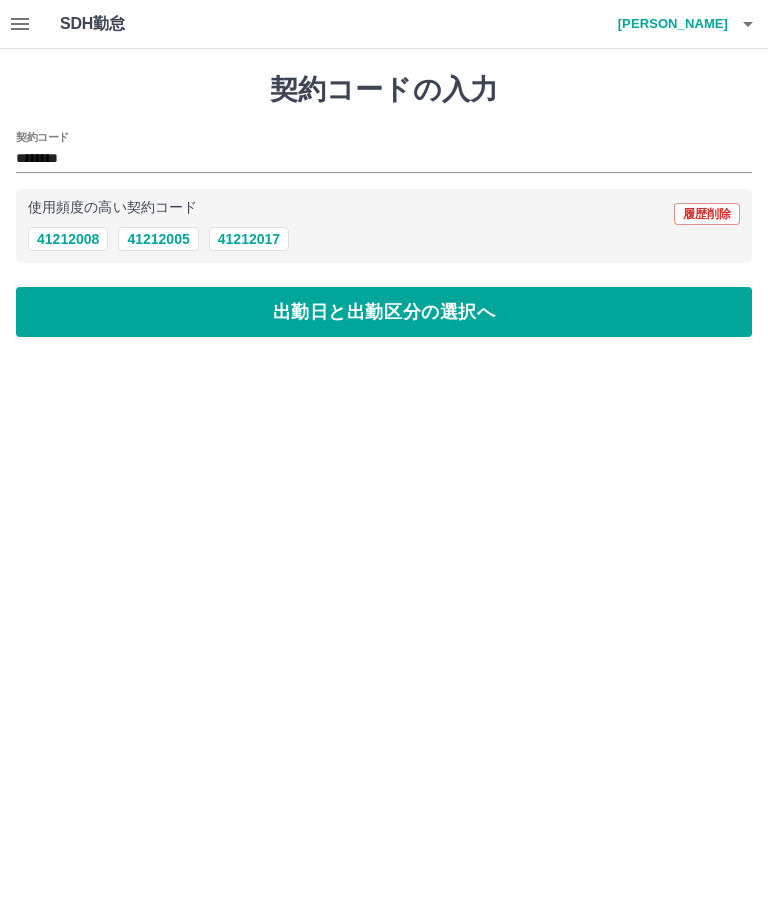 click on "出勤日と出勤区分の選択へ" at bounding box center [384, 312] 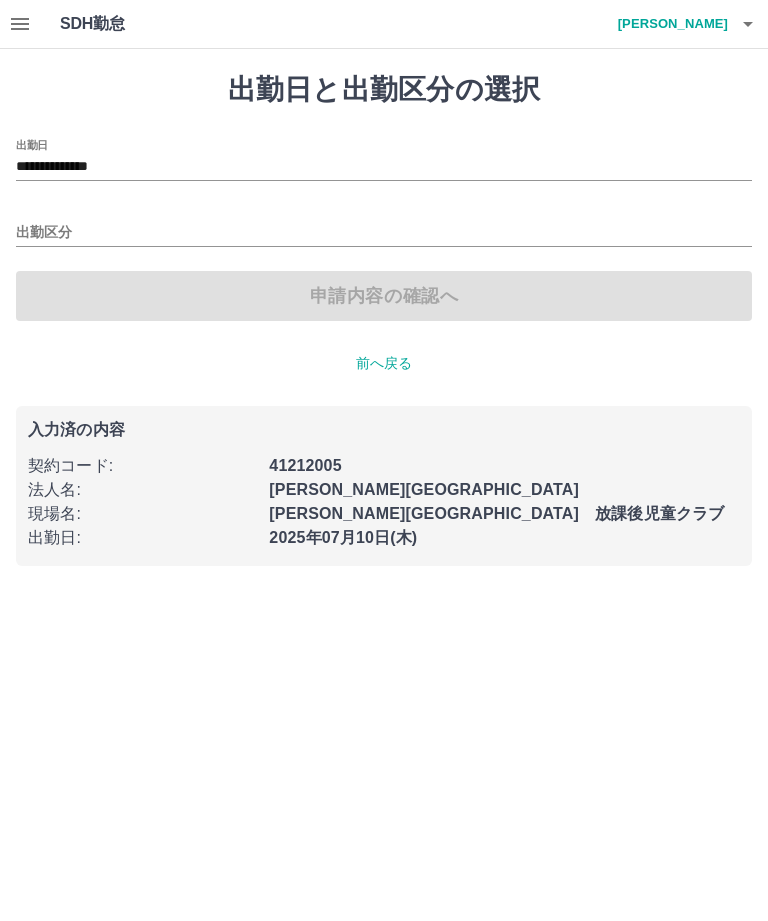 click on "出勤区分" at bounding box center (384, 233) 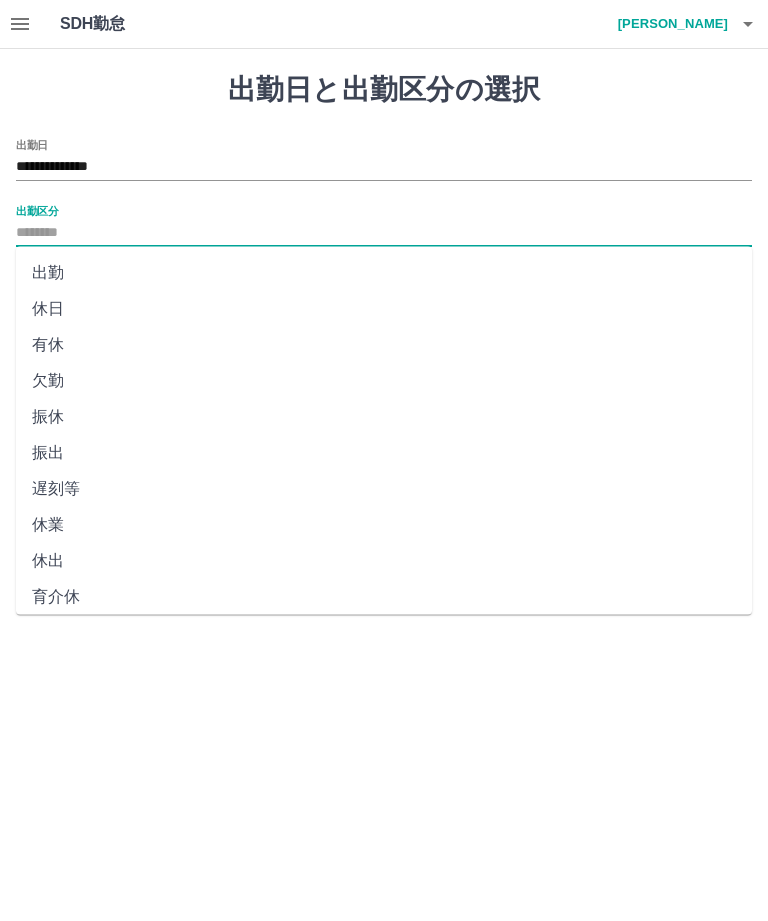 click on "出勤" at bounding box center (384, 273) 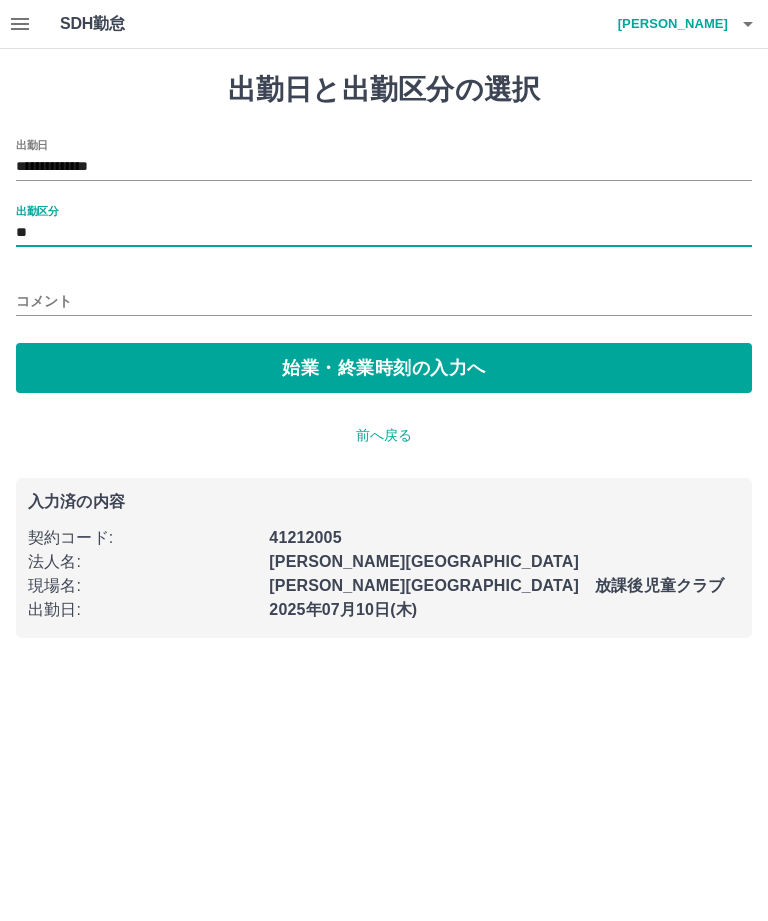 click on "始業・終業時刻の入力へ" at bounding box center [384, 368] 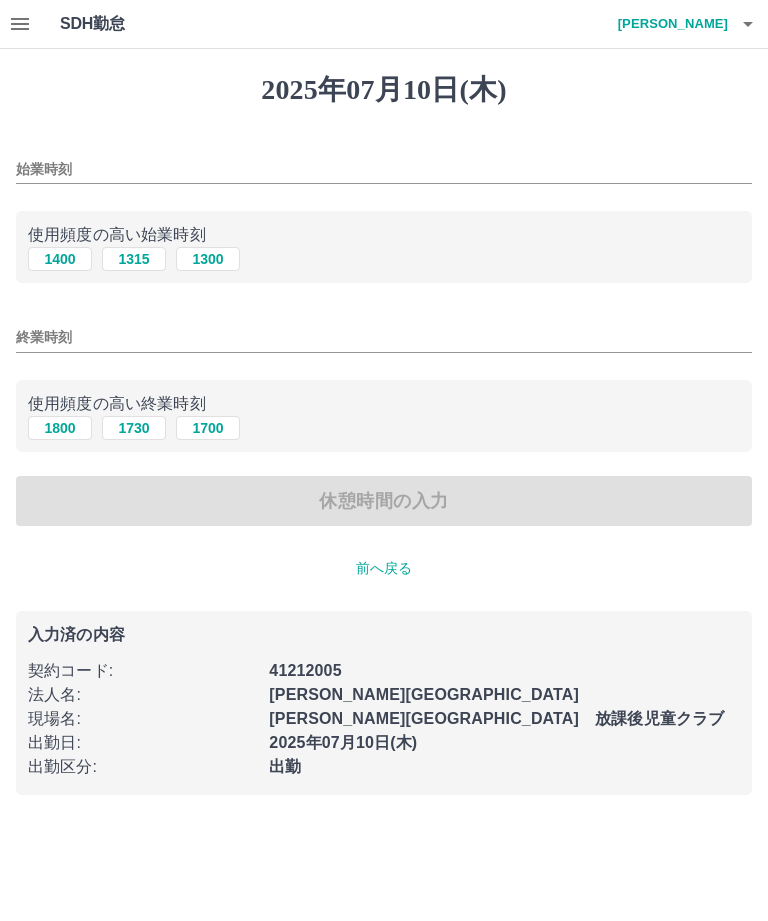 click on "始業時刻" at bounding box center (384, 169) 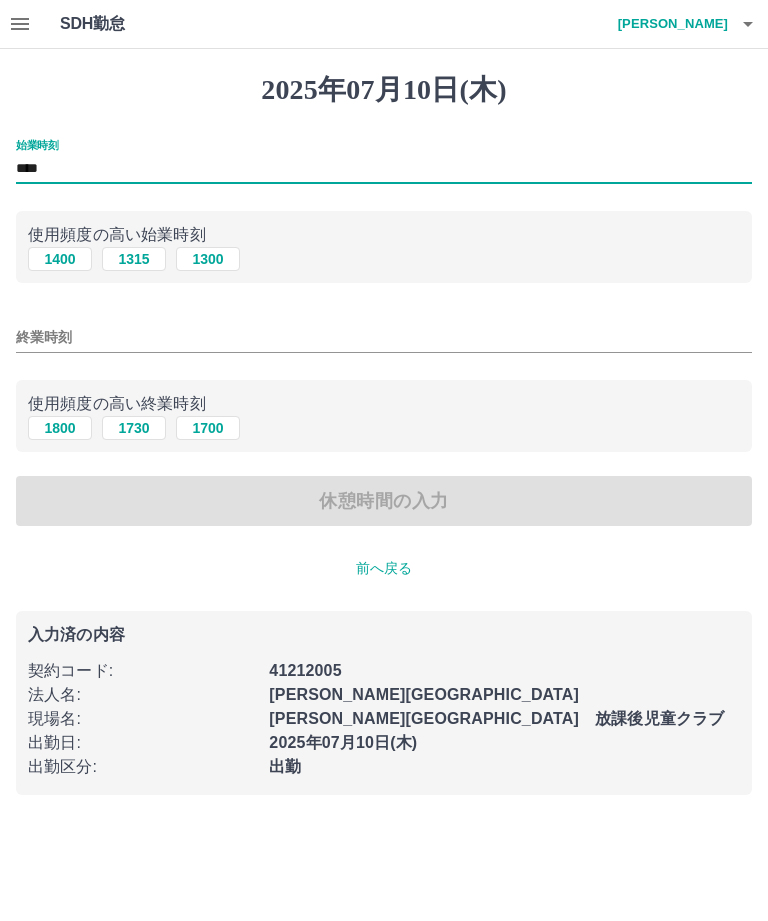 type on "****" 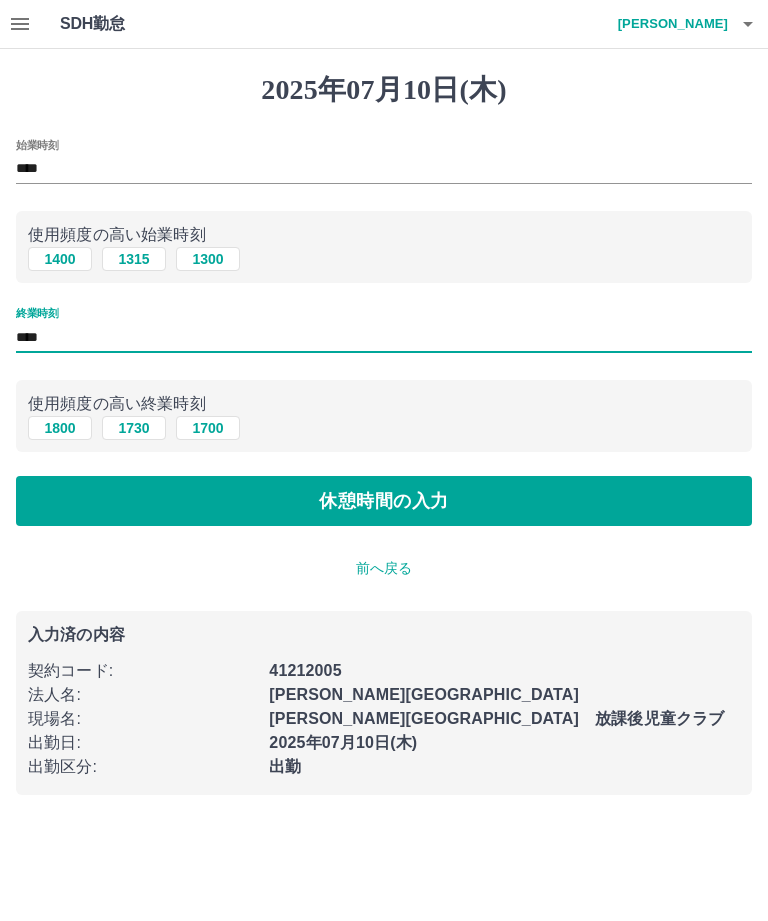 type on "****" 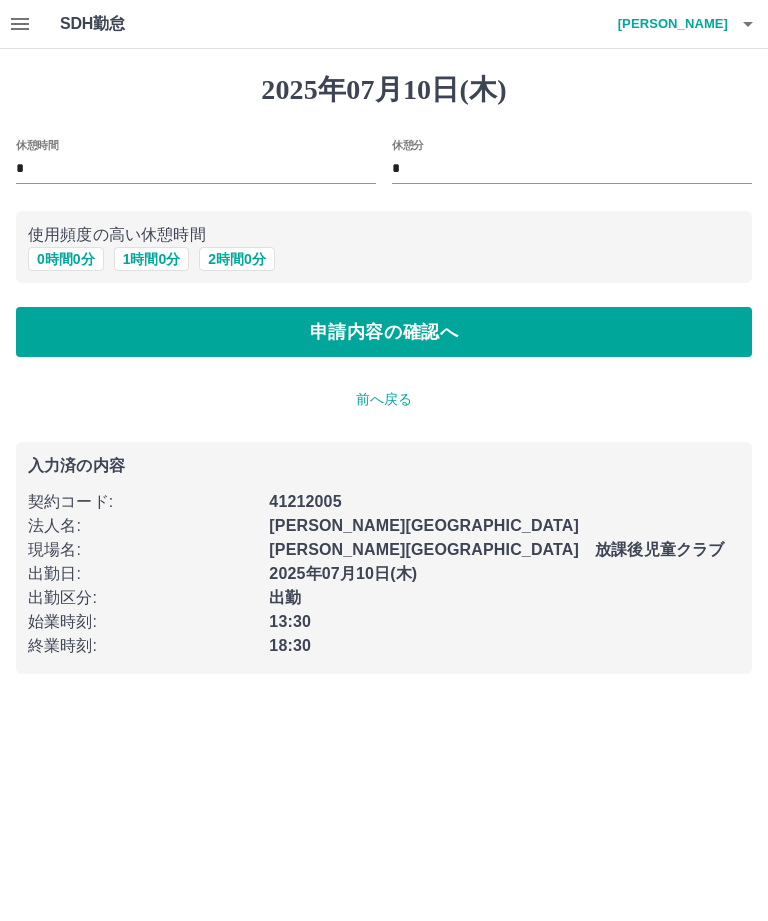 click on "0 時間 0 分" at bounding box center [66, 259] 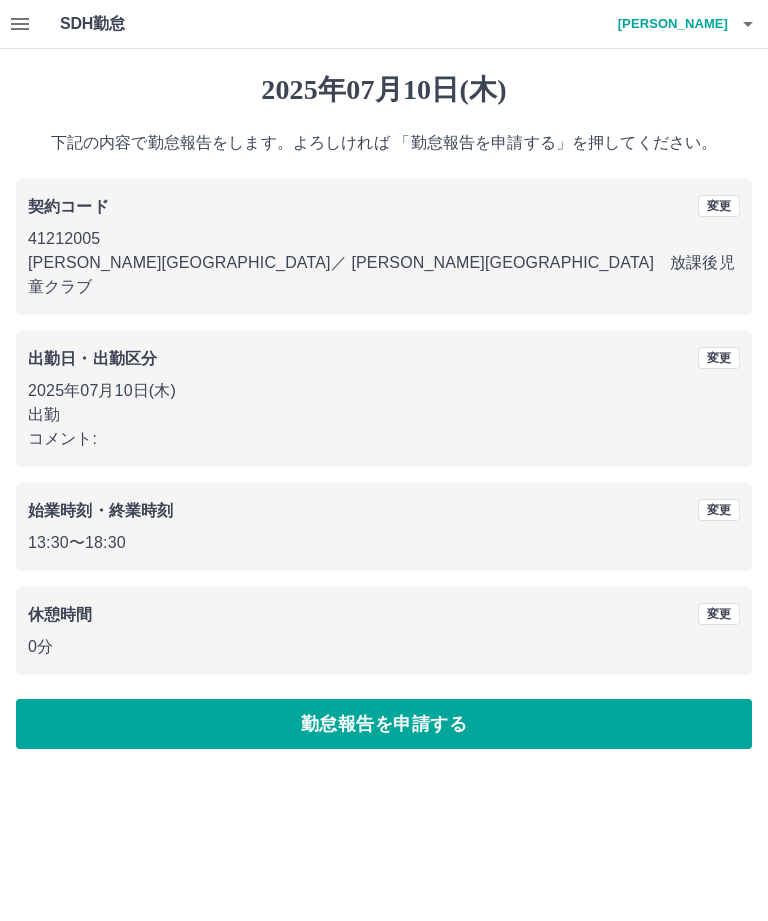click on "勤怠報告を申請する" at bounding box center [384, 724] 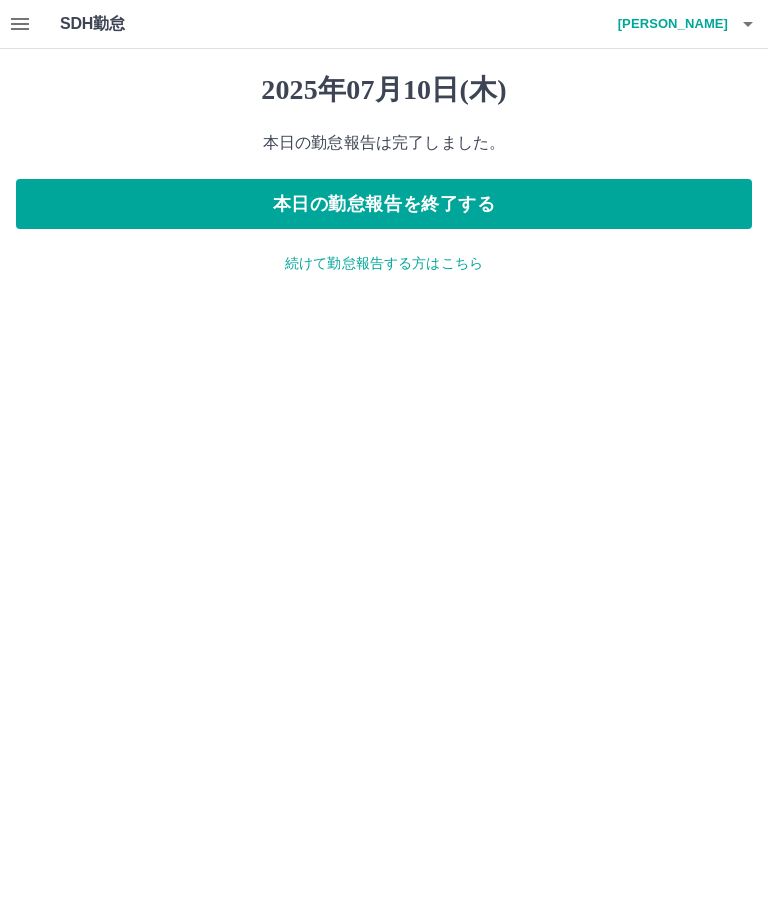 click on "本日の勤怠報告を終了する" at bounding box center [384, 204] 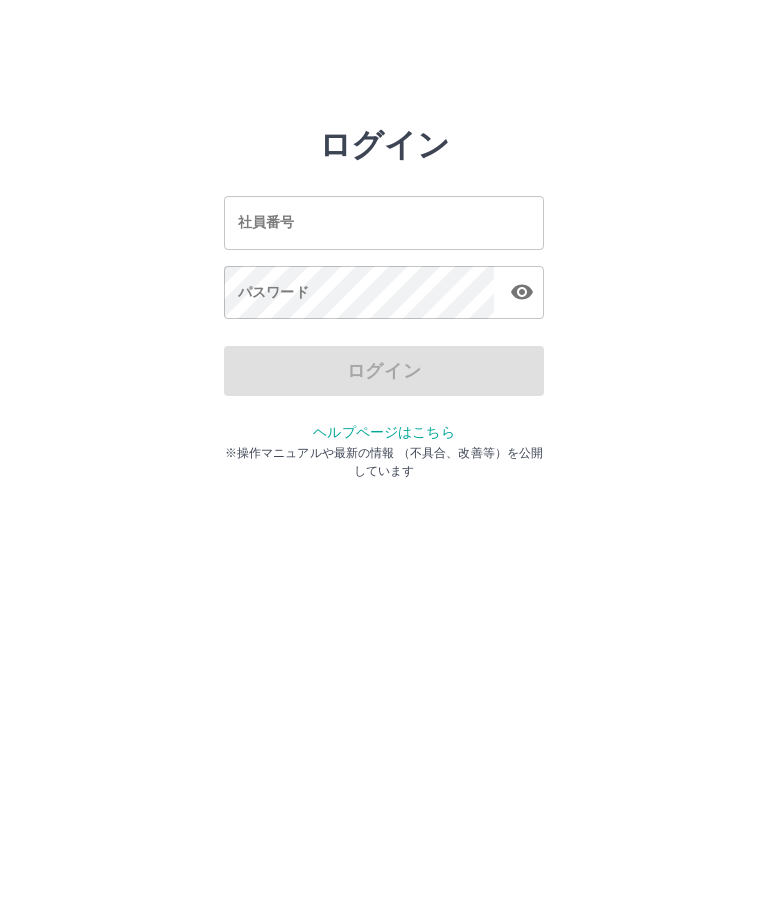 scroll, scrollTop: 0, scrollLeft: 0, axis: both 